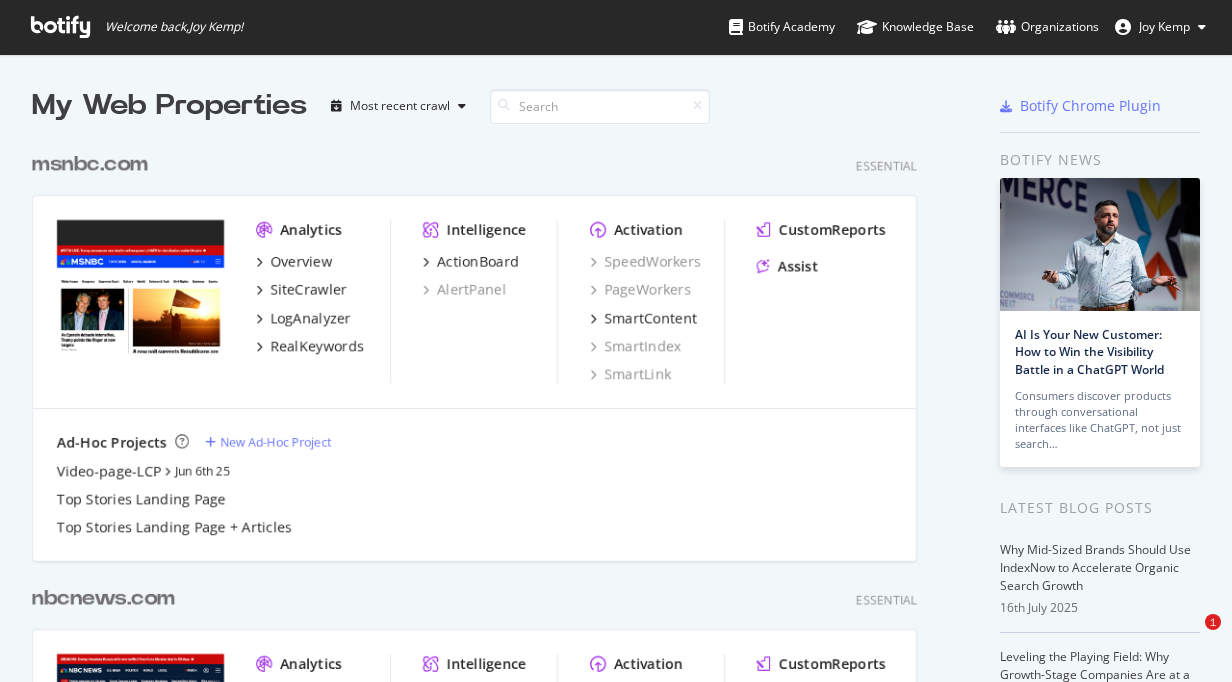 scroll, scrollTop: 0, scrollLeft: 0, axis: both 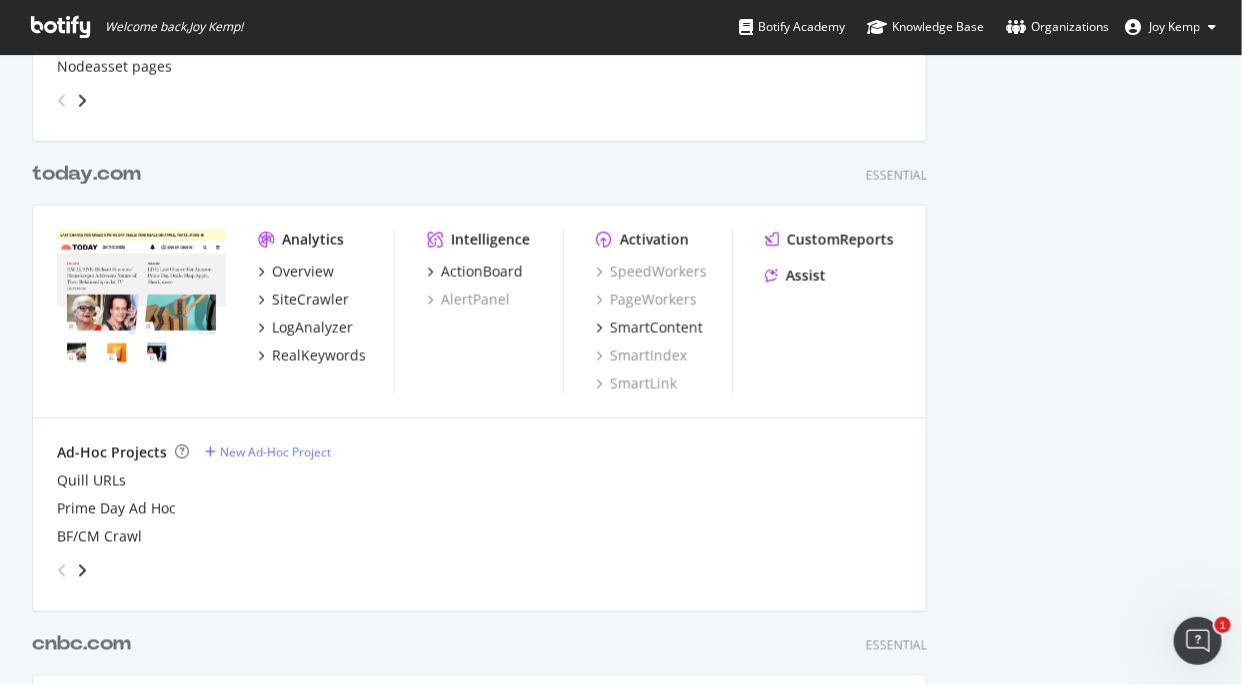 drag, startPoint x: 1045, startPoint y: 260, endPoint x: 1031, endPoint y: 232, distance: 31.304953 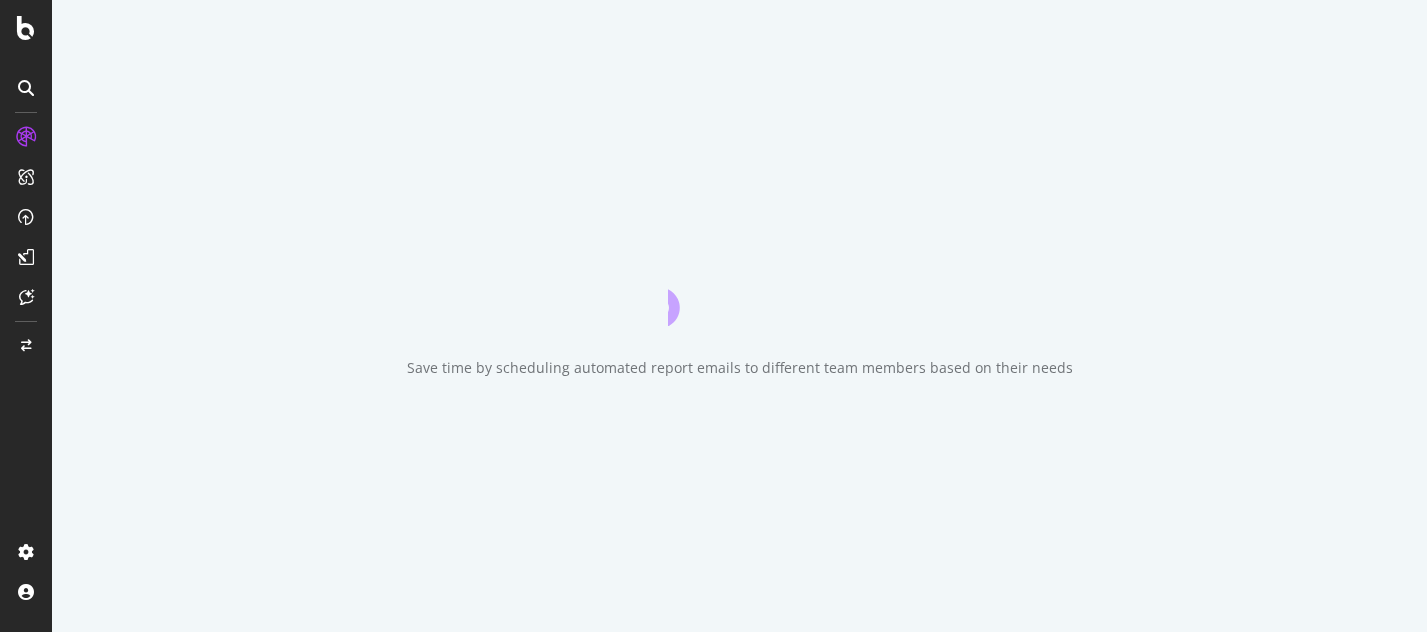 scroll, scrollTop: 0, scrollLeft: 0, axis: both 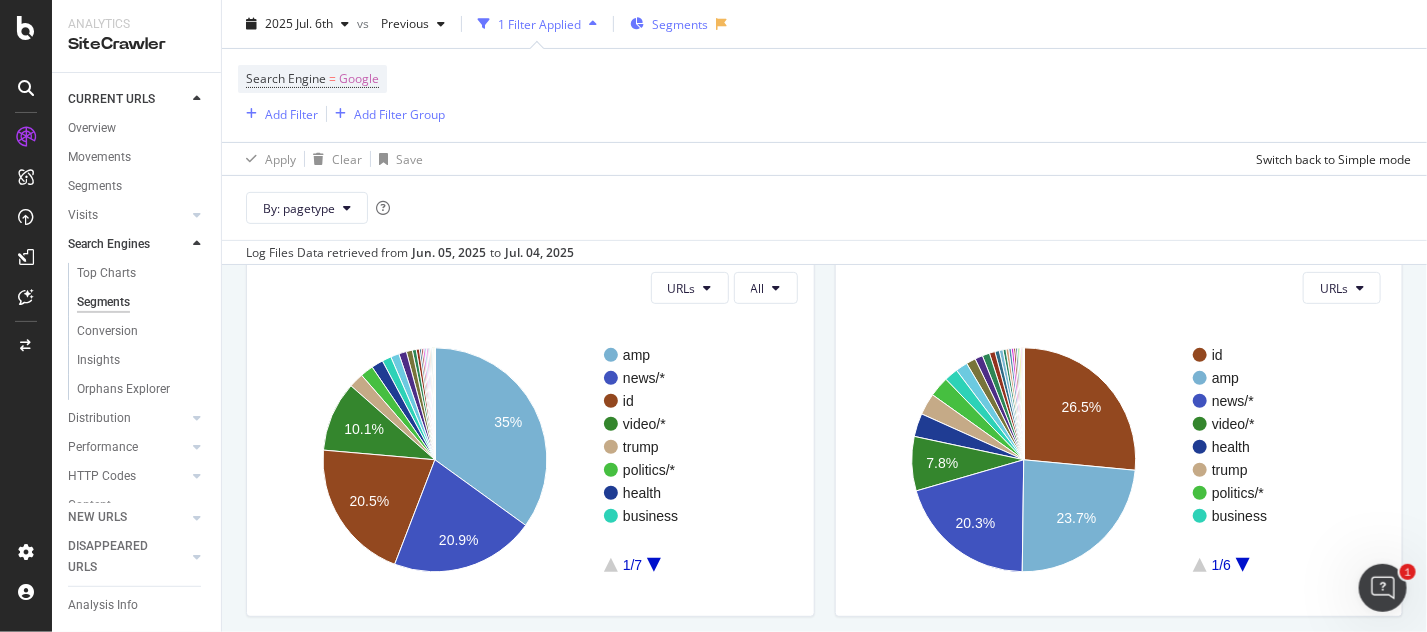 click on "Segments" at bounding box center [680, 23] 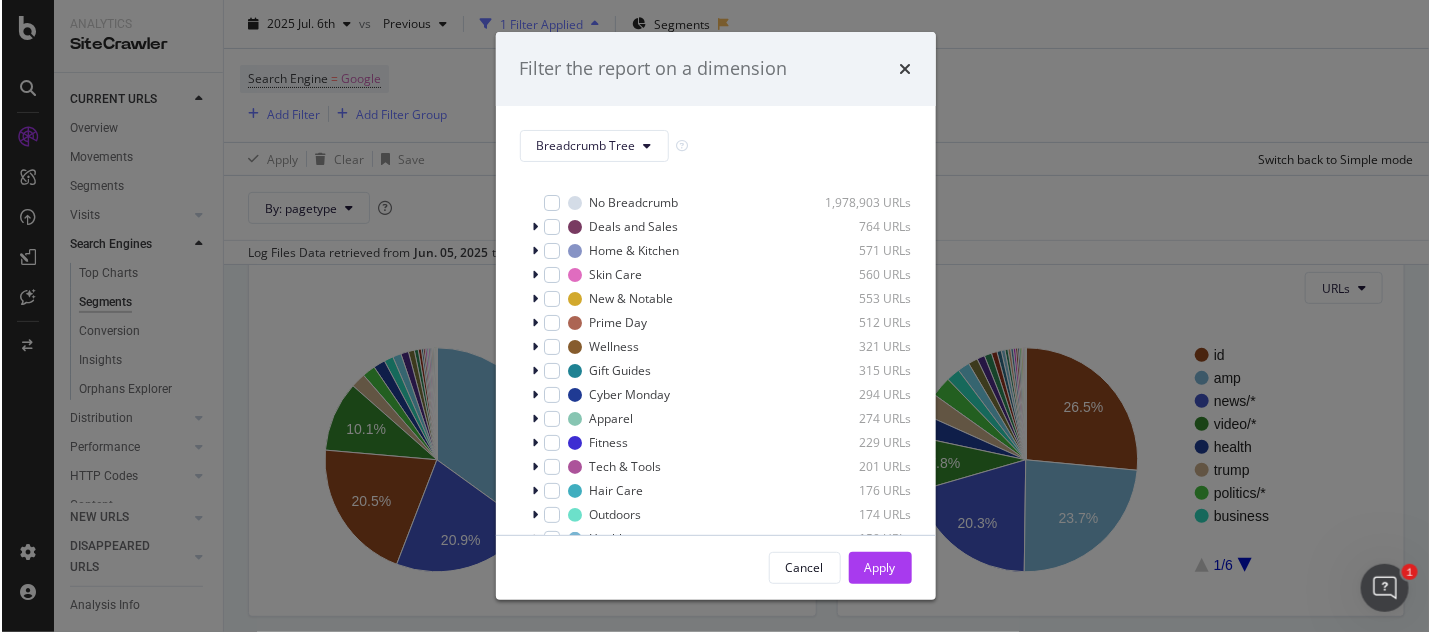 scroll, scrollTop: 16, scrollLeft: 0, axis: vertical 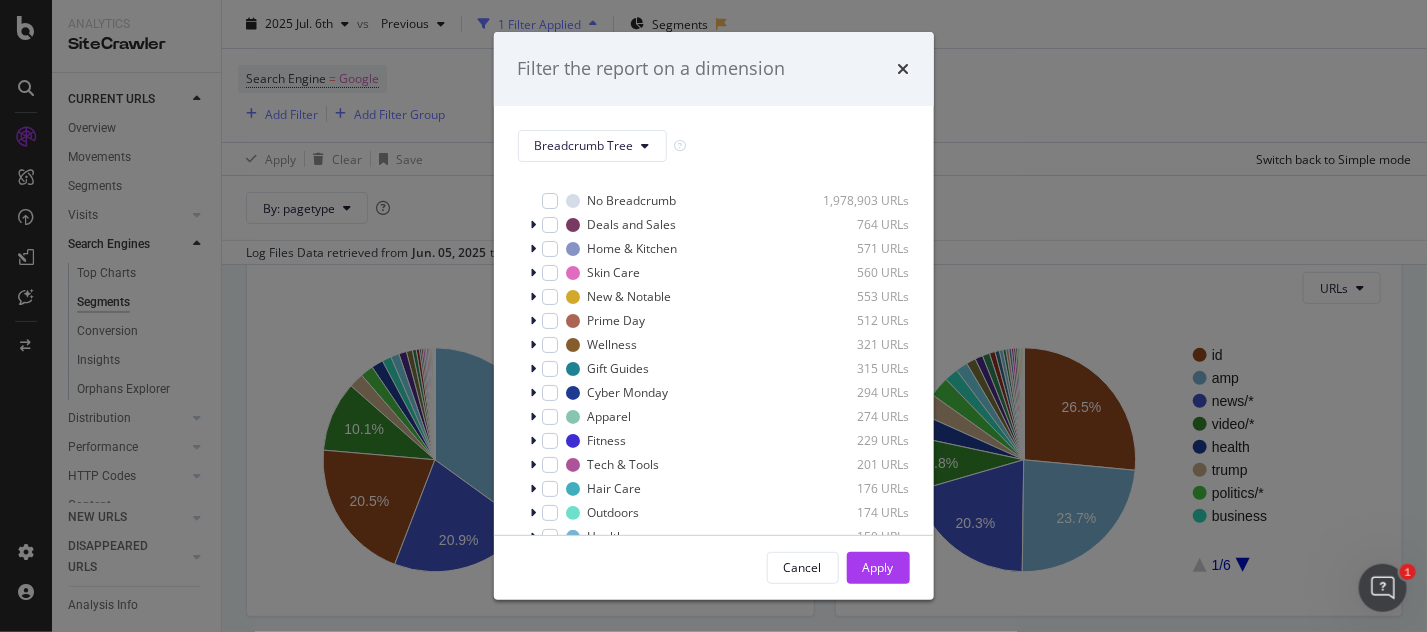 click on "Filter the report on a dimension Breadcrumb Tree Select all data available No Breadcrumb 1,978,903   URLs Deals and Sales 764   URLs Home & Kitchen 571   URLs Skin Care 560   URLs New & Notable 553   URLs Prime Day 512   URLs Wellness 321   URLs Gift Guides 315   URLs Cyber Monday 294   URLs Apparel 274   URLs Fitness 229   URLs Tech & Tools 201   URLs Hair Care 176   URLs Outdoors 174   URLs Health 150   URLs Show  15  more ( 15 / 66 ) Cancel Apply" at bounding box center (713, 316) 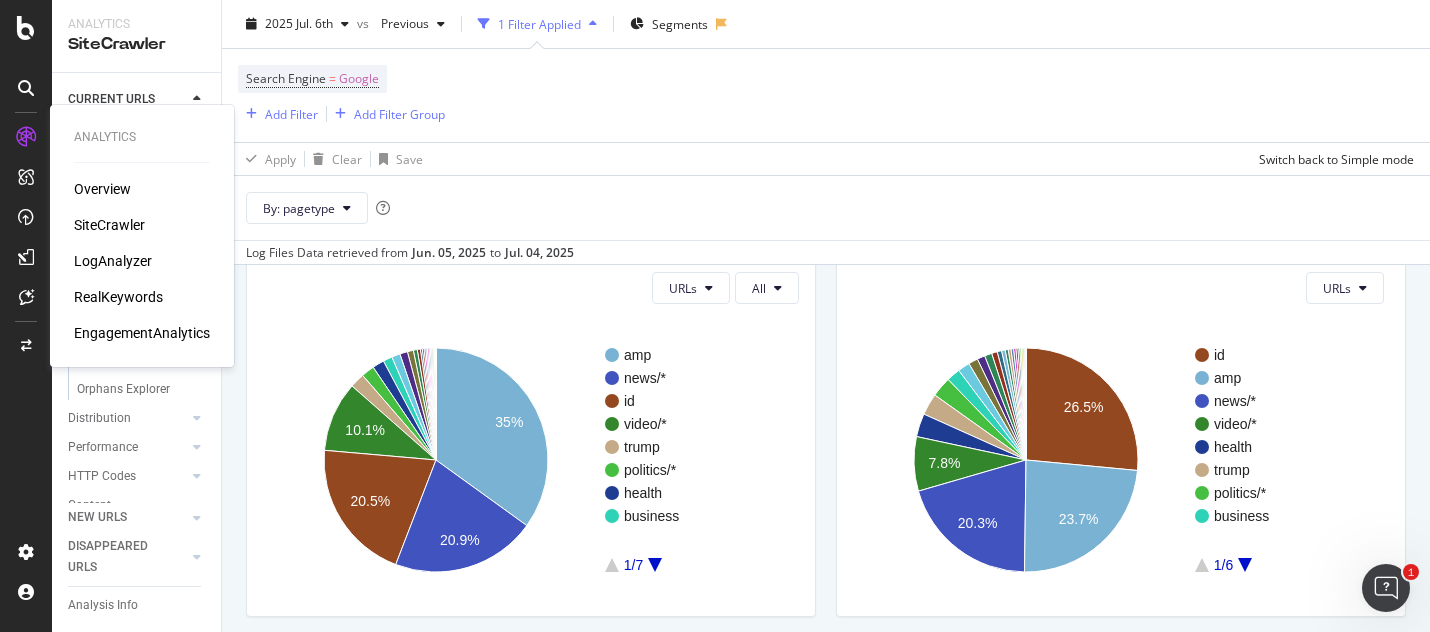 drag, startPoint x: 126, startPoint y: 267, endPoint x: 135, endPoint y: 262, distance: 10.29563 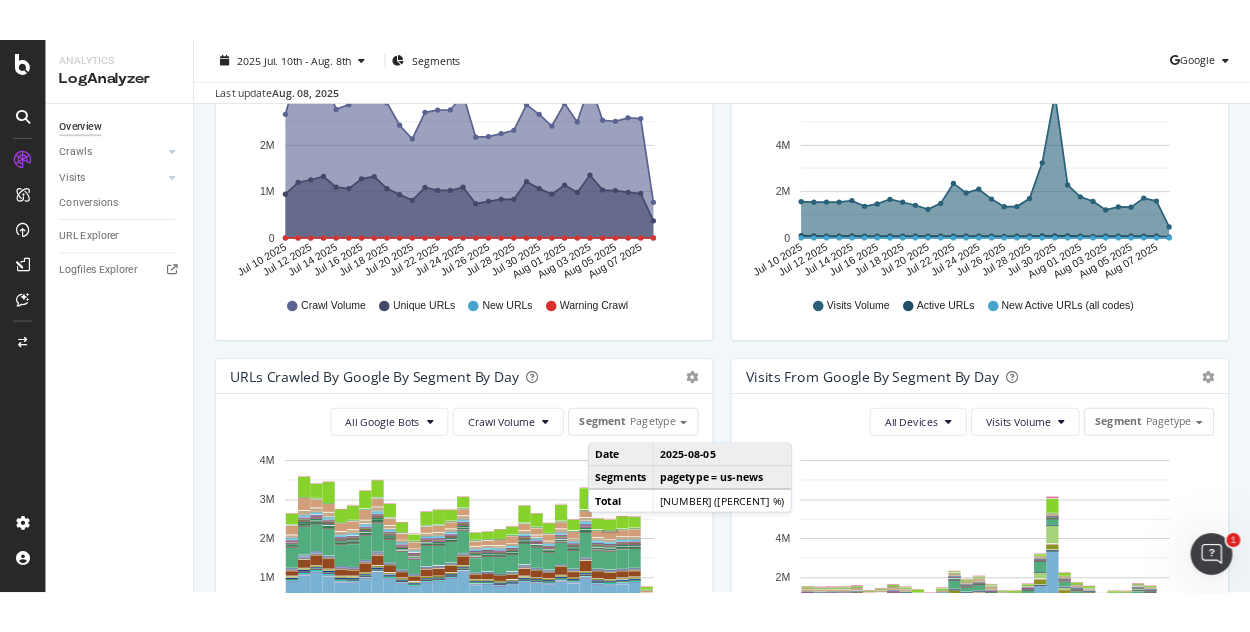 scroll, scrollTop: 0, scrollLeft: 0, axis: both 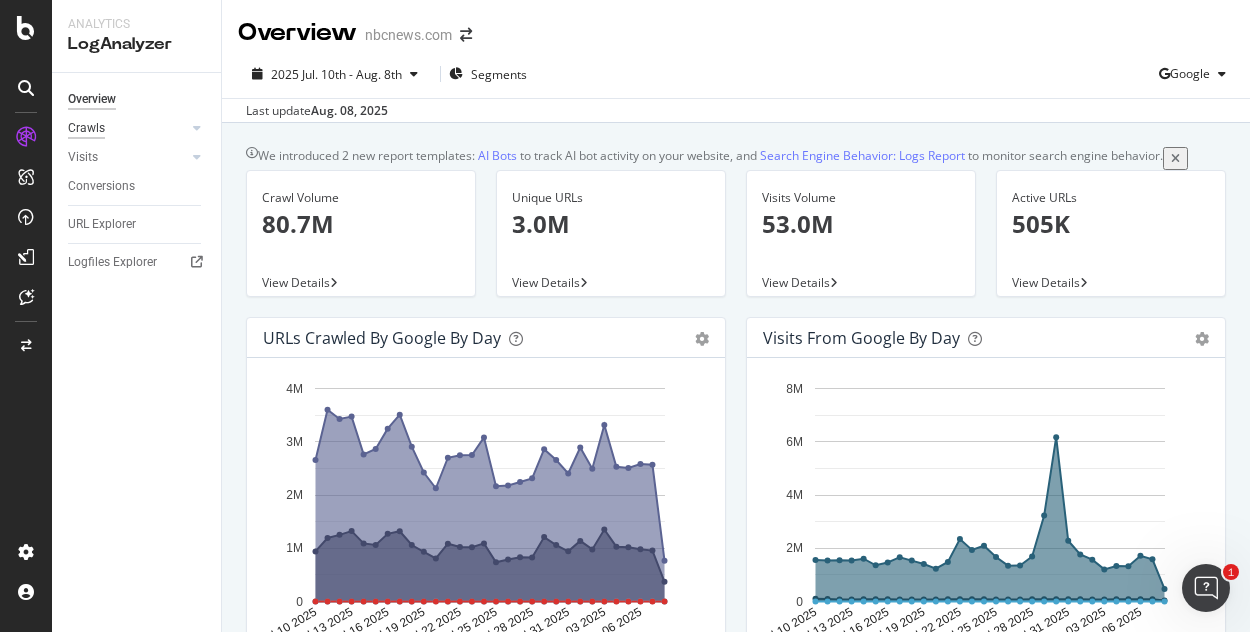 click on "Crawls" at bounding box center (86, 128) 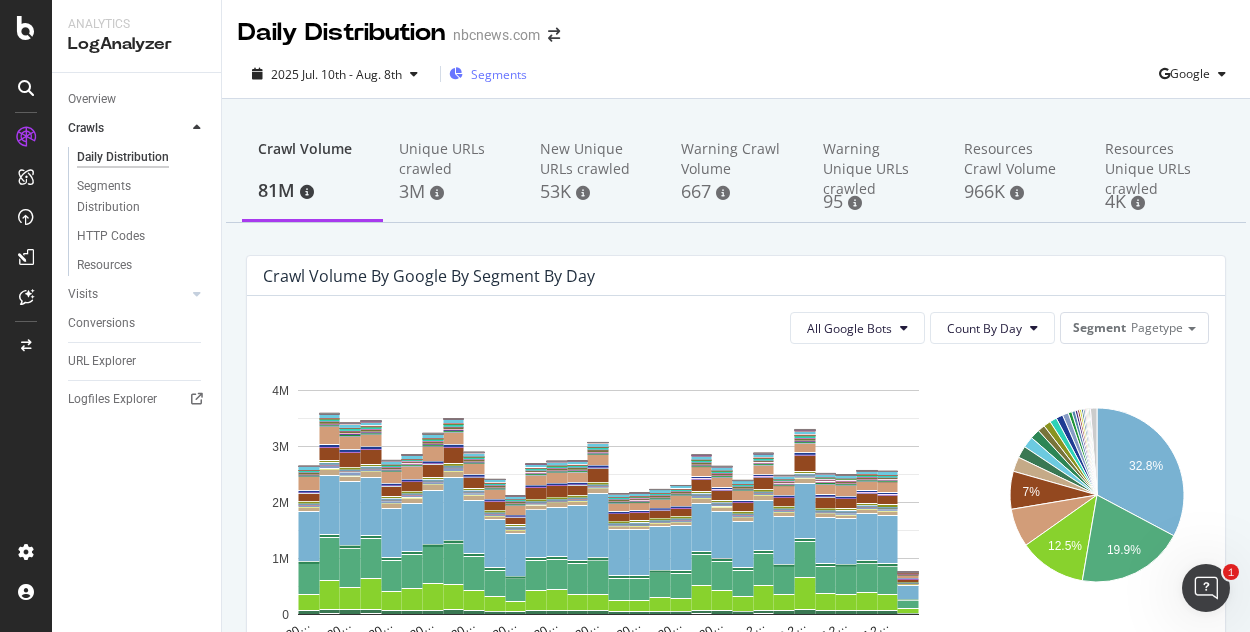 click on "Segments" at bounding box center (499, 74) 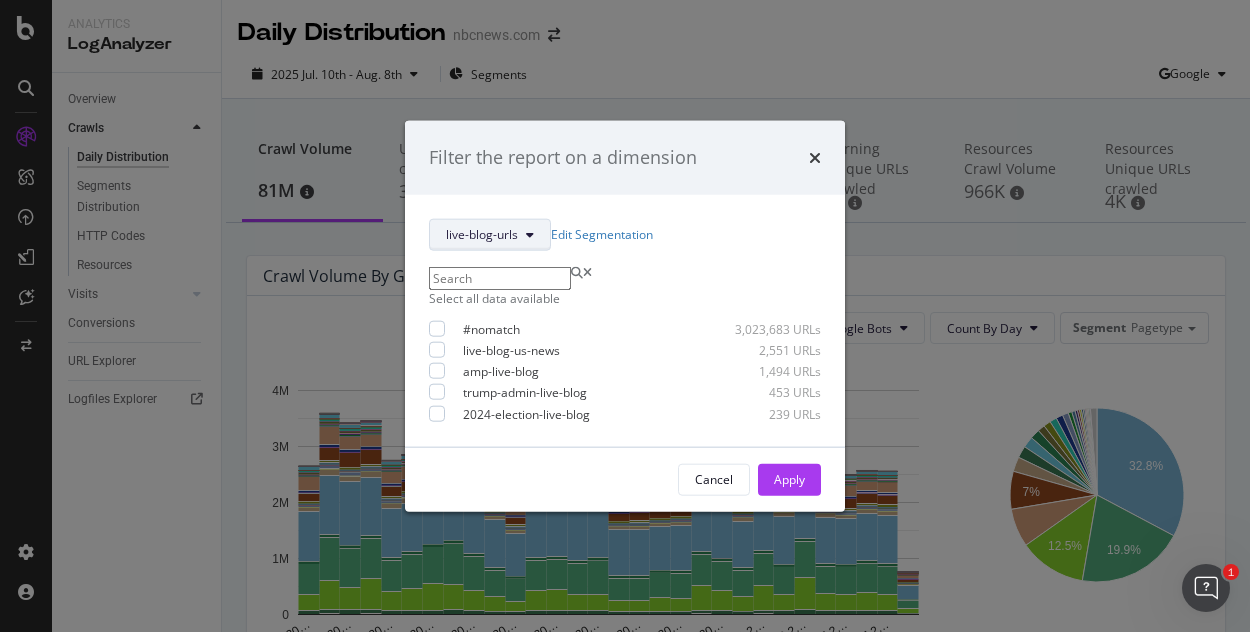 click on "live-blog-urls" at bounding box center [490, 234] 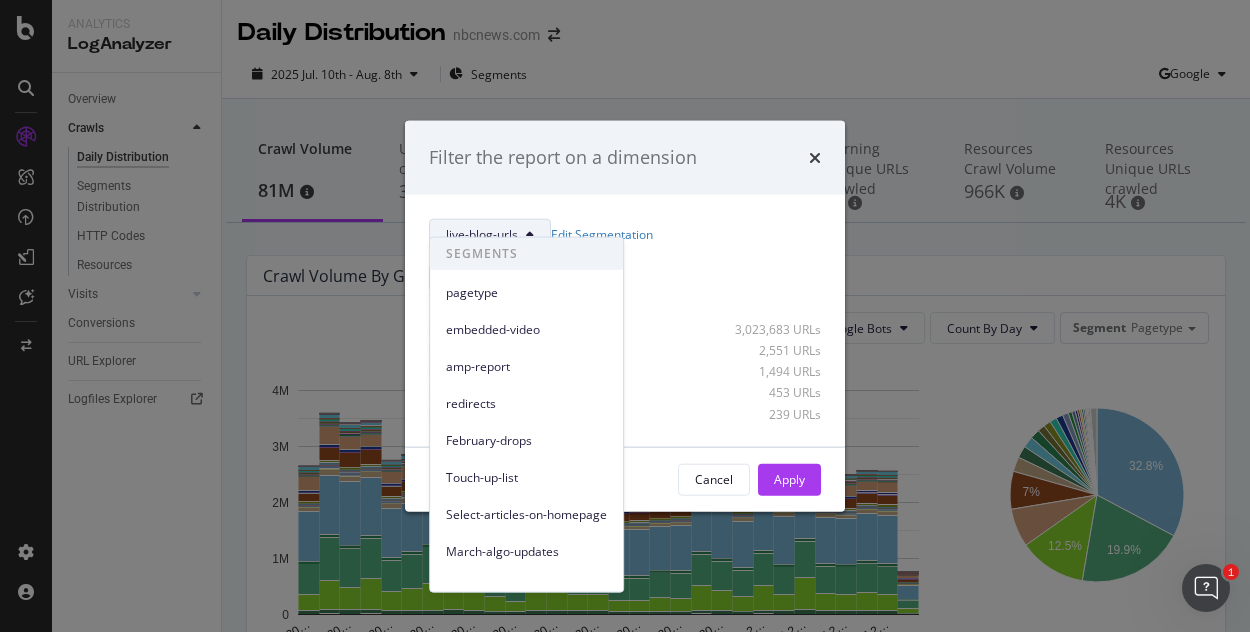scroll, scrollTop: 424, scrollLeft: 0, axis: vertical 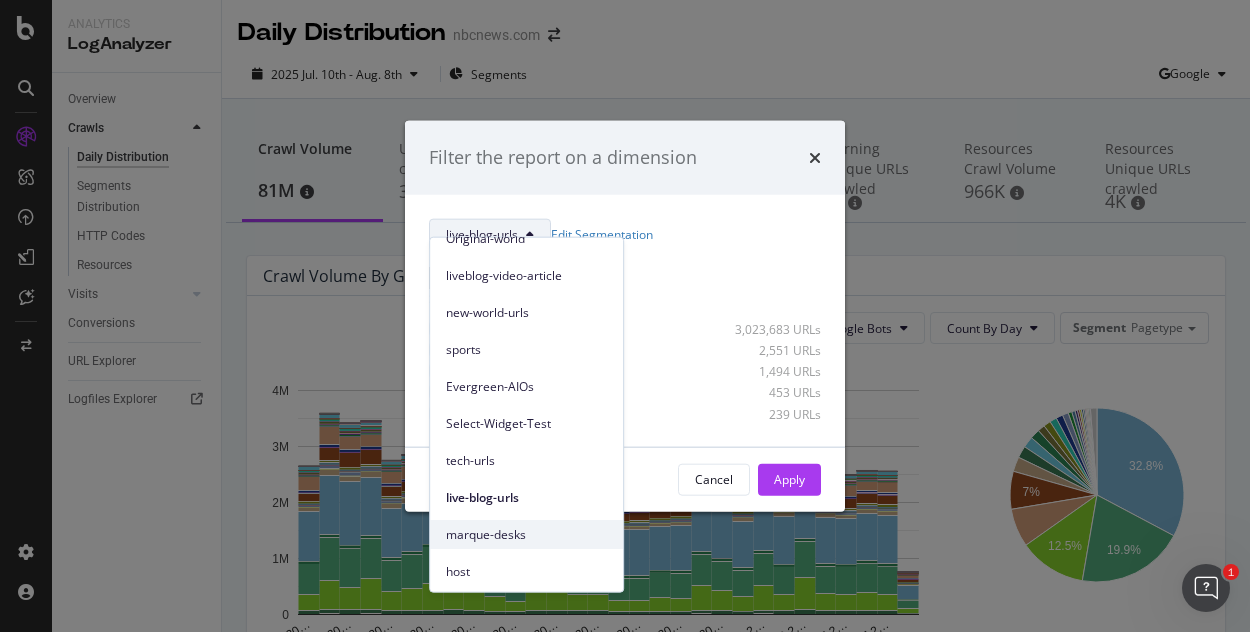 click on "marque-desks" at bounding box center [526, 534] 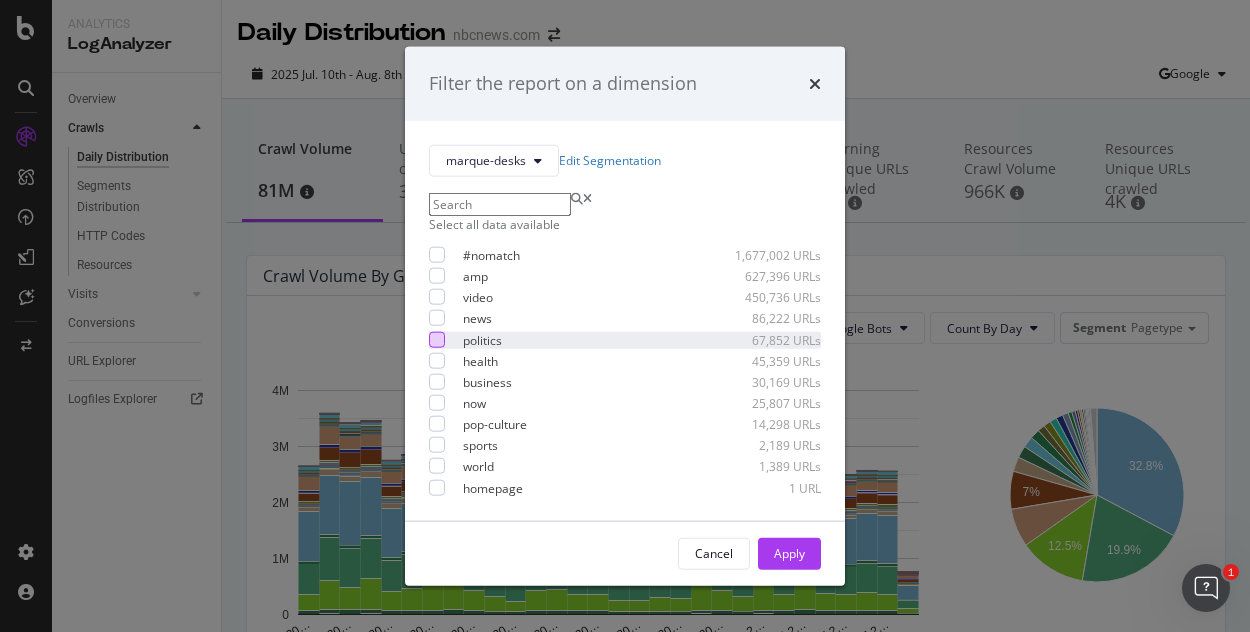 click at bounding box center [437, 339] 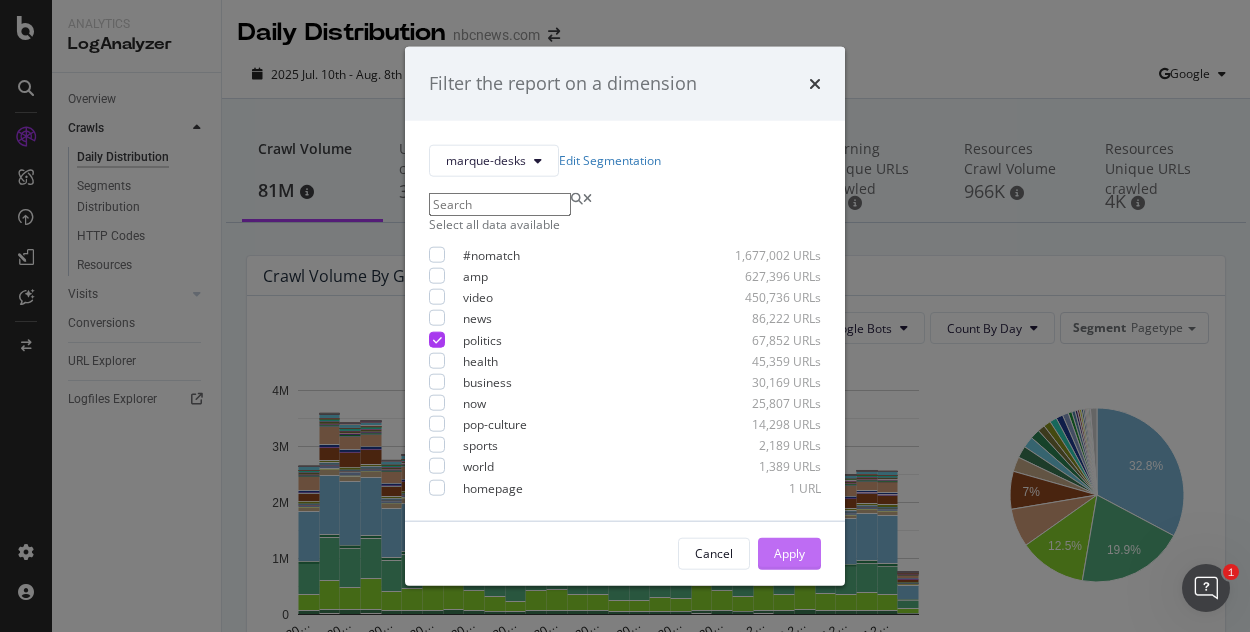 click on "Apply" at bounding box center [789, 553] 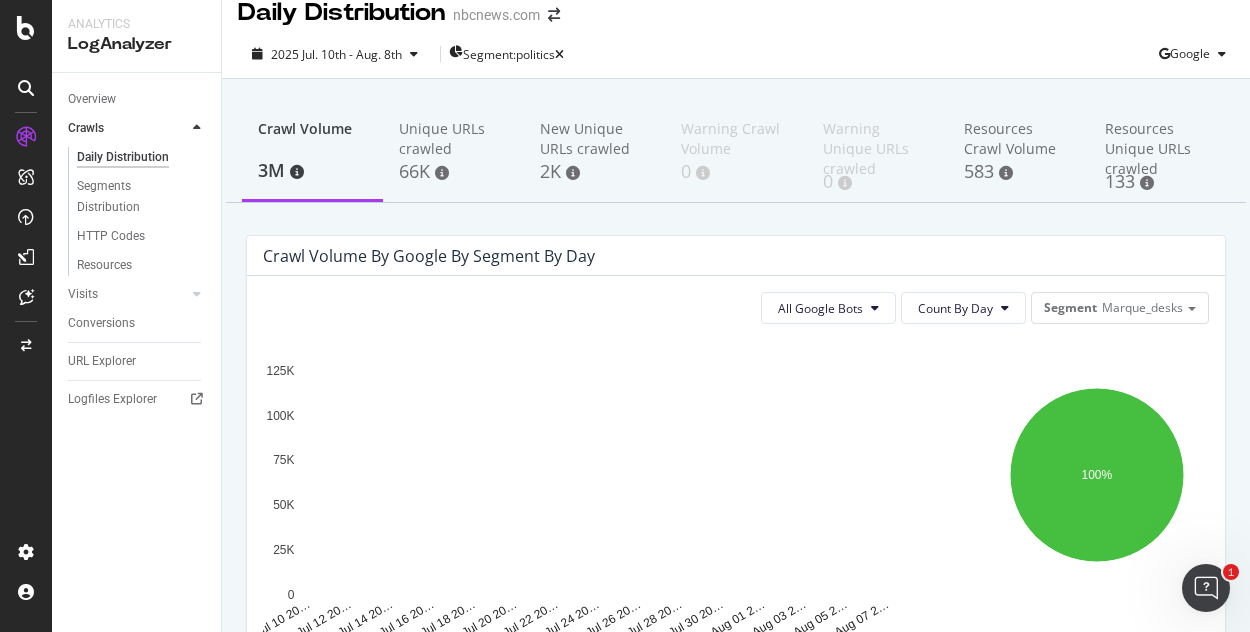 scroll, scrollTop: 0, scrollLeft: 0, axis: both 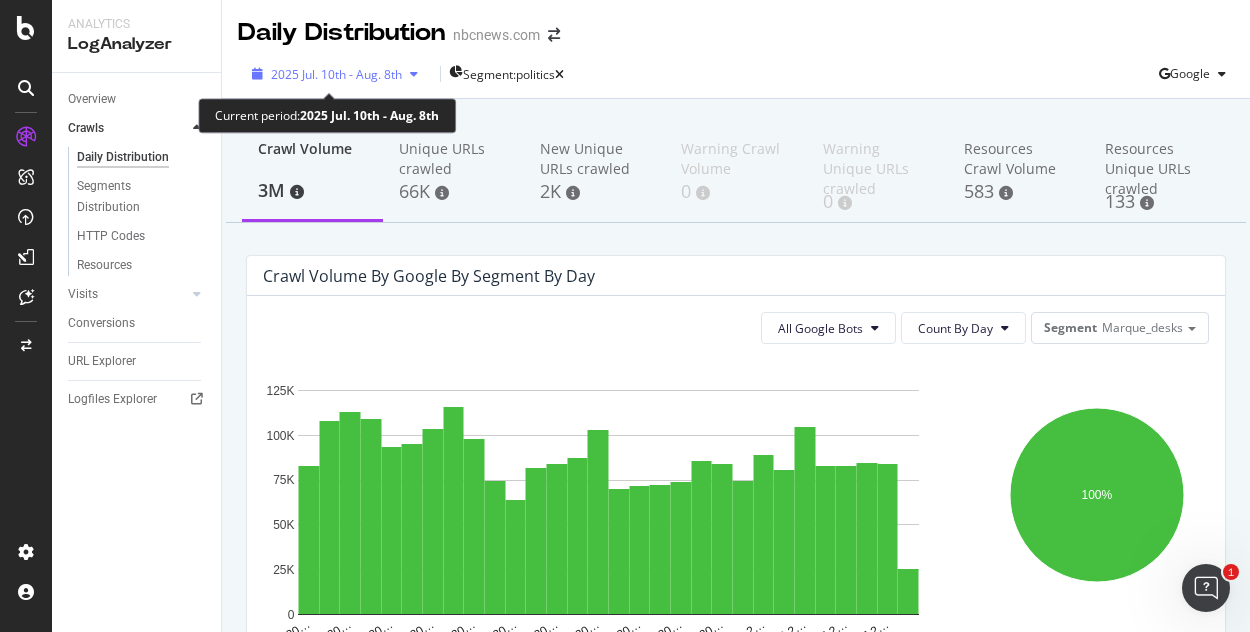 click on "2025 Jul. 10th - Aug. 8th" at bounding box center (336, 74) 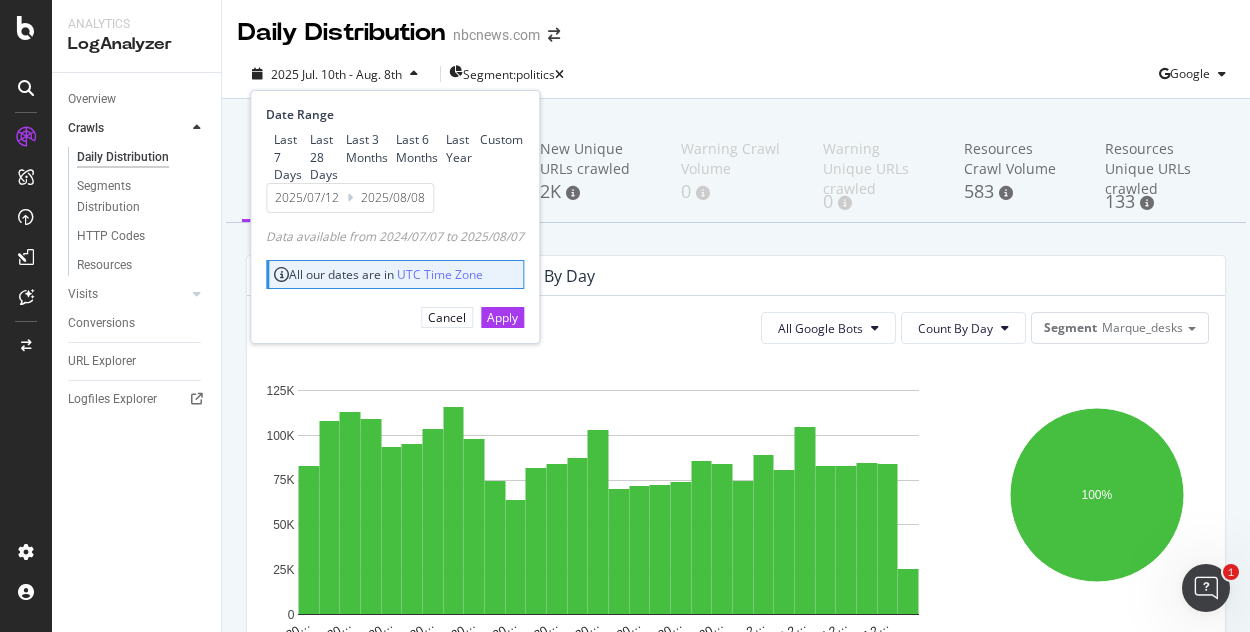 click on "Last 6 Months" at bounding box center (417, 148) 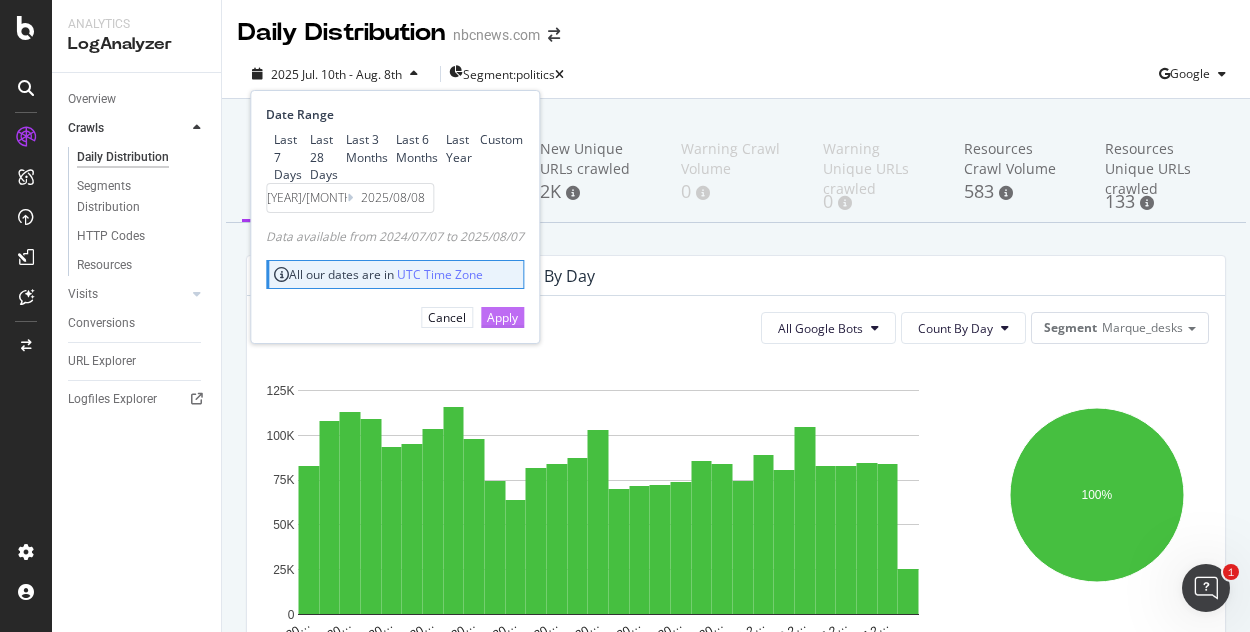 click on "Apply" at bounding box center [502, 317] 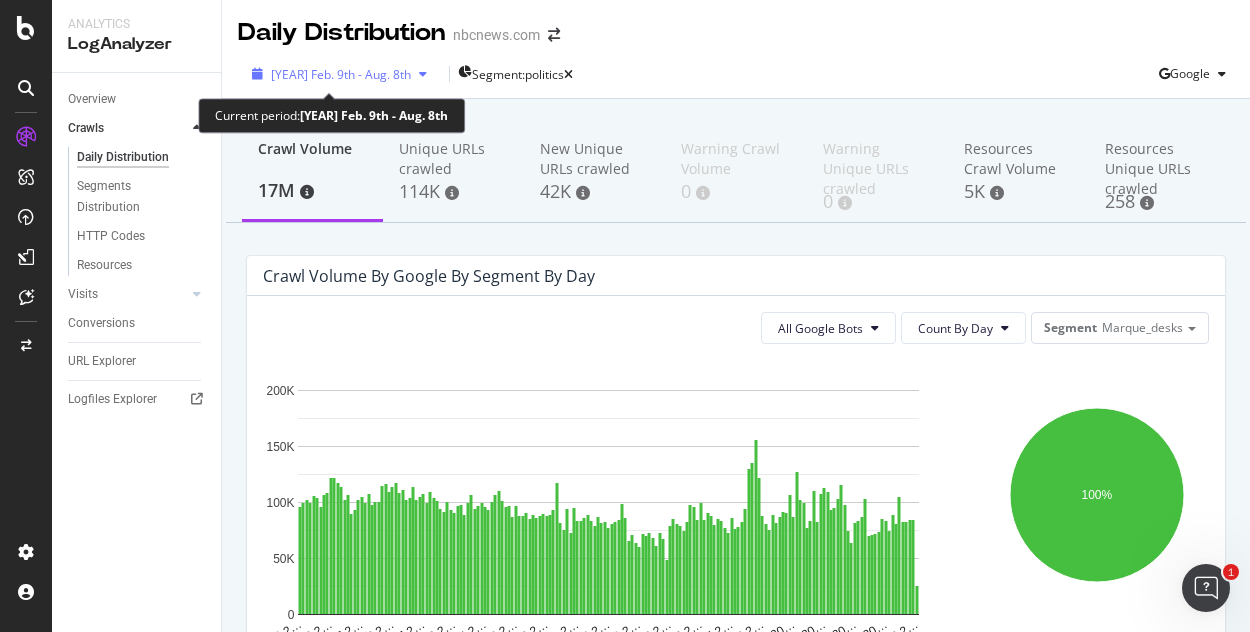 click at bounding box center (423, 74) 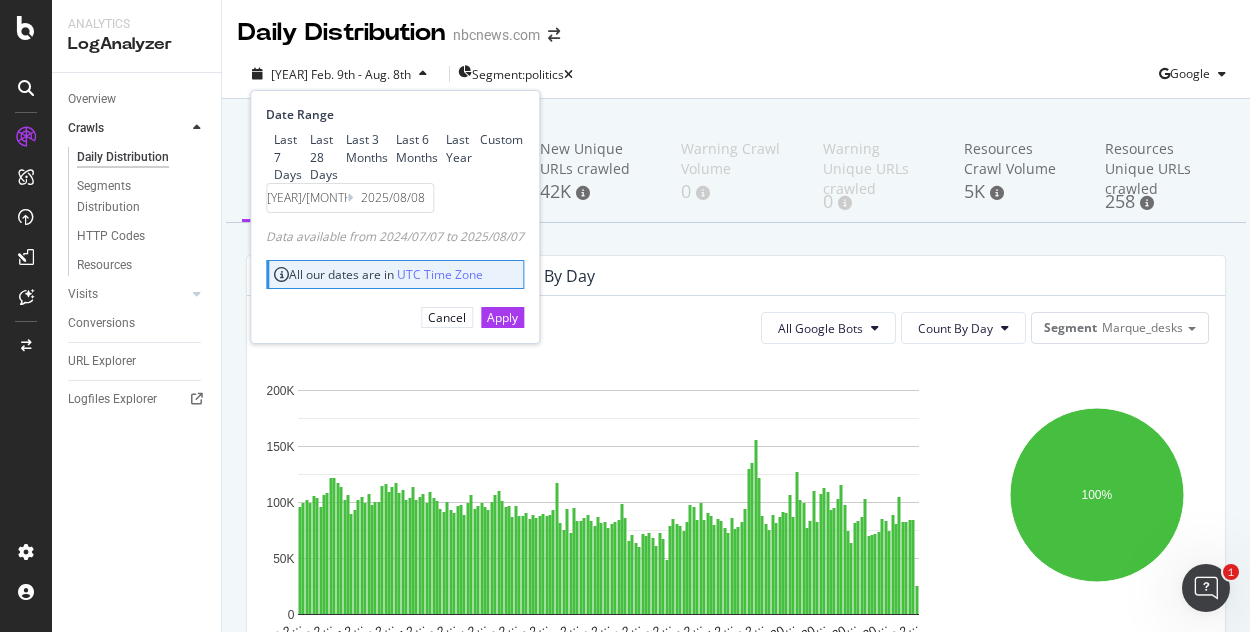 click at bounding box center (438, 148) 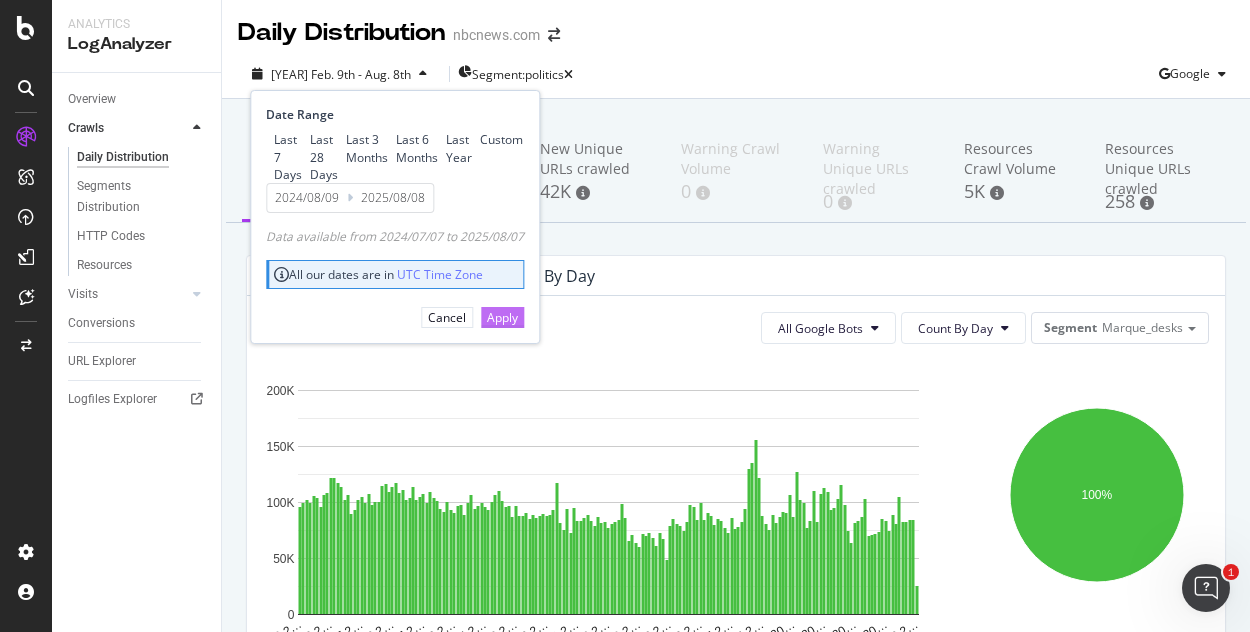 click on "Apply" at bounding box center (502, 317) 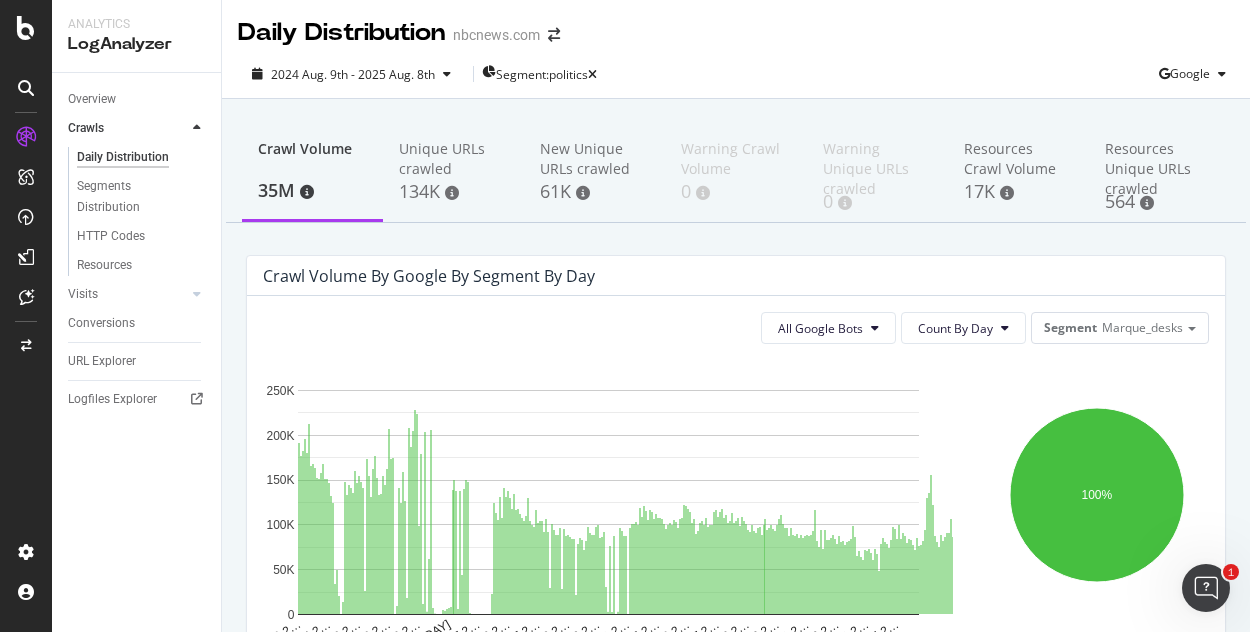 click on "Overview Crawls Daily Distribution Segments Distribution HTTP Codes Resources Visits Daily Distribution Segments Distribution HTTP Codes Conversions URL Explorer Logfiles Explorer" at bounding box center (136, 352) 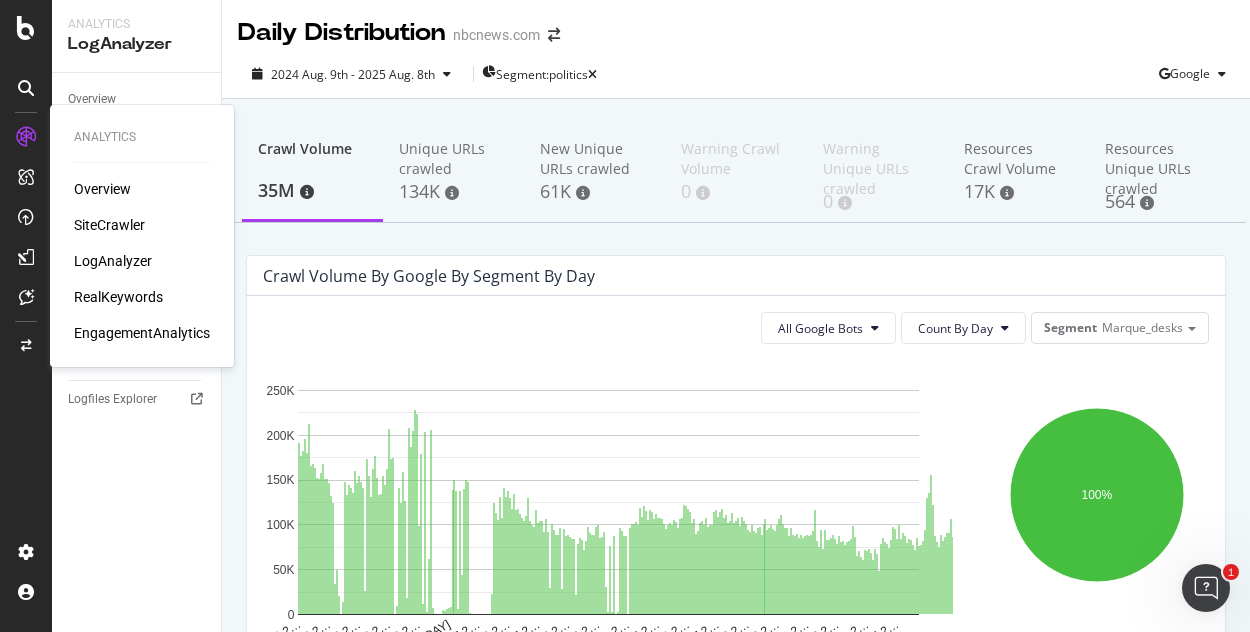 click on "SiteCrawler" at bounding box center (109, 225) 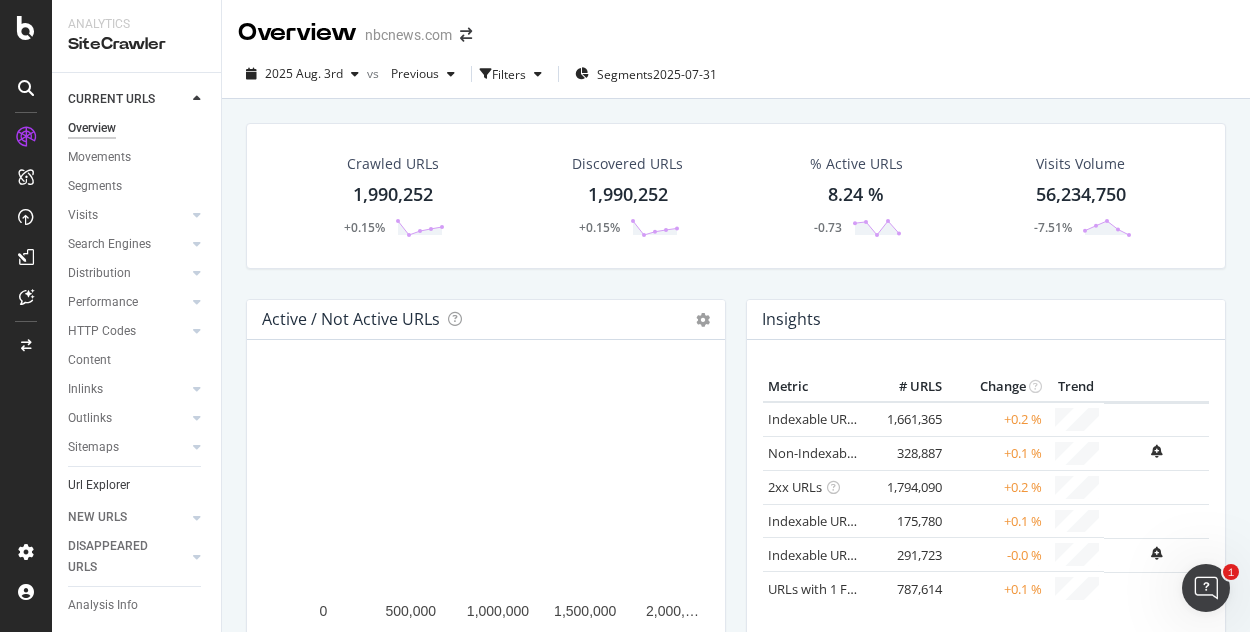 scroll, scrollTop: 80, scrollLeft: 0, axis: vertical 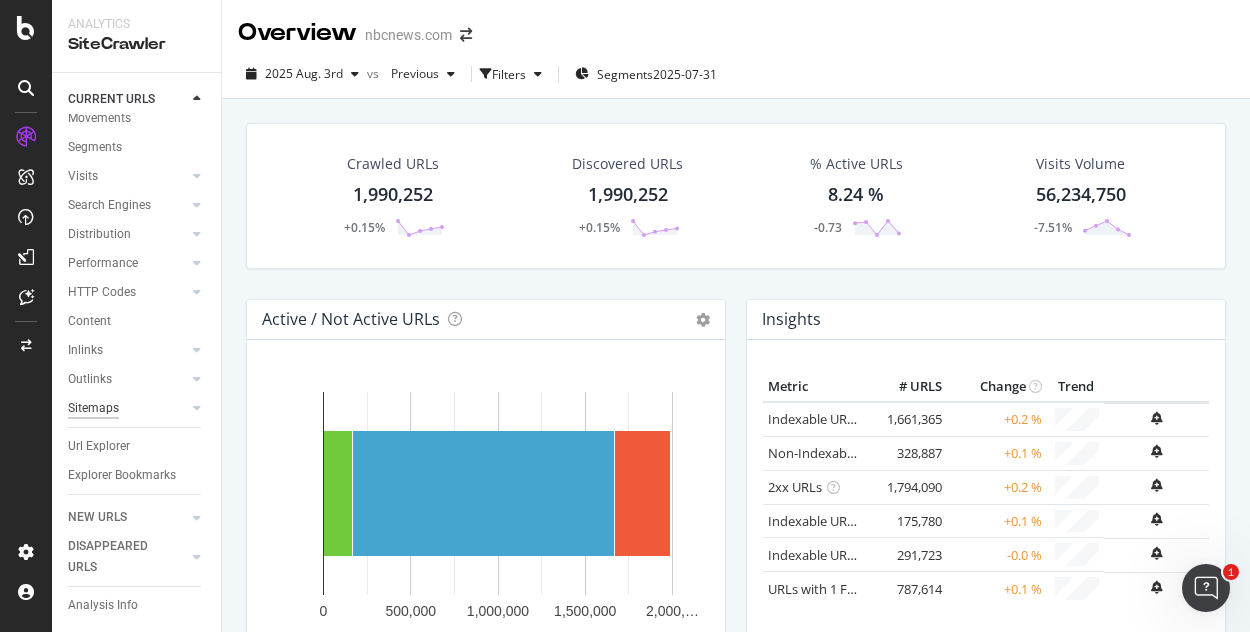 click on "Sitemaps" at bounding box center [93, 408] 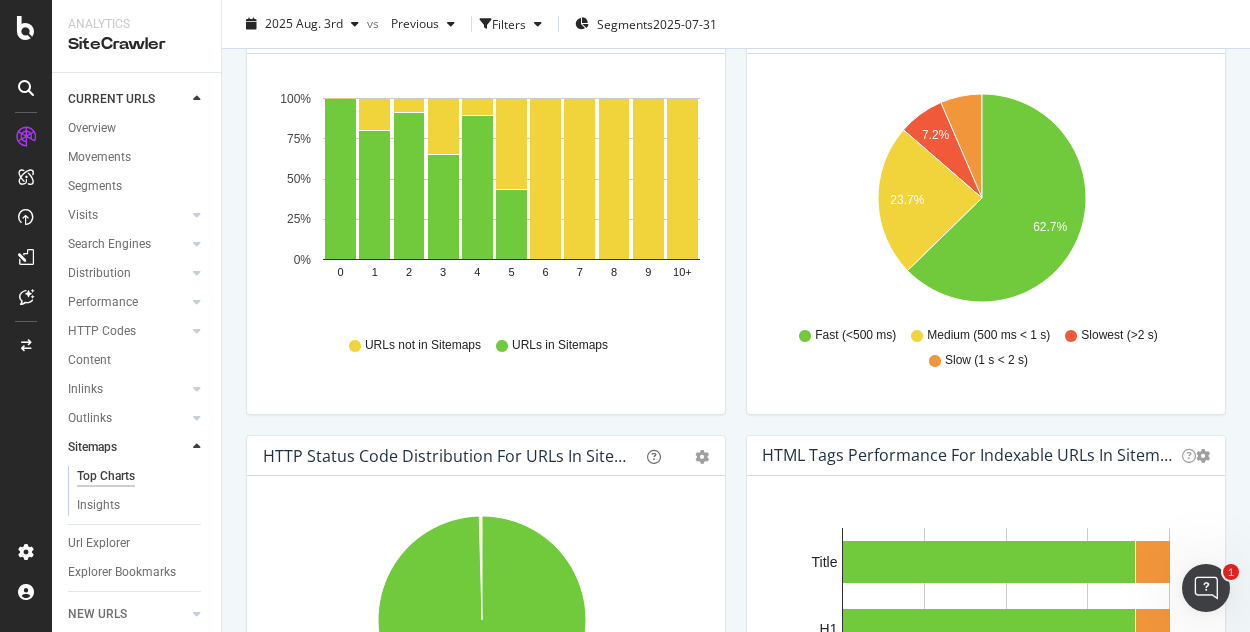 scroll, scrollTop: 750, scrollLeft: 0, axis: vertical 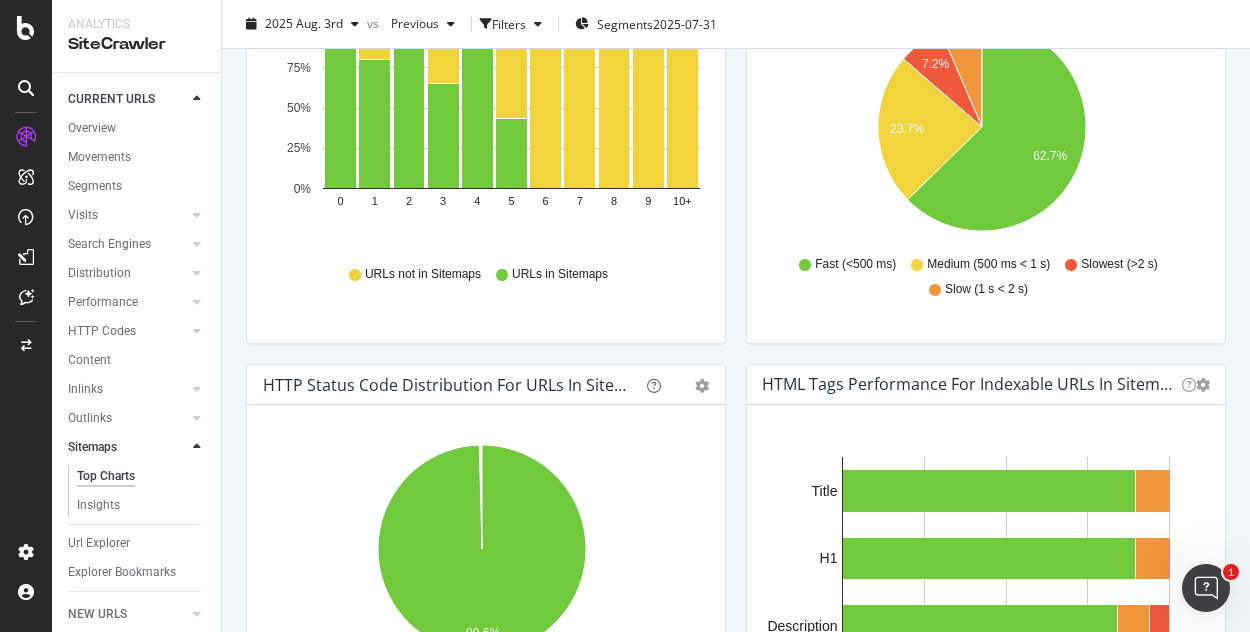 click on "Insights" at bounding box center (144, 503) 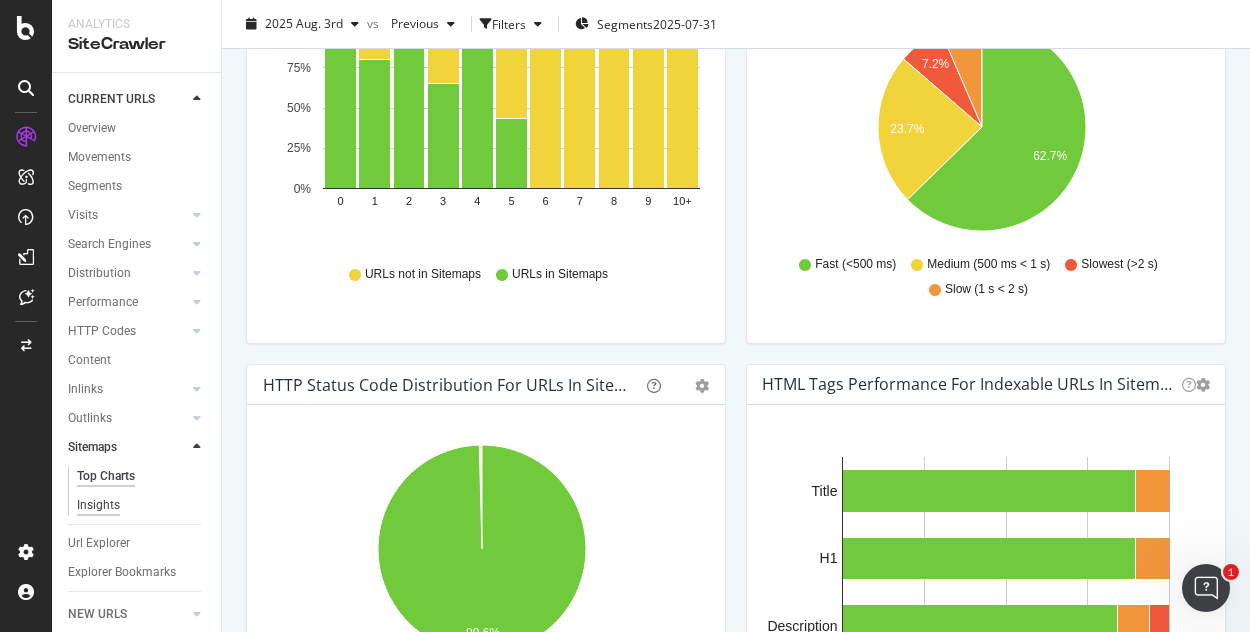 click on "Insights" at bounding box center [98, 505] 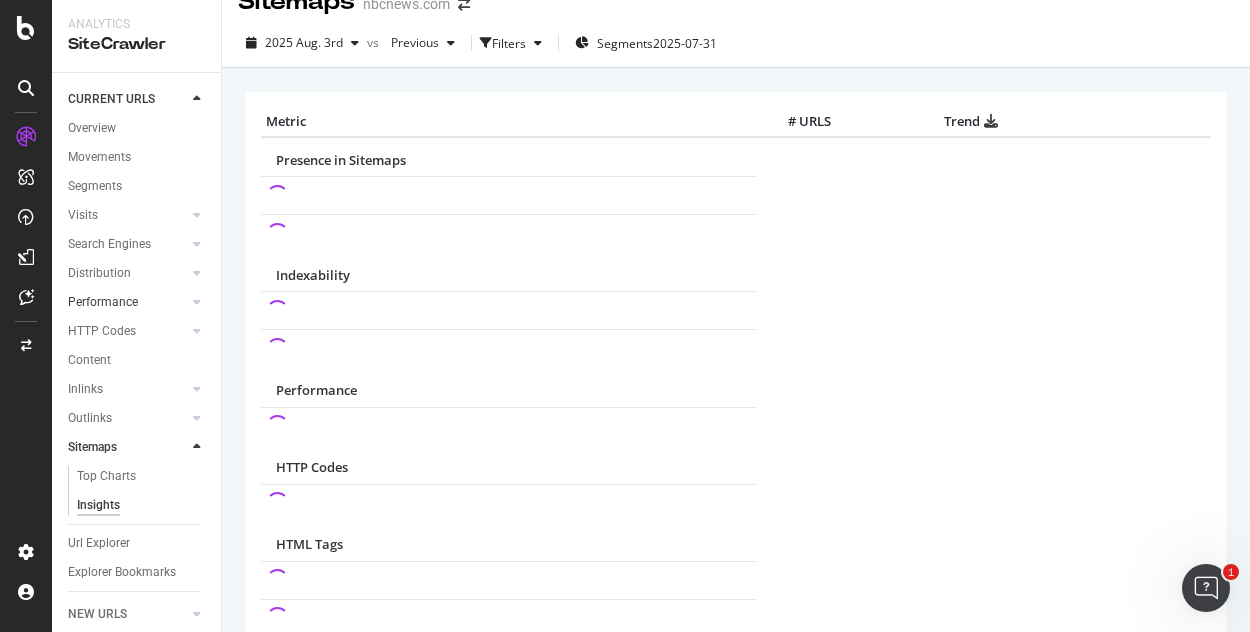 scroll, scrollTop: 22, scrollLeft: 0, axis: vertical 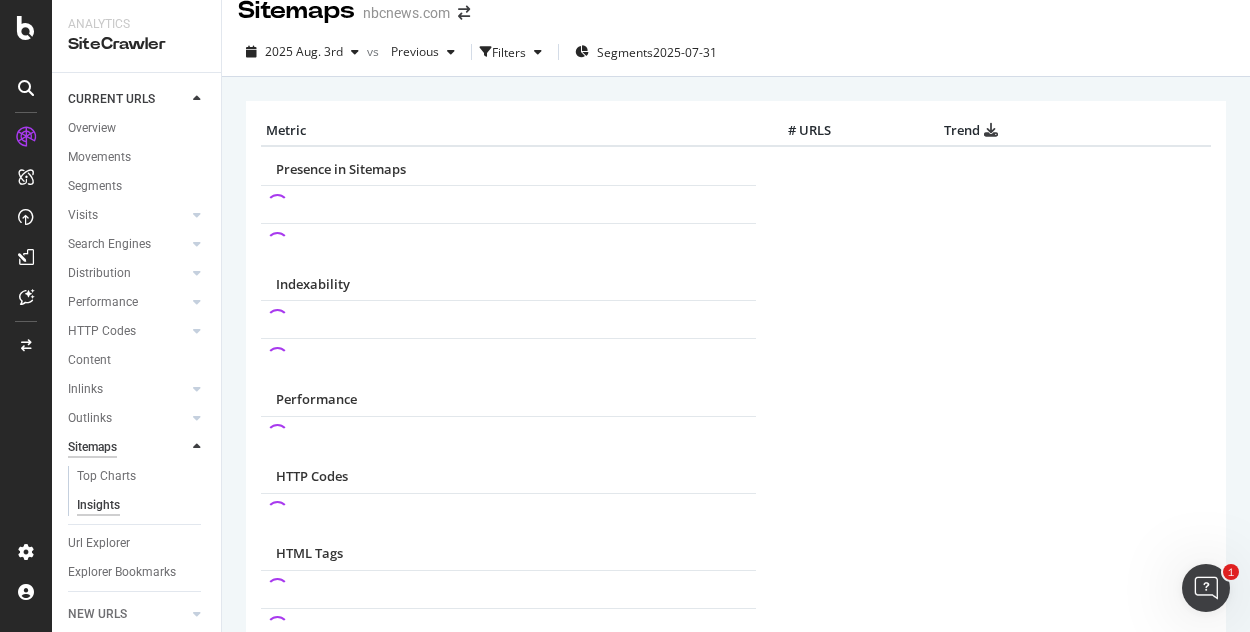 click on "Sitemaps" at bounding box center [92, 447] 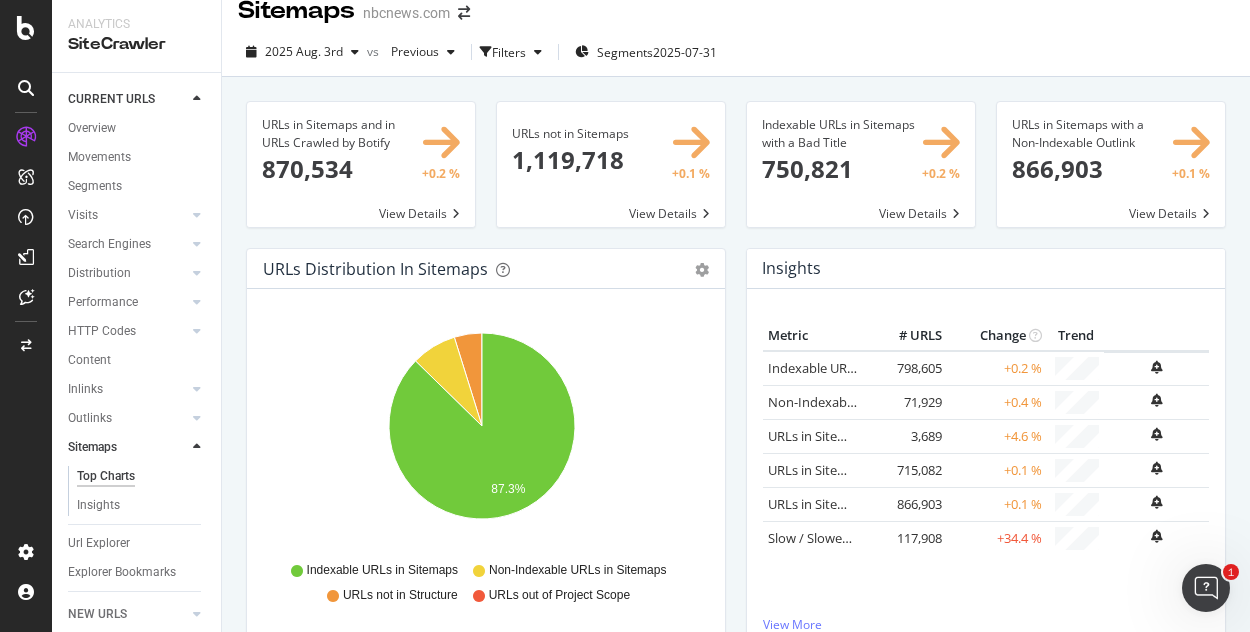 click at bounding box center [361, 164] 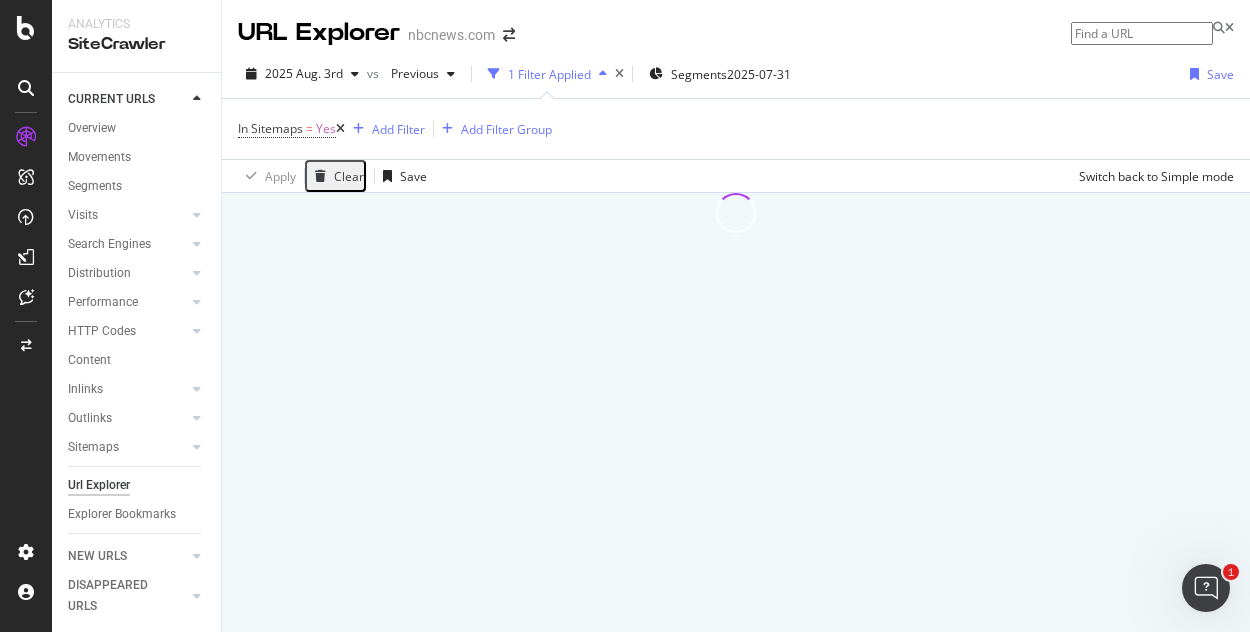 scroll, scrollTop: 0, scrollLeft: 0, axis: both 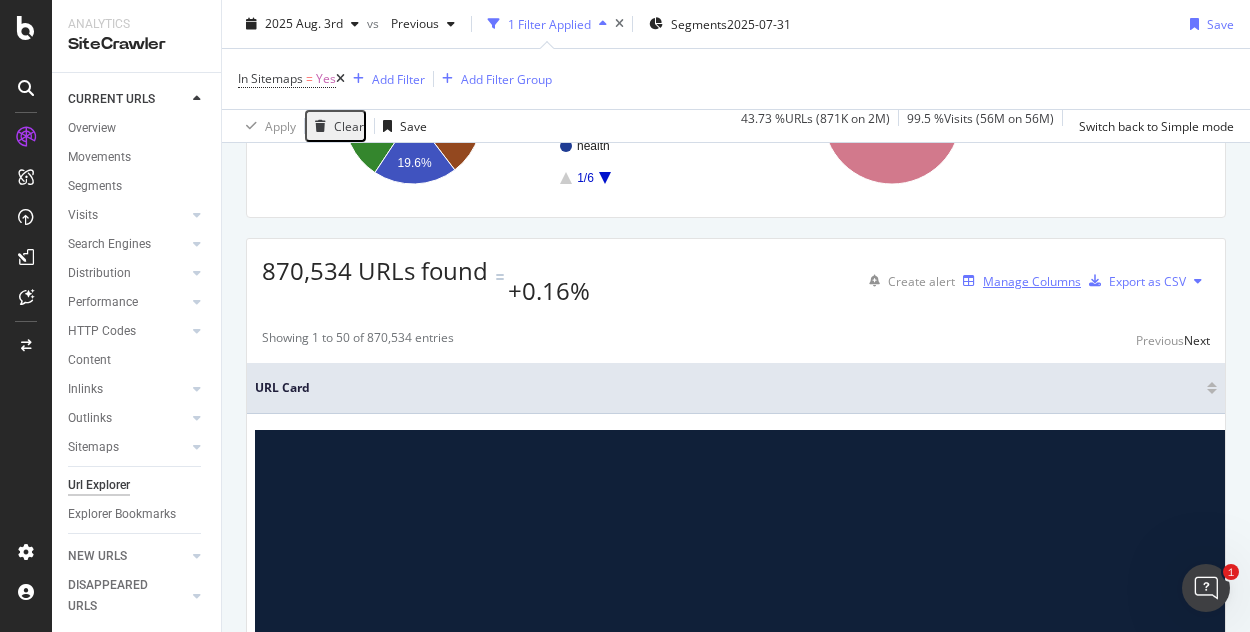 click on "Manage Columns" at bounding box center (1032, 281) 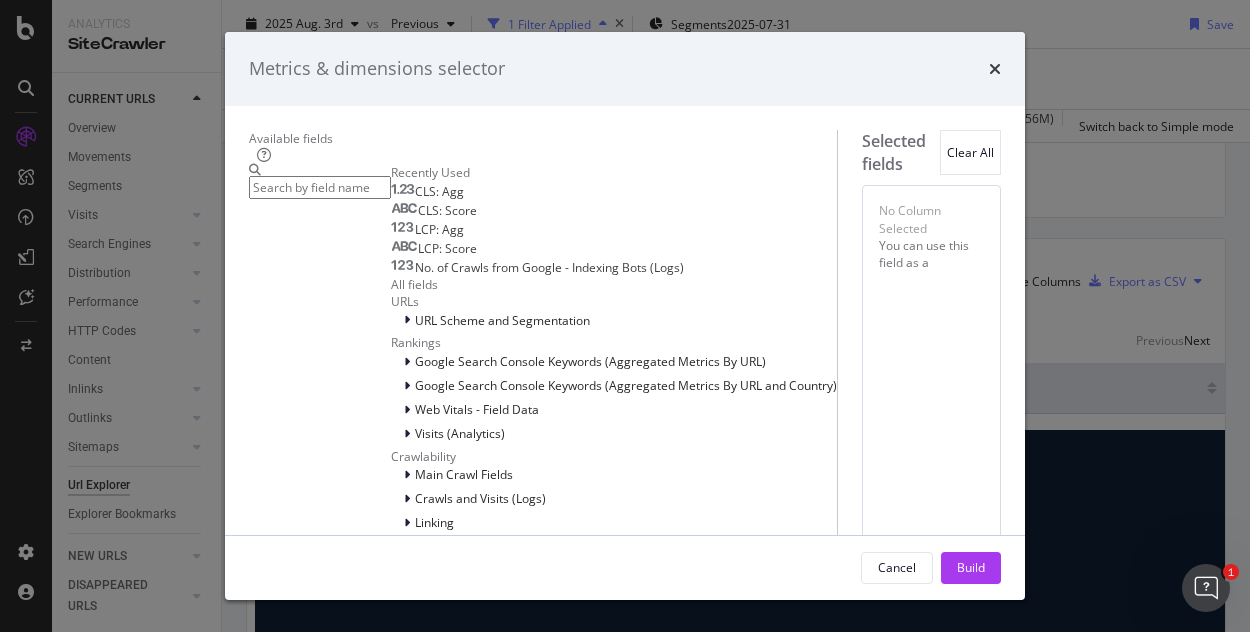 click at bounding box center (320, 187) 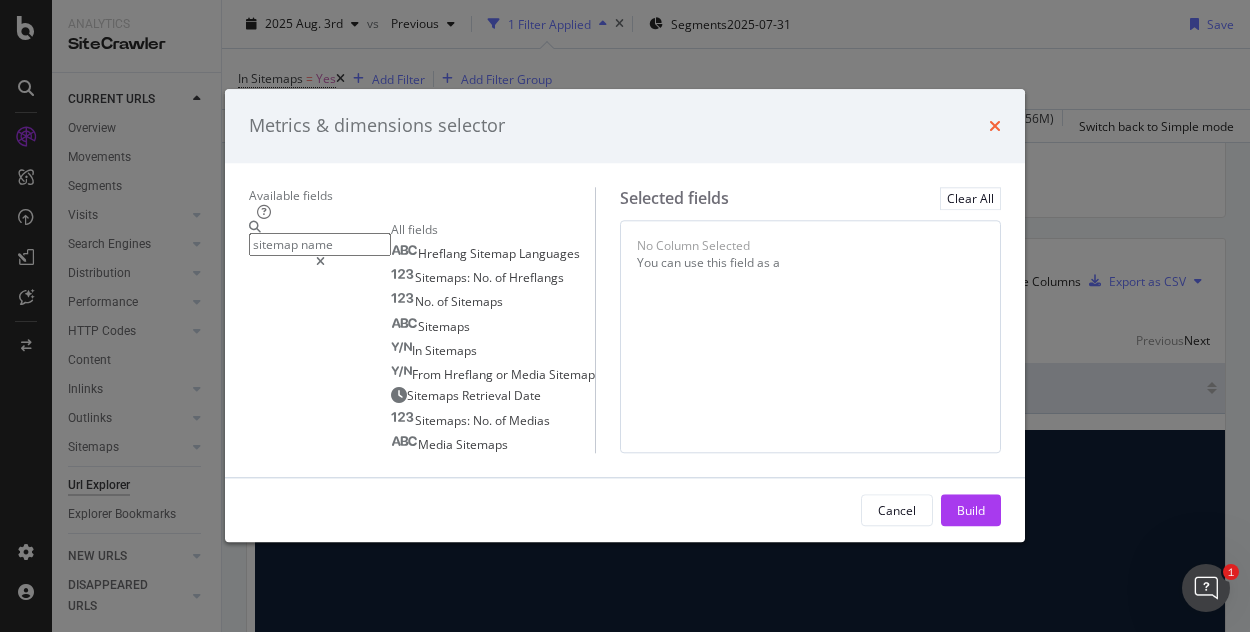 type on "sitemap name" 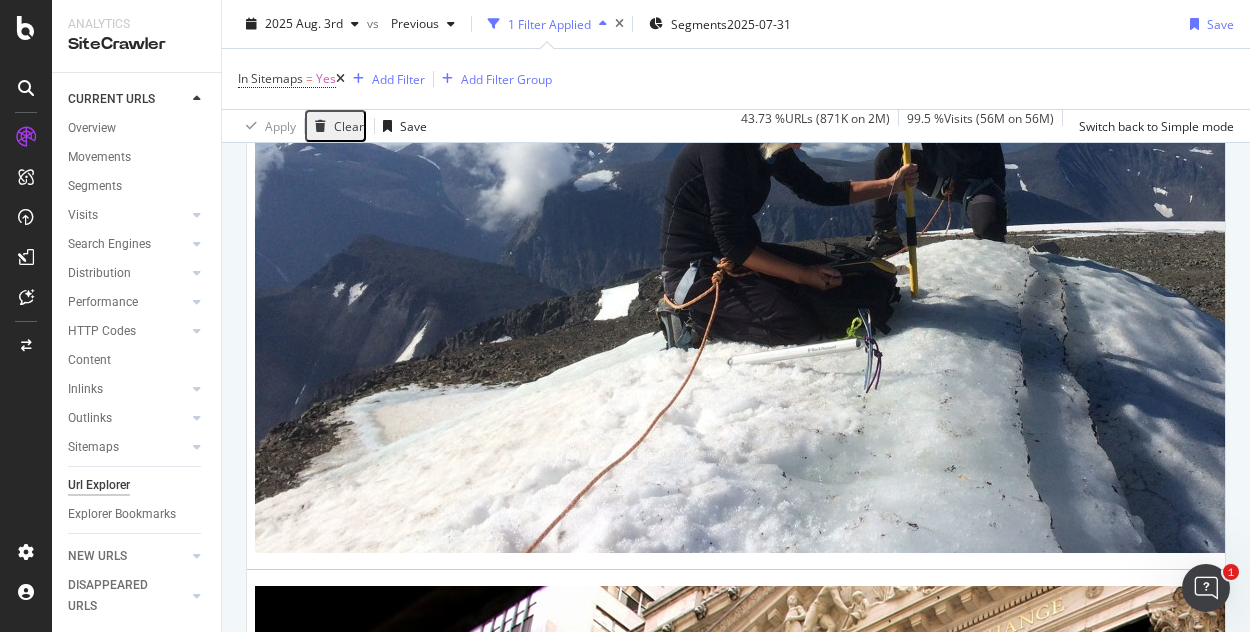 scroll, scrollTop: 2737, scrollLeft: 0, axis: vertical 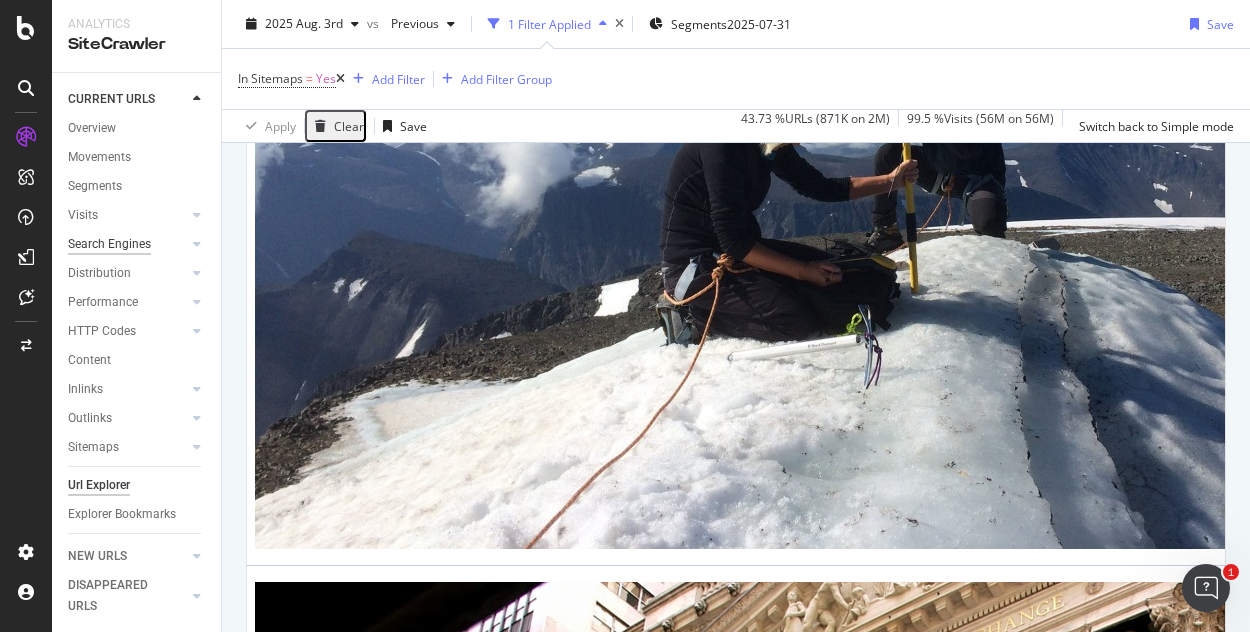 click on "Search Engines" at bounding box center [109, 244] 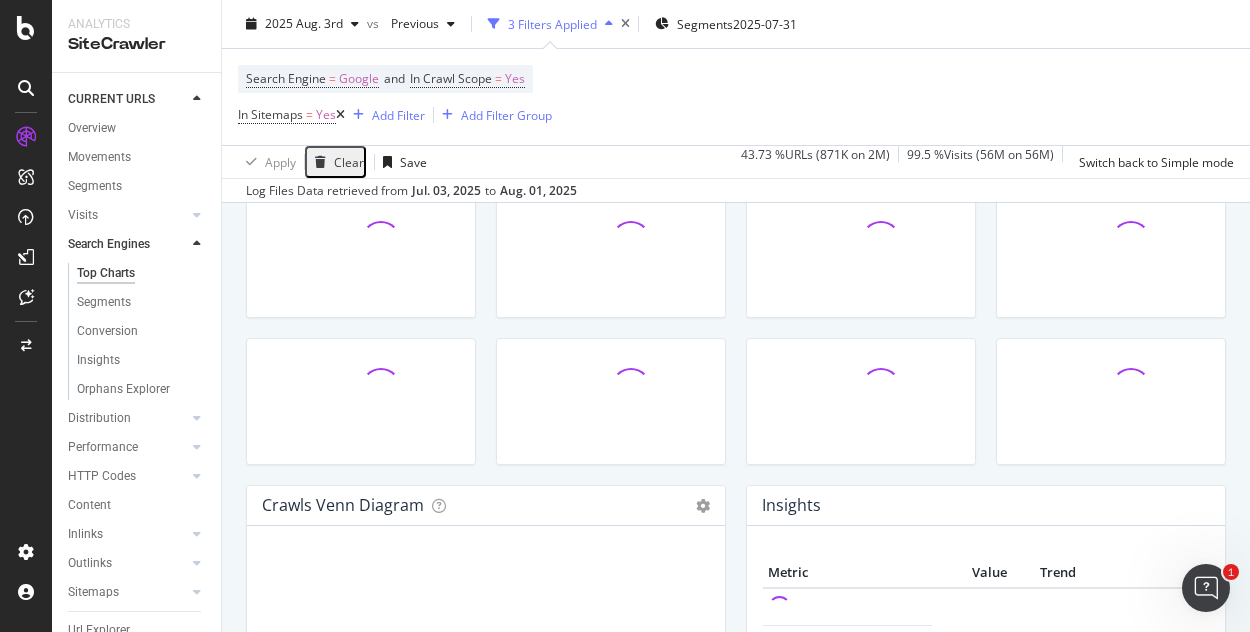 scroll, scrollTop: 124, scrollLeft: 0, axis: vertical 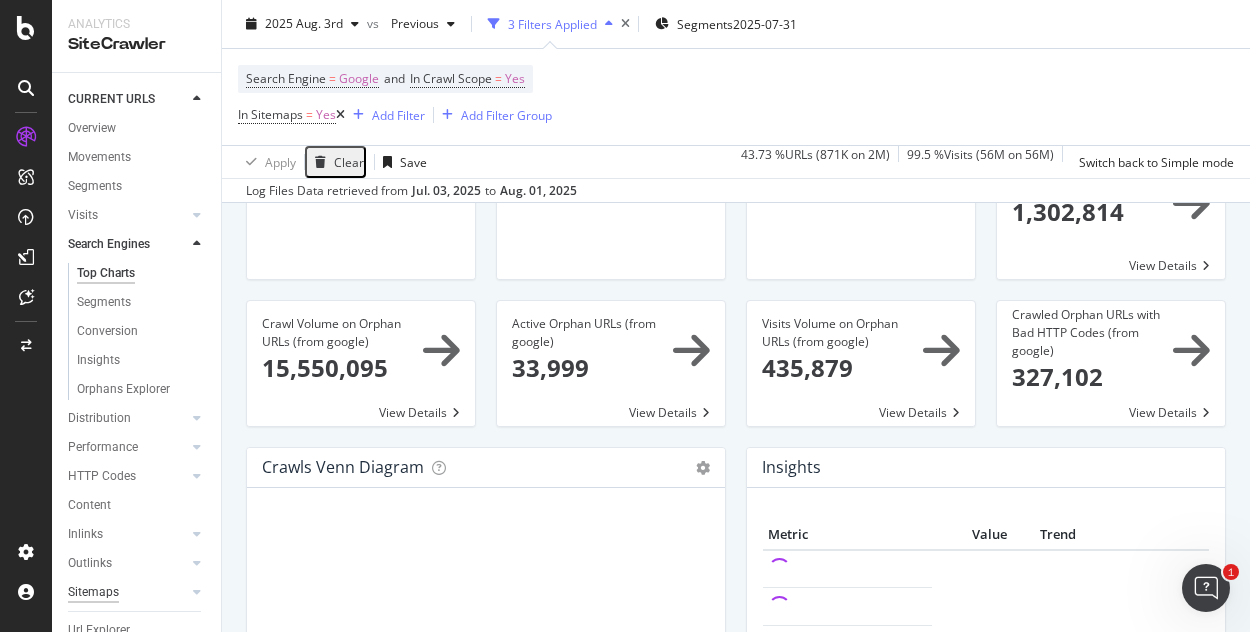 click on "Sitemaps" at bounding box center [93, 592] 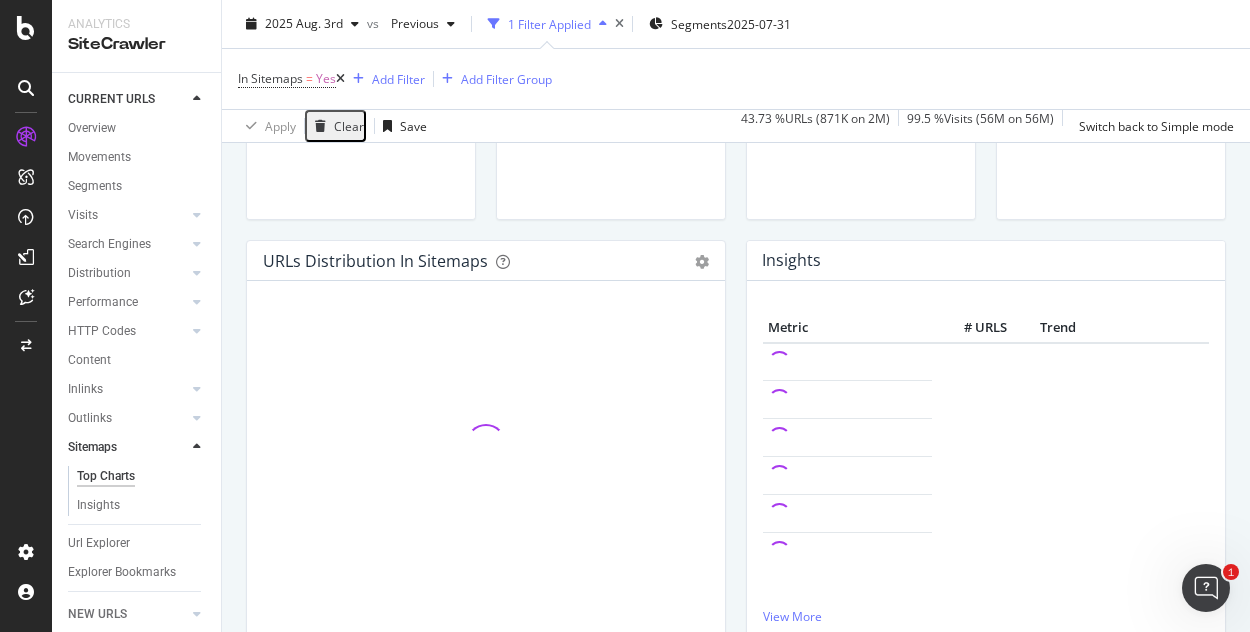 scroll, scrollTop: 138, scrollLeft: 0, axis: vertical 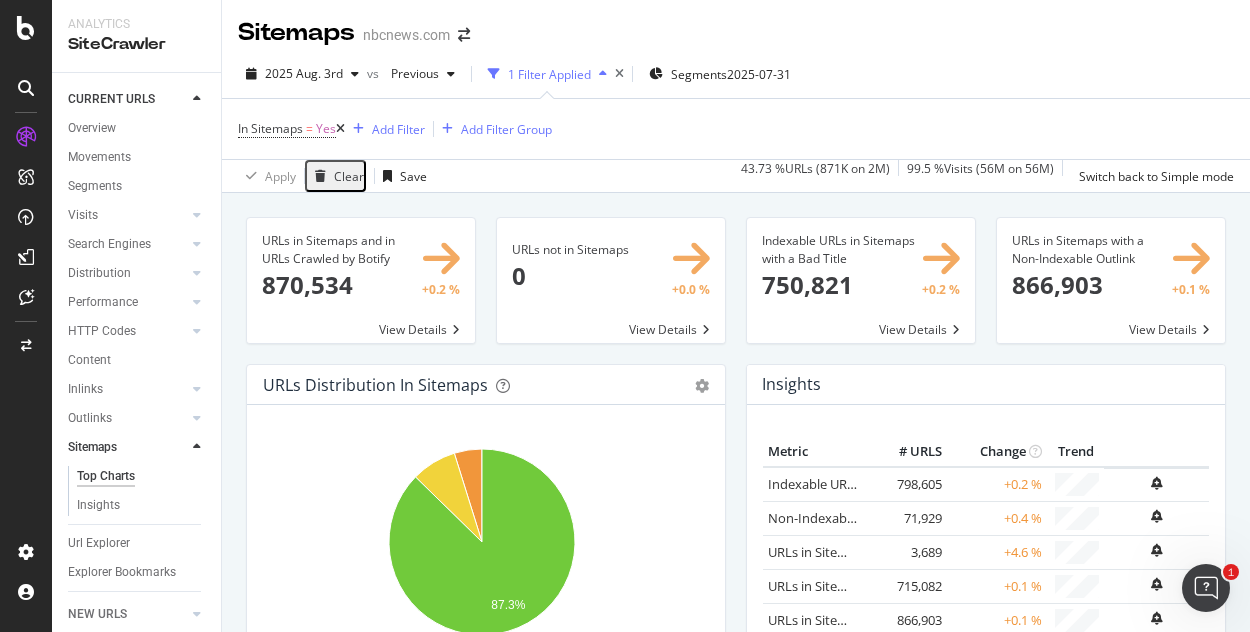 click at bounding box center [861, 280] 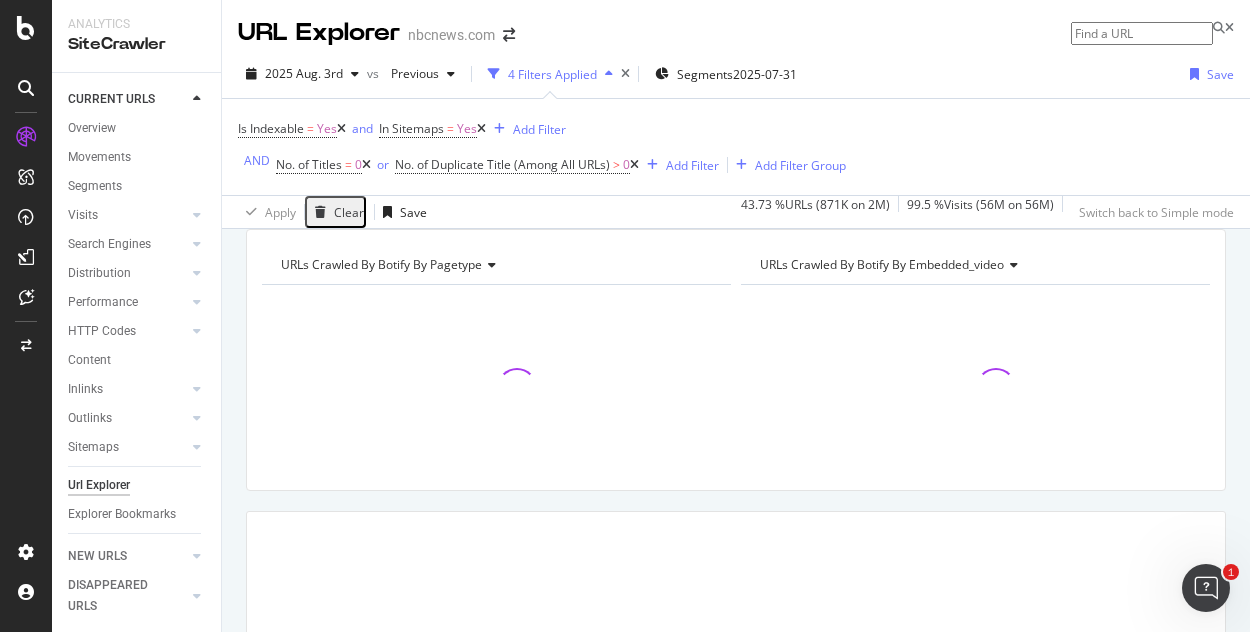 scroll, scrollTop: 80, scrollLeft: 0, axis: vertical 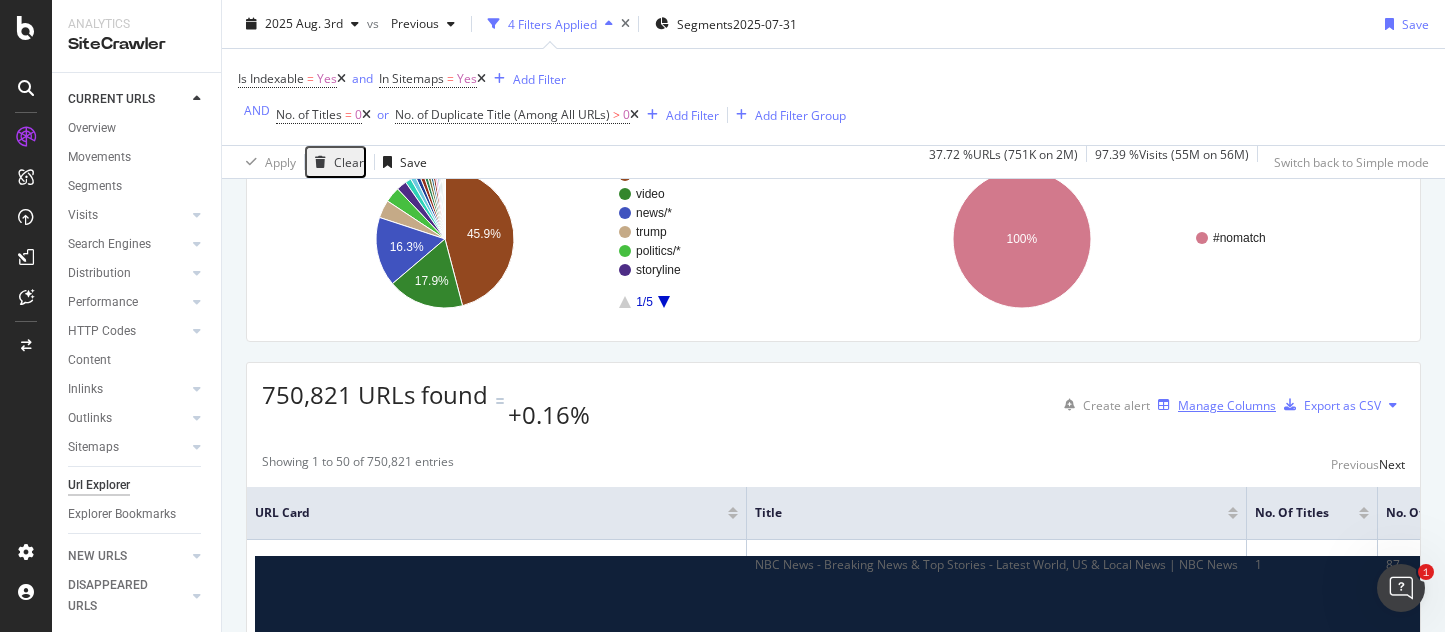 click on "Manage Columns" at bounding box center [1227, 405] 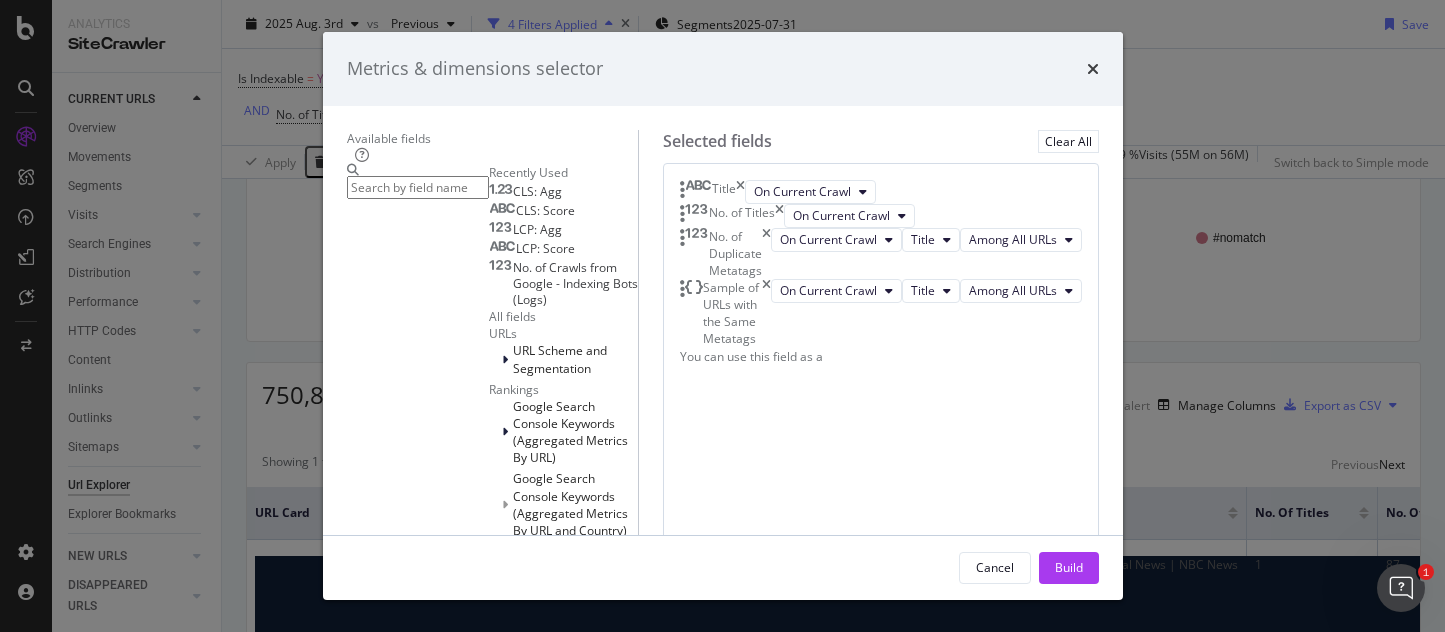 scroll, scrollTop: 375, scrollLeft: 0, axis: vertical 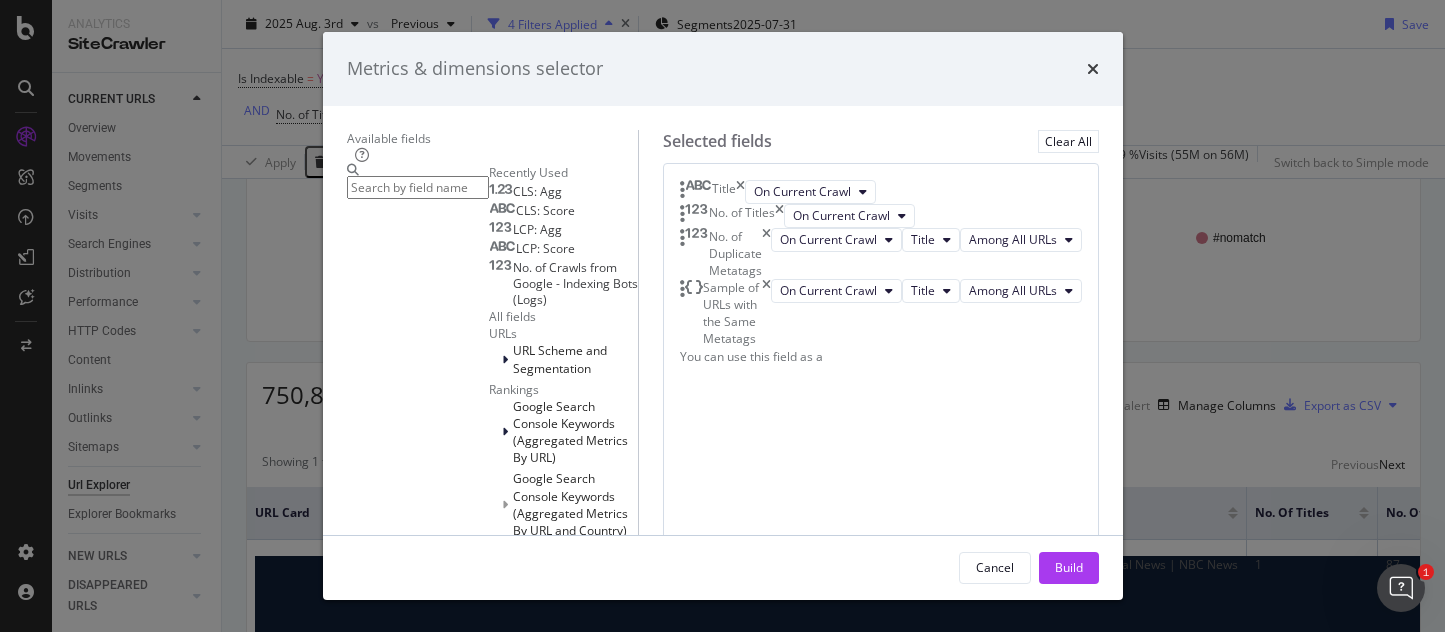click on "Sitemaps" at bounding box center (528, 753) 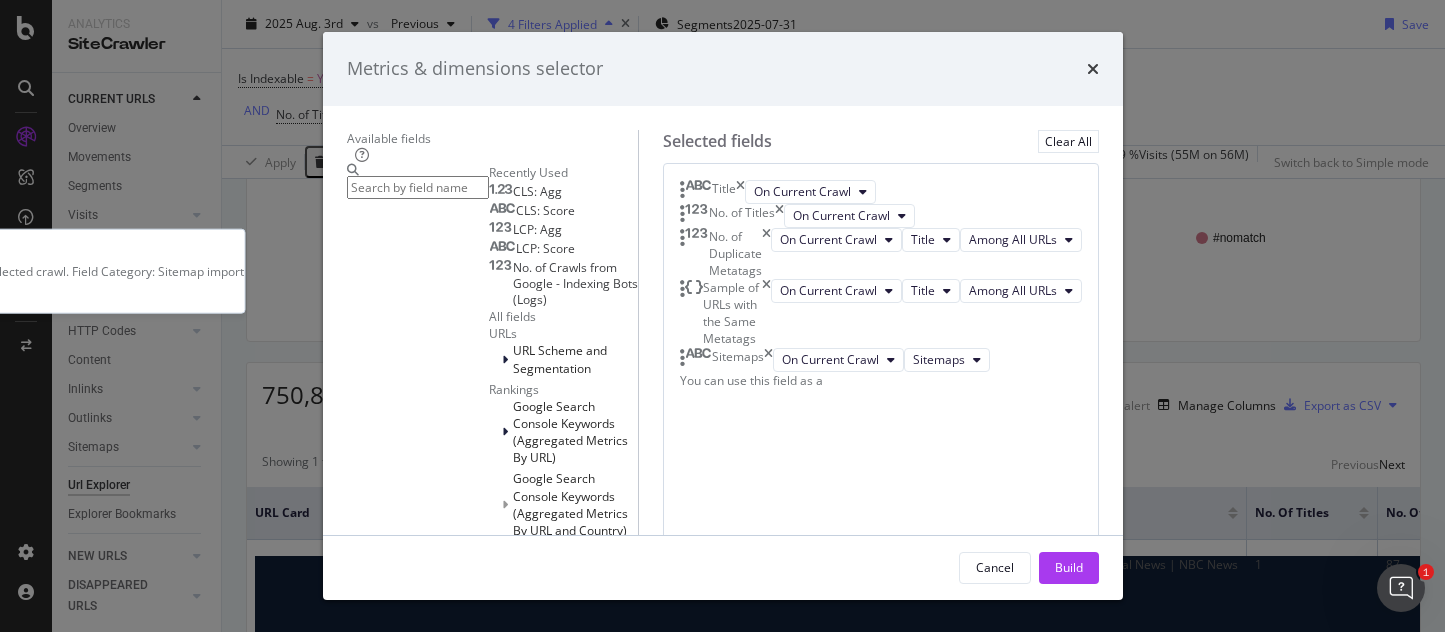 scroll, scrollTop: 43, scrollLeft: 0, axis: vertical 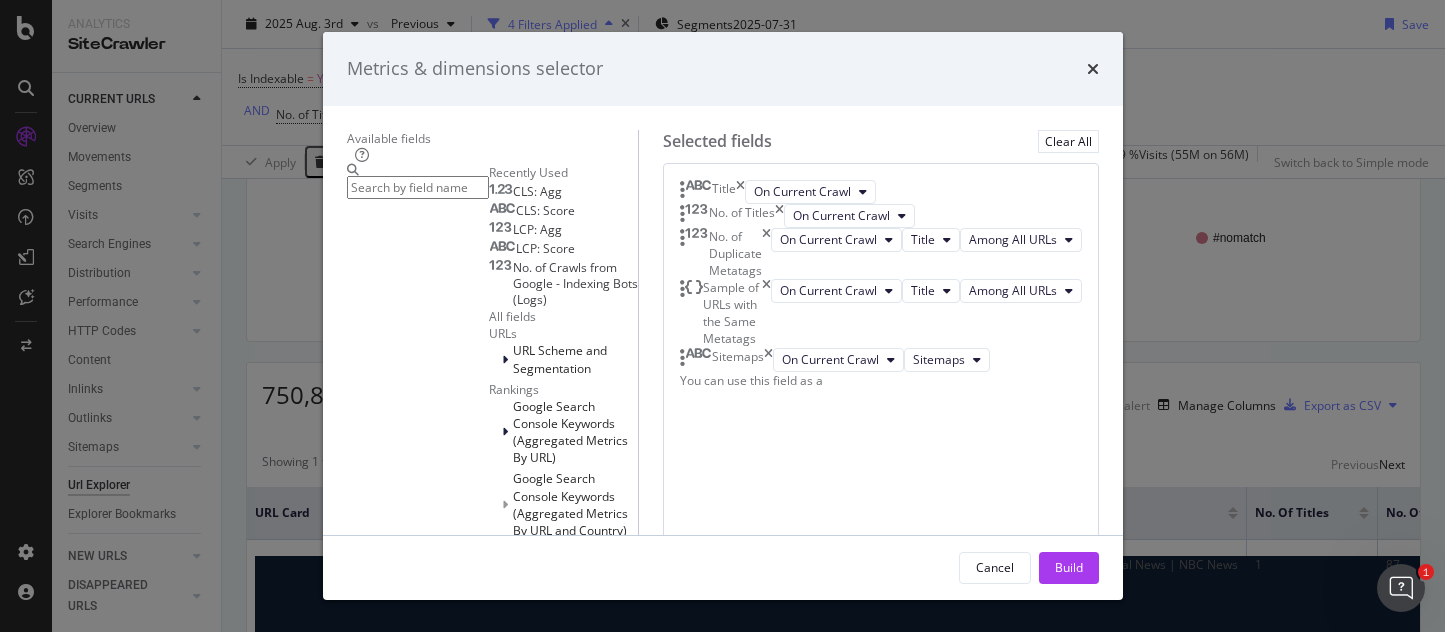 drag, startPoint x: 1128, startPoint y: 559, endPoint x: 420, endPoint y: 178, distance: 804.0056 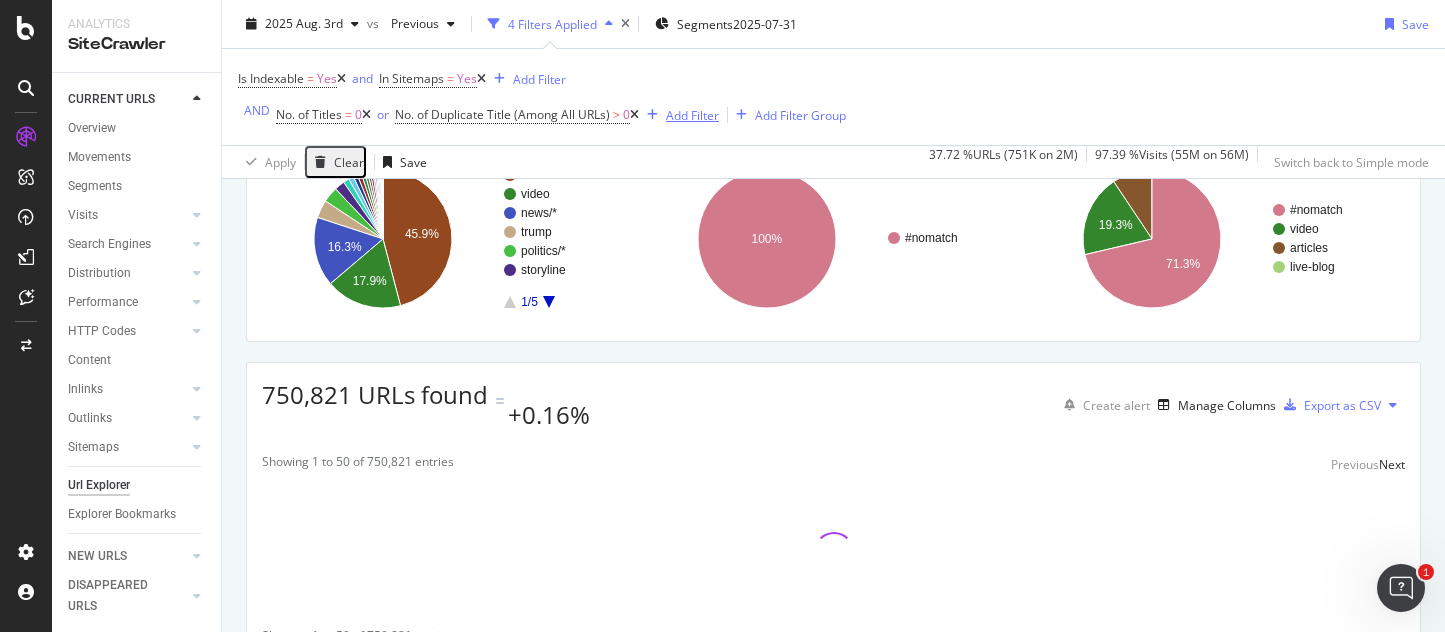 click on "Add Filter" at bounding box center (679, 115) 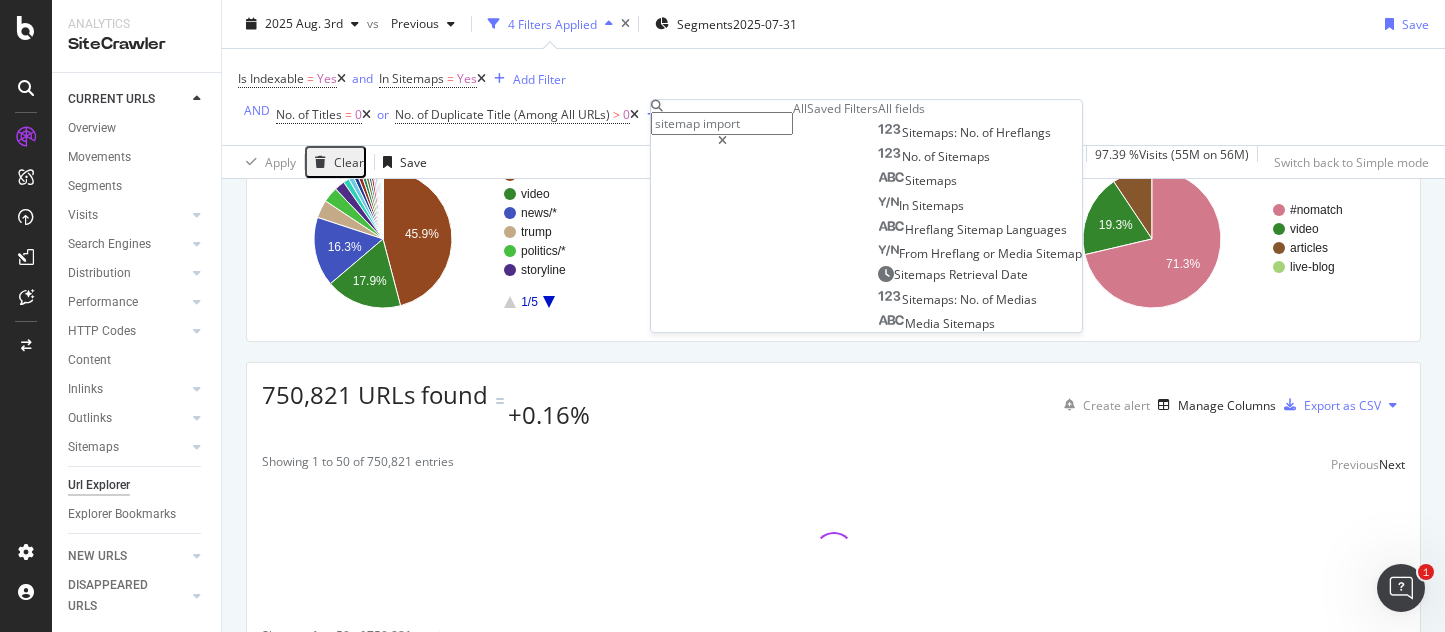 type on "sitemap impor" 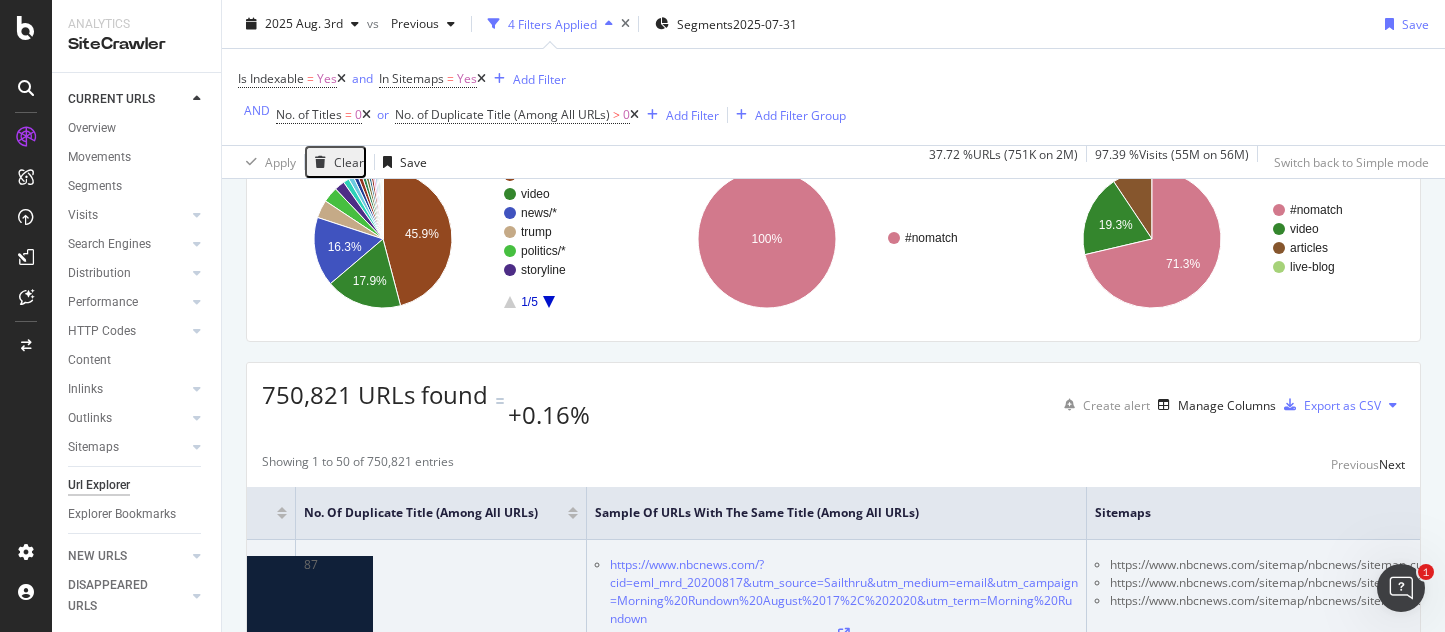 scroll, scrollTop: 0, scrollLeft: 1209, axis: horizontal 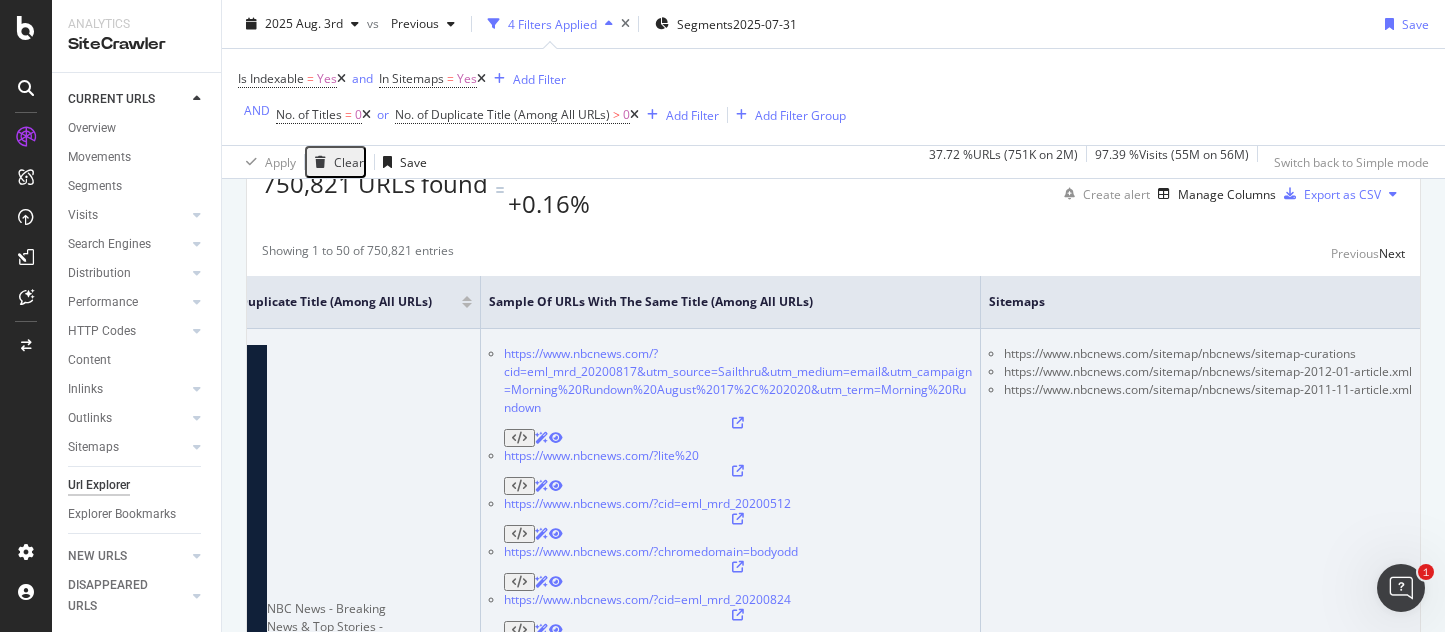 click on "https://www.nbcnews.com/sitemap/nbcnews/sitemap-curations https://www.nbcnews.com/sitemap/nbcnews/sitemap-2012-01-article.xml https://www.nbcnews.com/sitemap/nbcnews/sitemap-2011-11-article.xml" at bounding box center (1200, 660) 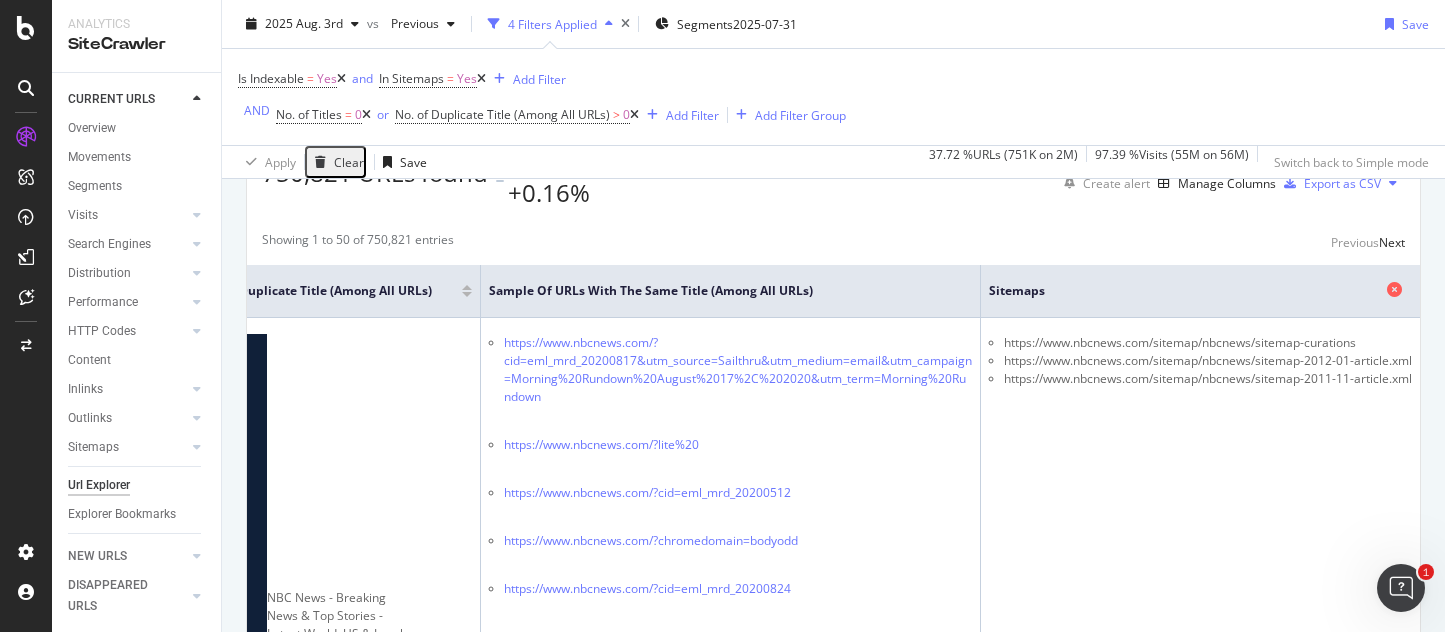 scroll, scrollTop: 360, scrollLeft: 0, axis: vertical 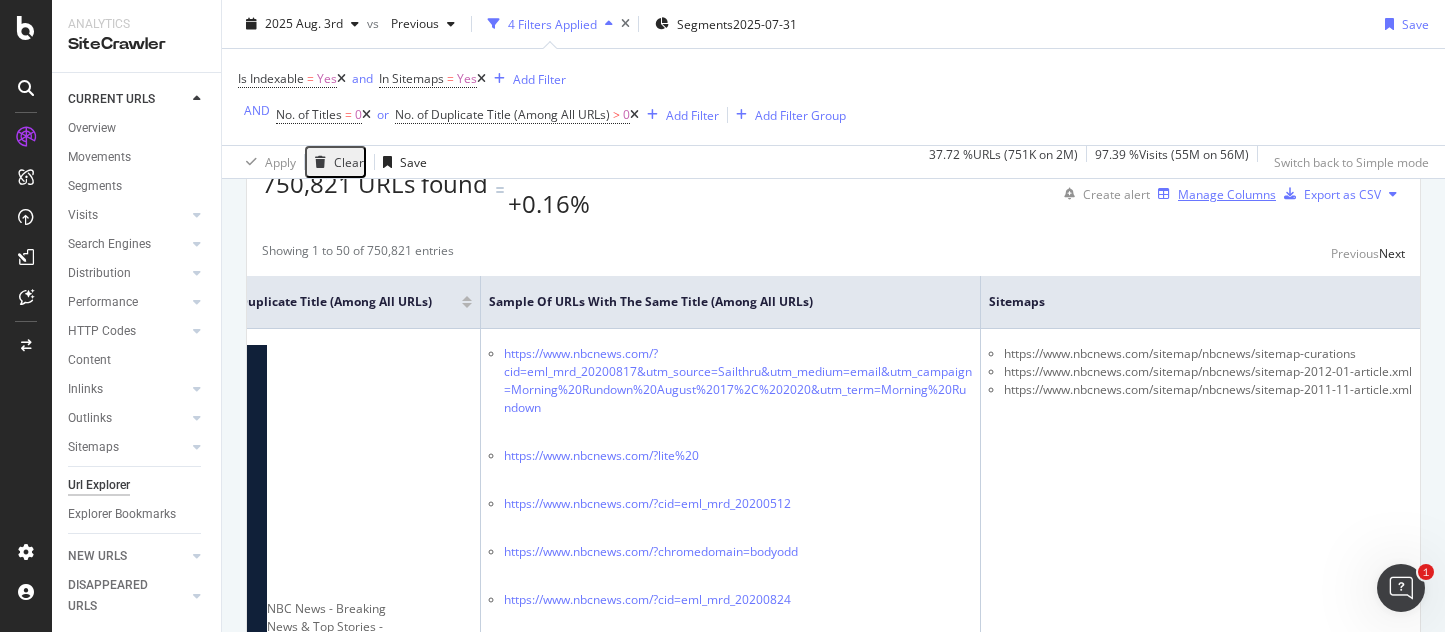 click on "Manage Columns" at bounding box center [1213, 194] 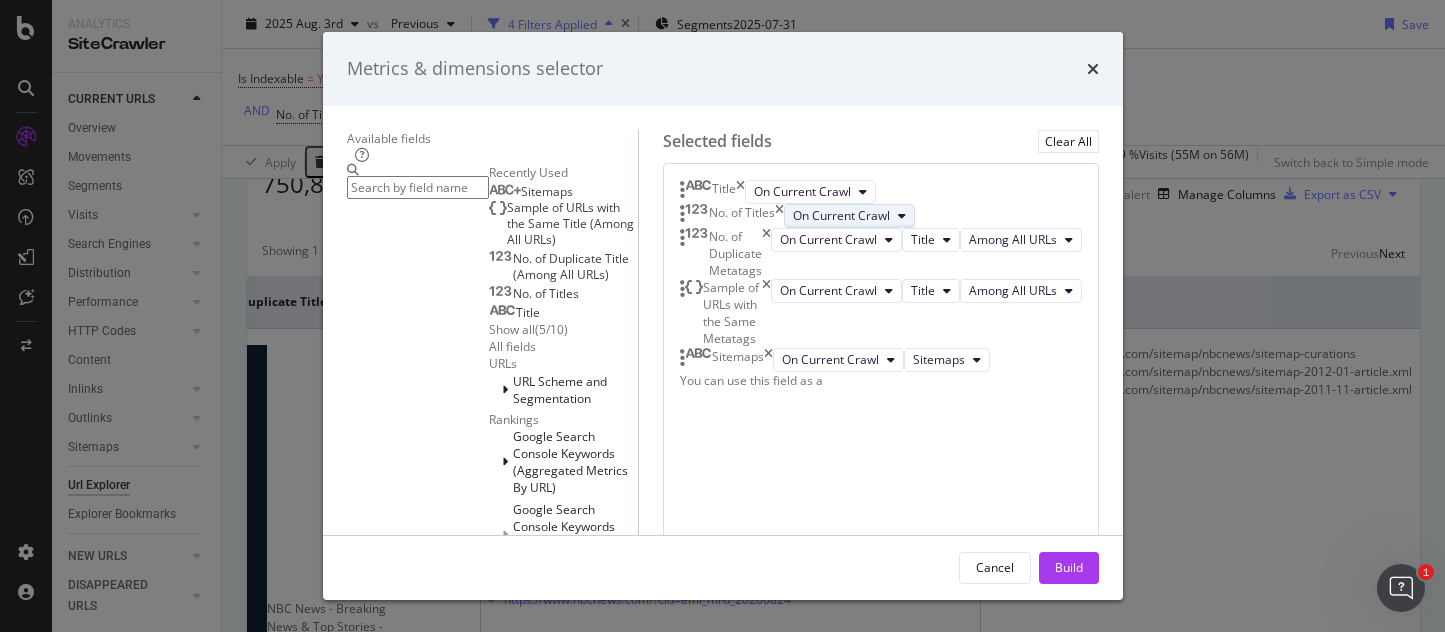 scroll, scrollTop: 109, scrollLeft: 0, axis: vertical 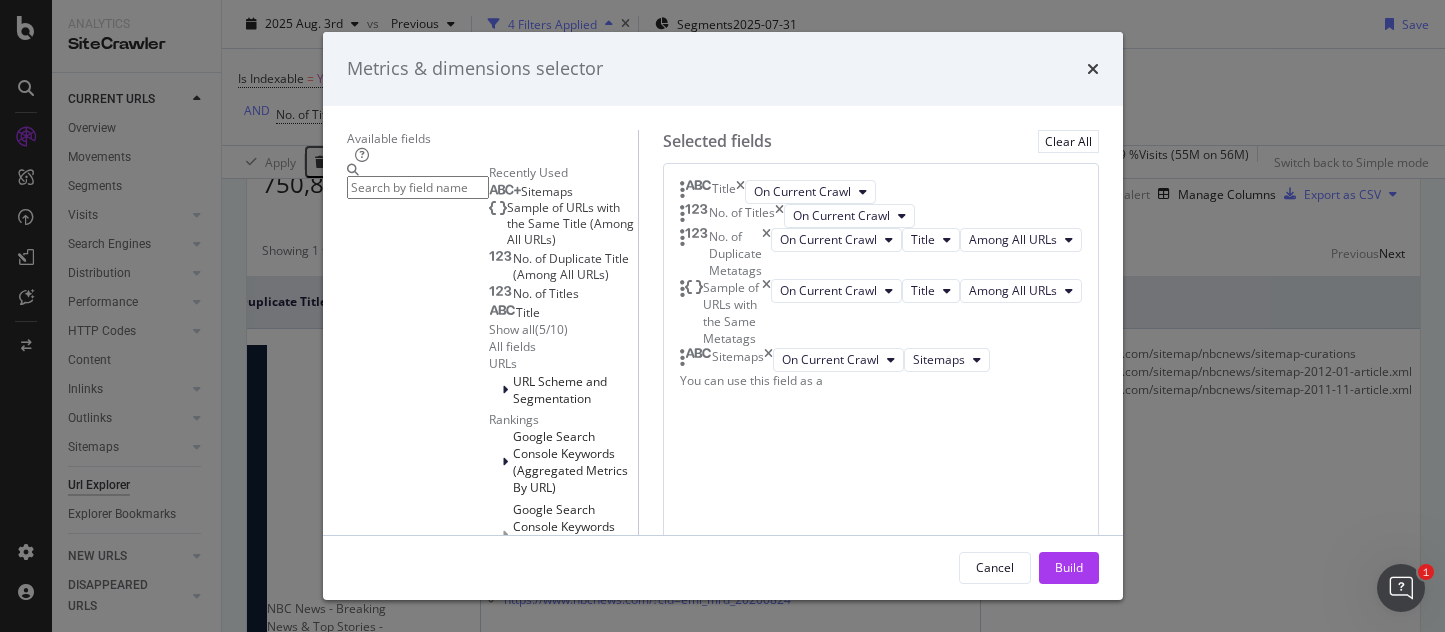 click on "Metrics & dimensions selector Available fields Recently Used Sitemaps Sample of URLs with the Same Title (Among All URLs) No. of Duplicate Title (Among All URLs) No. of Titles Title Show all ( 5 / 10 ) All fields URLs URL Scheme and Segmentation Rankings Google Search Console Keywords (Aggregated Metrics By URL) Google Search Console Keywords (Aggregated Metrics By URL and Country) Web Vitals - Field Data Visits (Analytics) Crawlability Main Crawl Fields Crawls and Visits (Logs) Linking Rel Anchors Sitemap import Content Content Quality HTML Tags Structured Data Technical Duplicates Intelligence ActionBoard Selected fields Clear All Title On Current Crawl No. of Titles On Current Crawl No. of Duplicate Metatags On Current Crawl Title Among All URLs Sample of URLs with the Same Metatags On Current Crawl Title Among All URLs Sitemaps On Current Crawl Sitemaps You can use this field as a  Cancel Build" at bounding box center [722, 316] 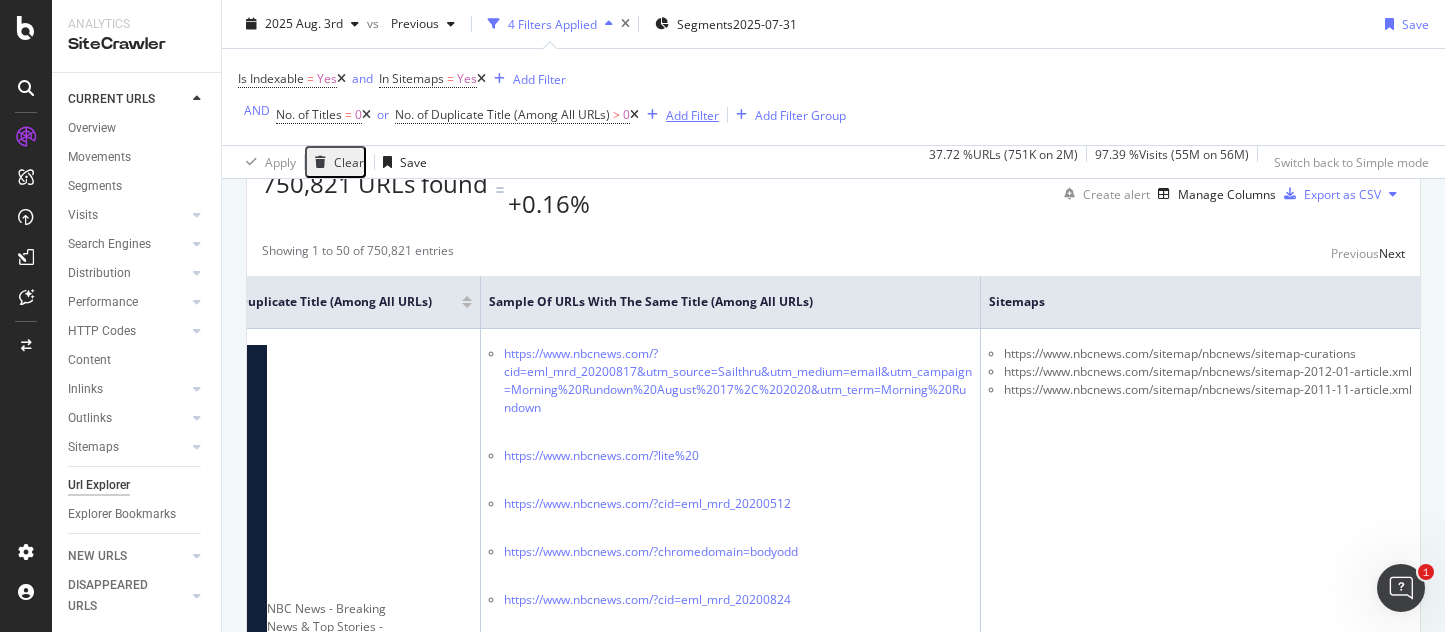 click on "Add Filter" at bounding box center (692, 114) 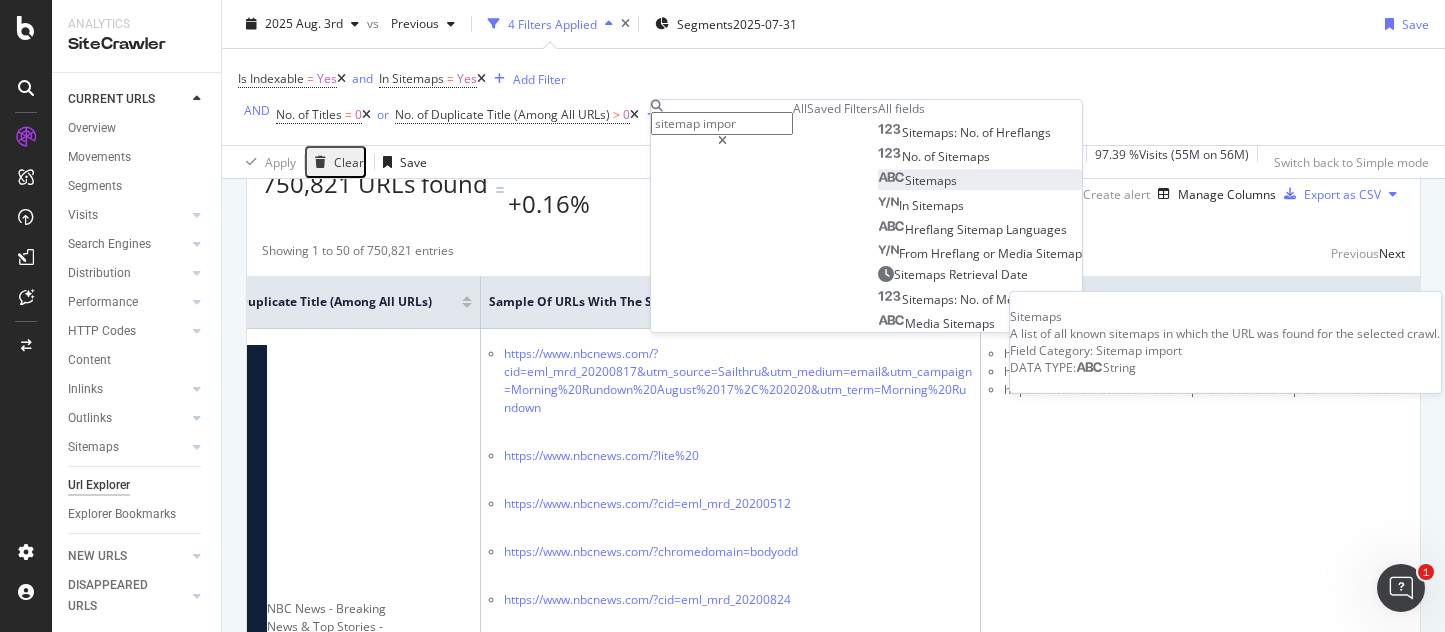 click on "Sitemaps" at bounding box center (931, 181) 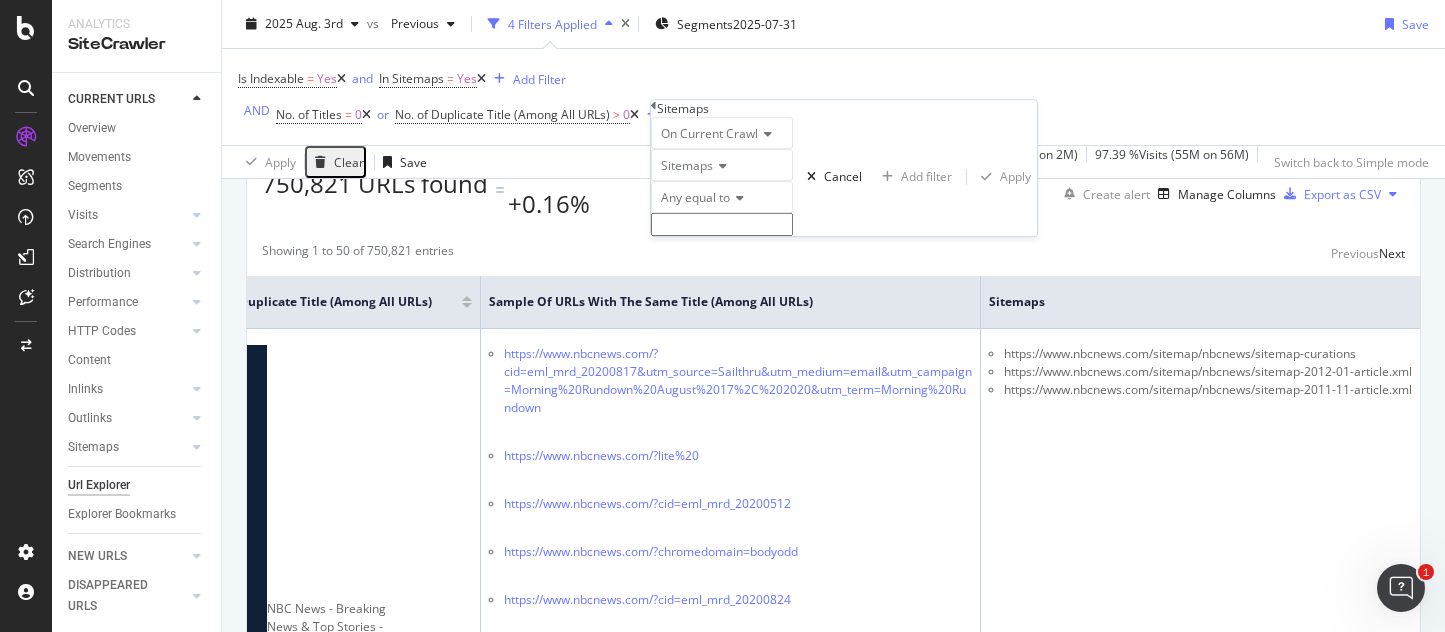 click on "Any equal to" at bounding box center [695, 197] 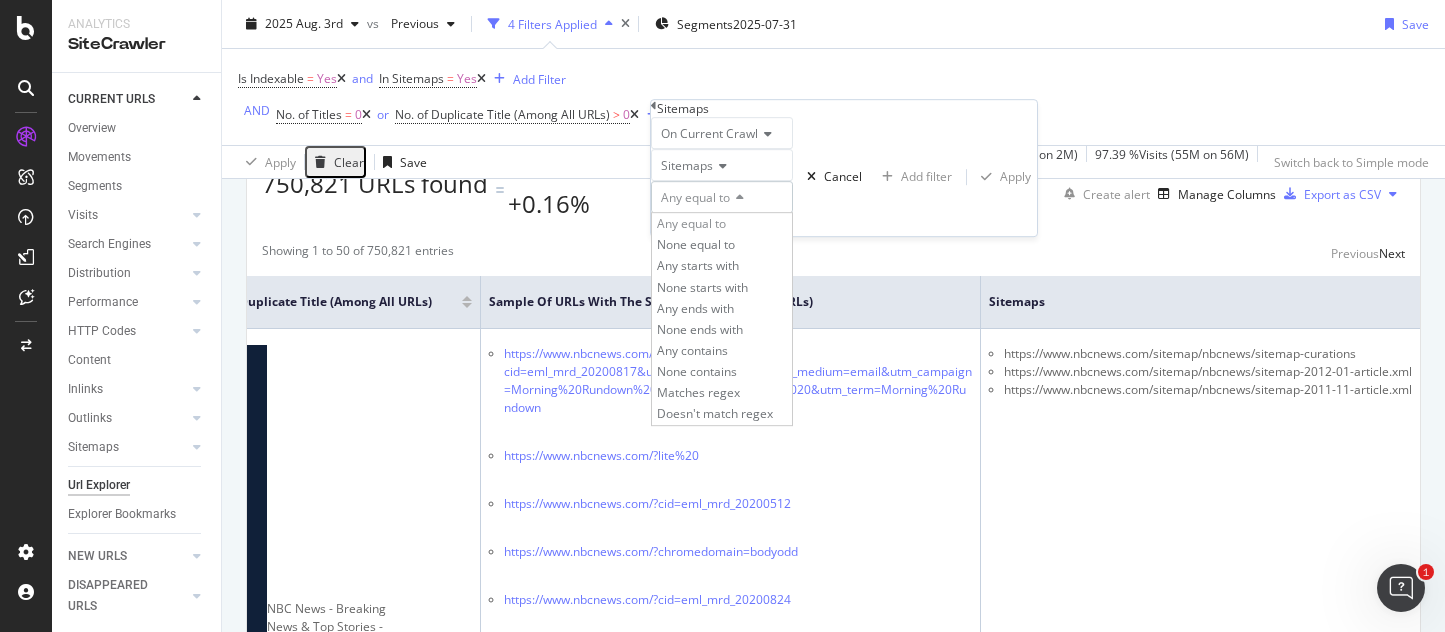 click on "Sitemaps" at bounding box center [722, 165] 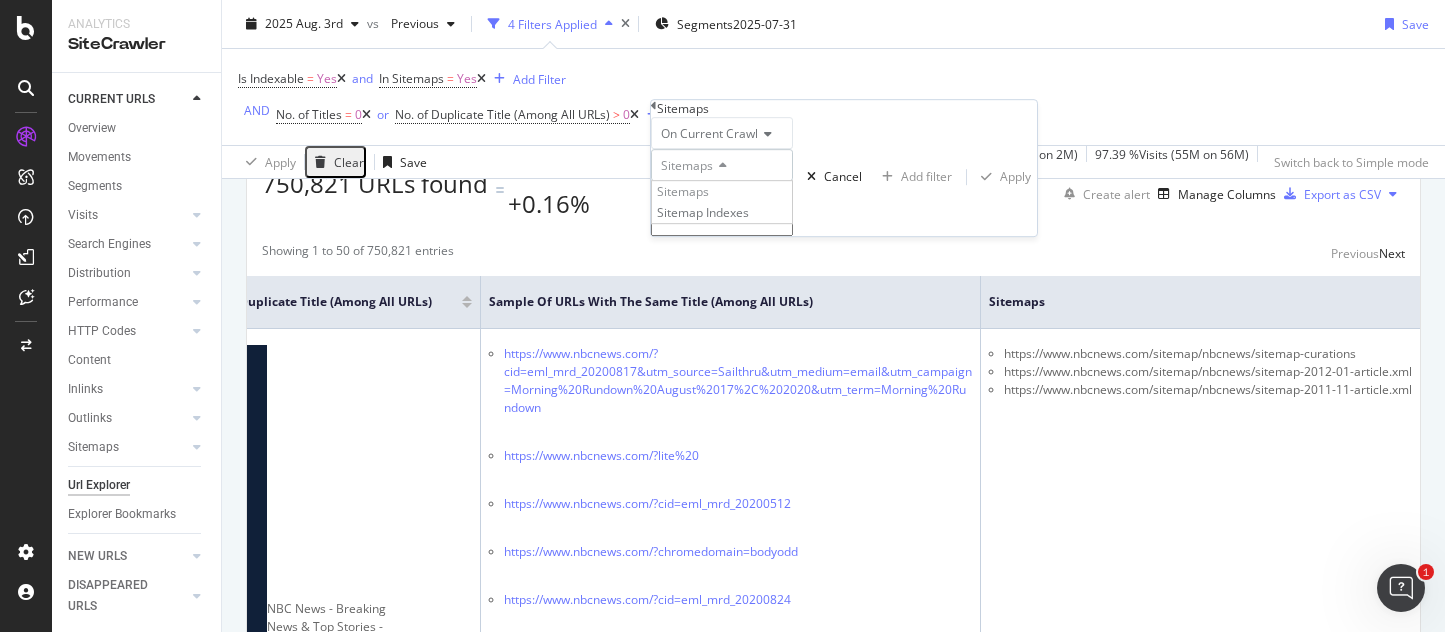 click on "Sitemaps" at bounding box center [722, 165] 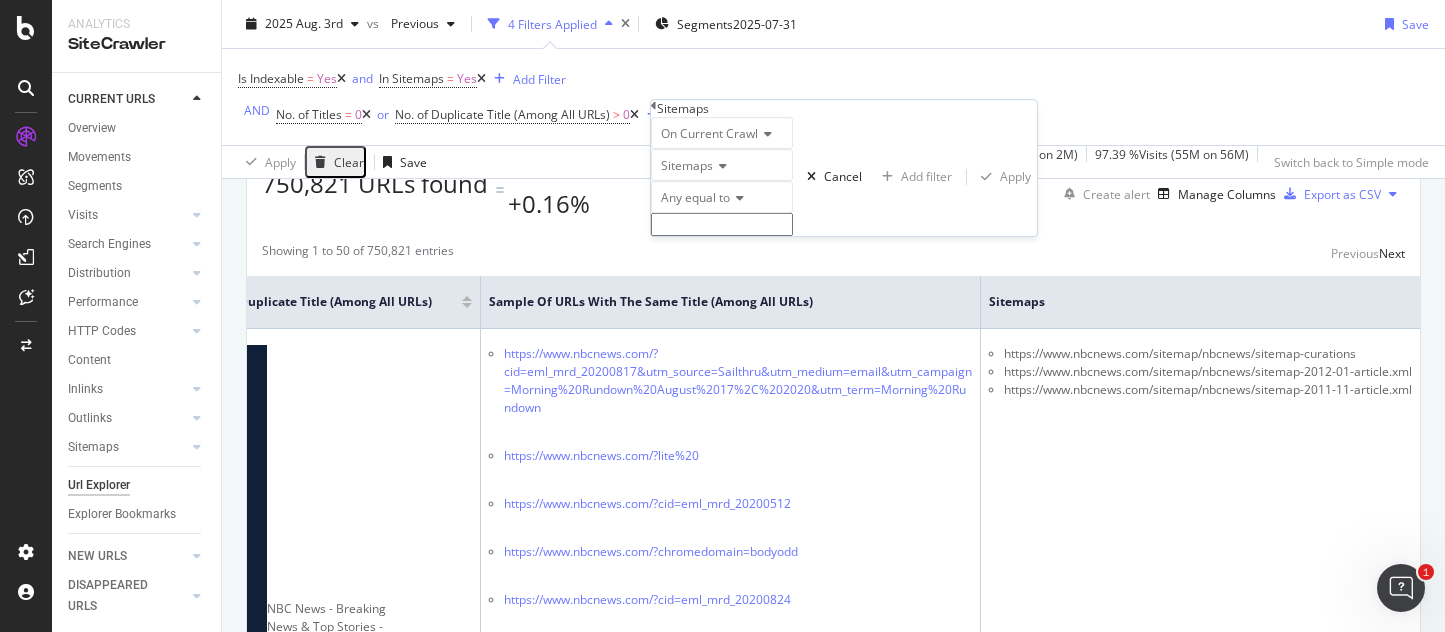 click at bounding box center [722, 224] 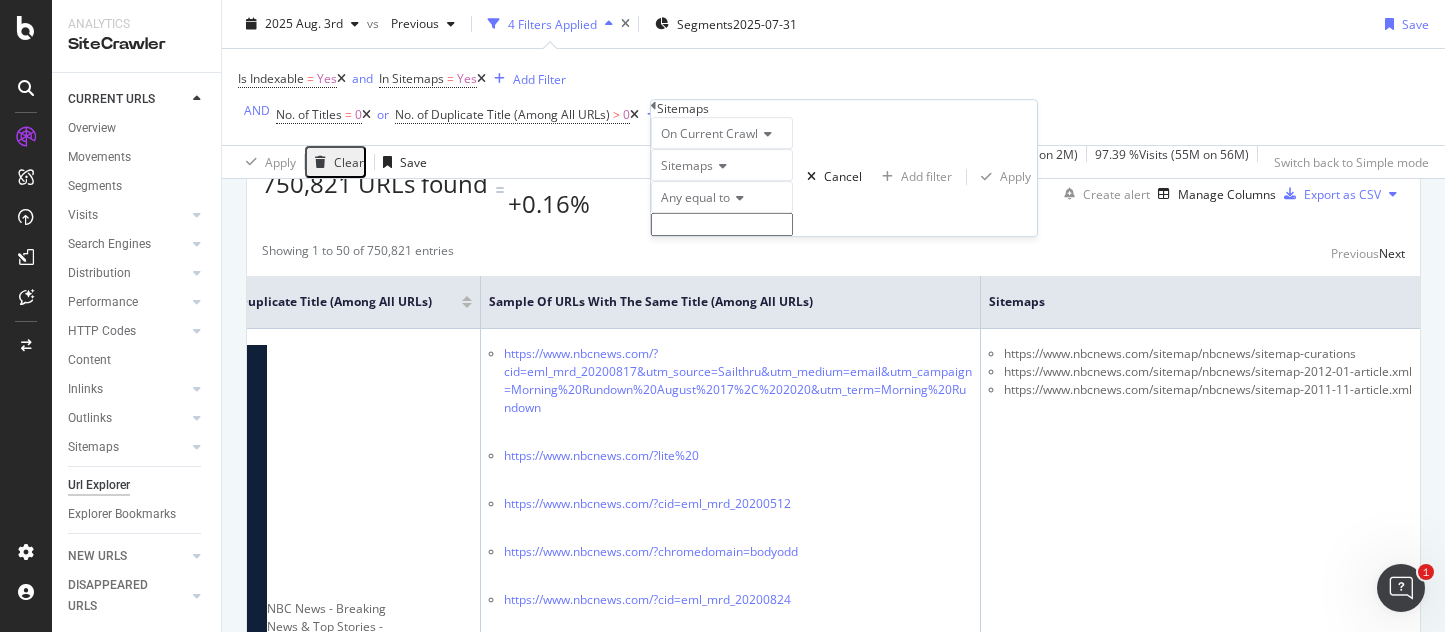 click on "Any equal to" at bounding box center (722, 197) 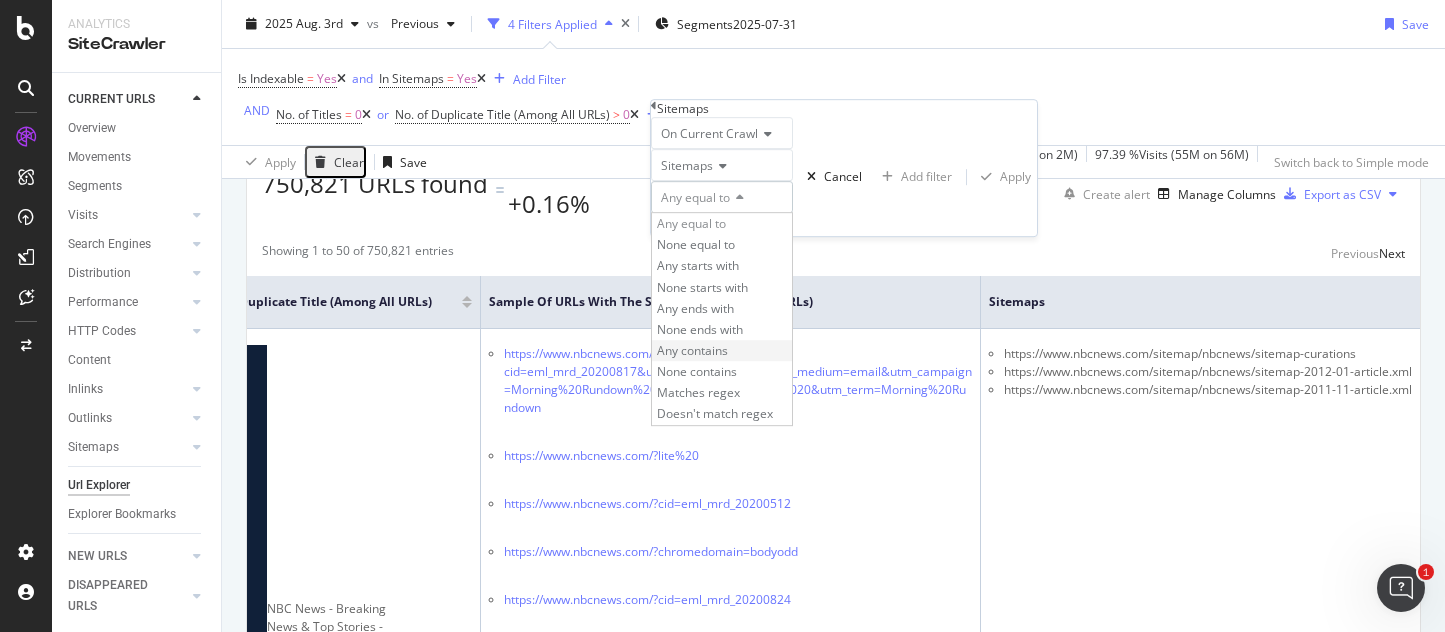 click on "Any contains" at bounding box center [722, 350] 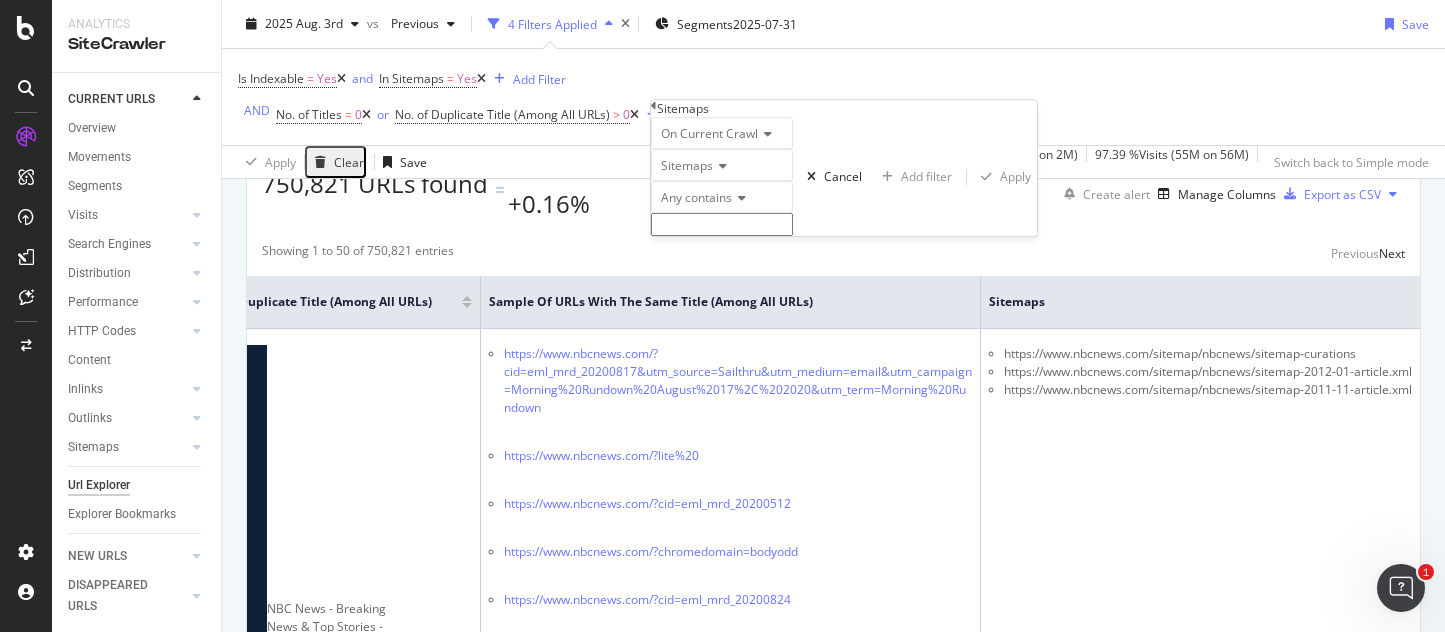 click at bounding box center [722, 224] 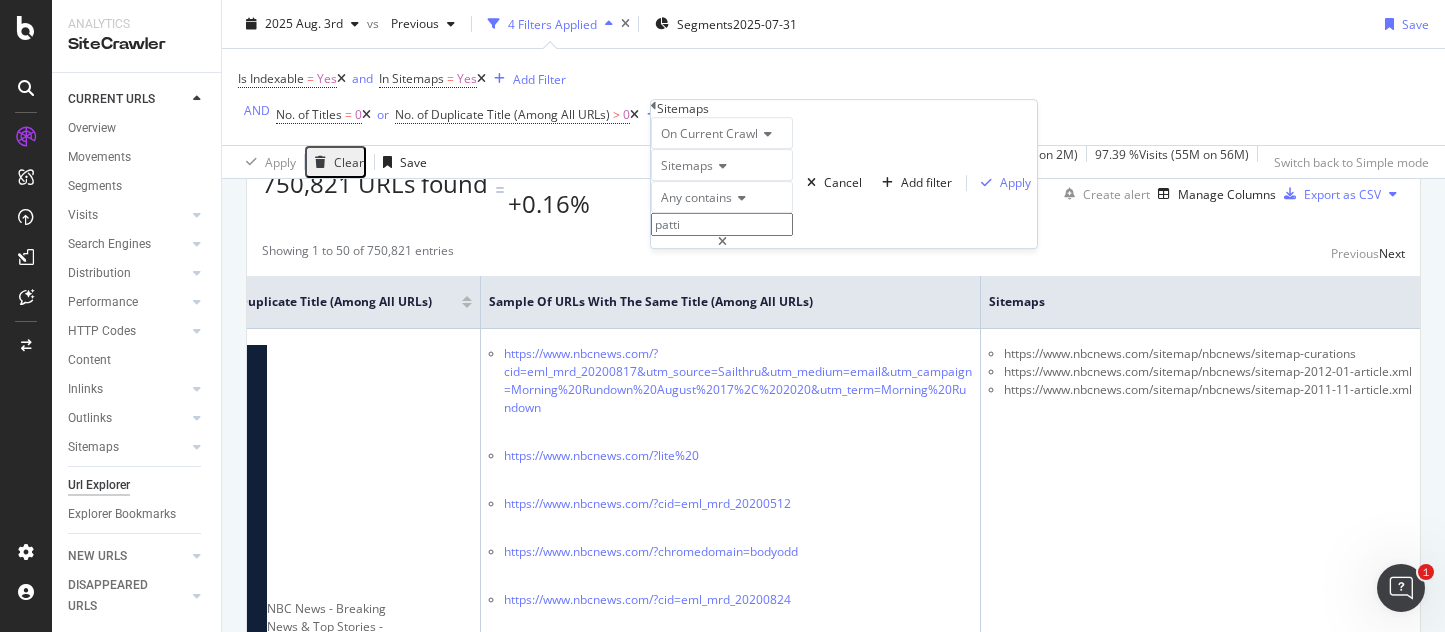type on "patti" 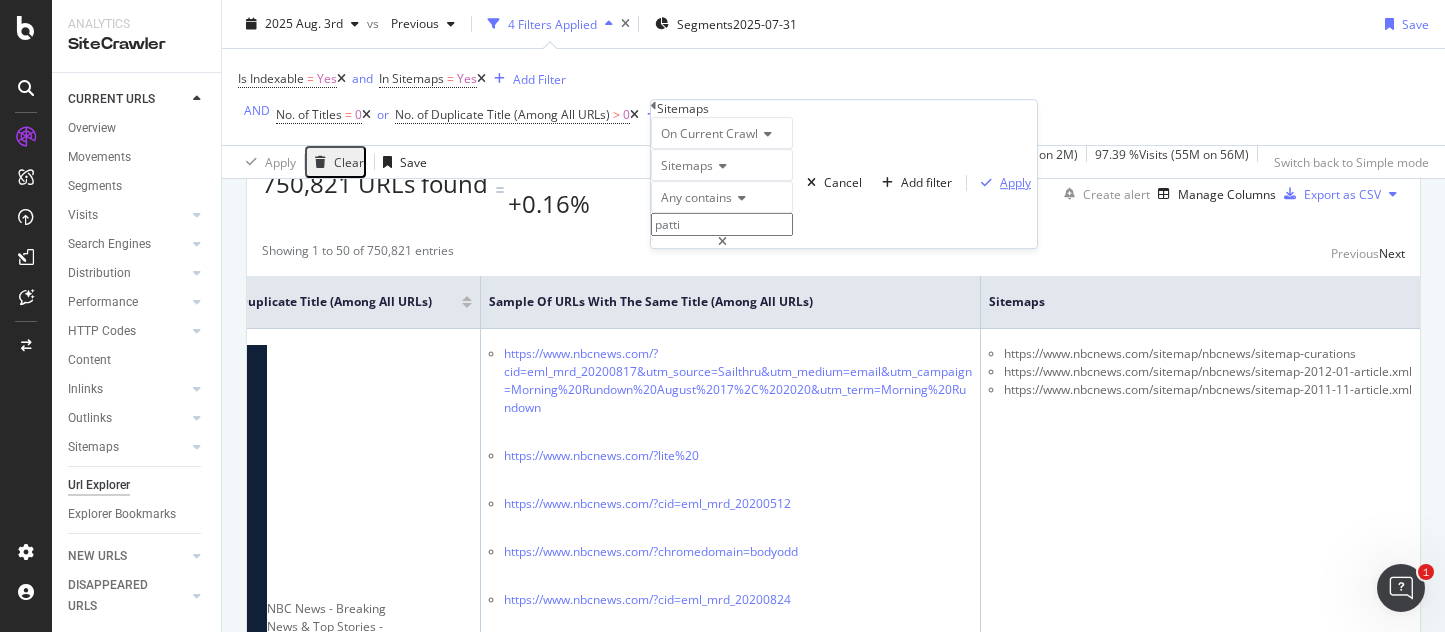 click on "Apply" at bounding box center (1015, 182) 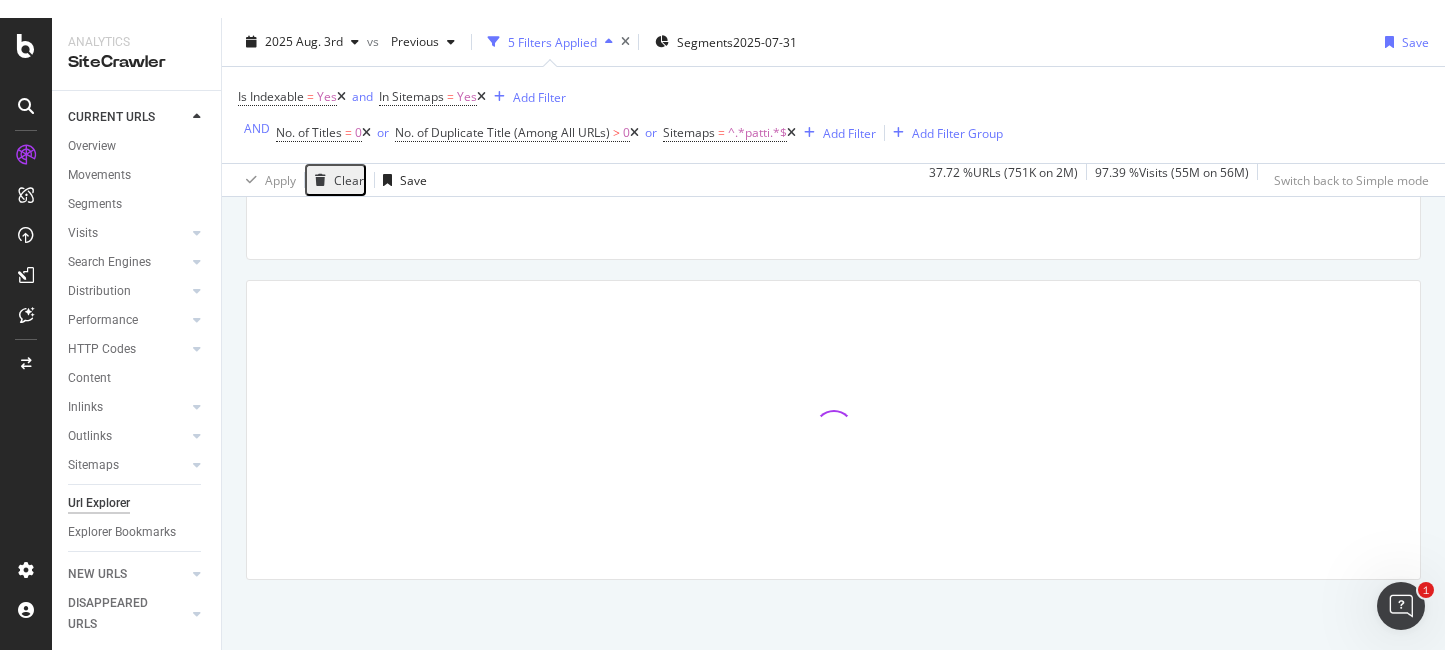 scroll, scrollTop: 274, scrollLeft: 0, axis: vertical 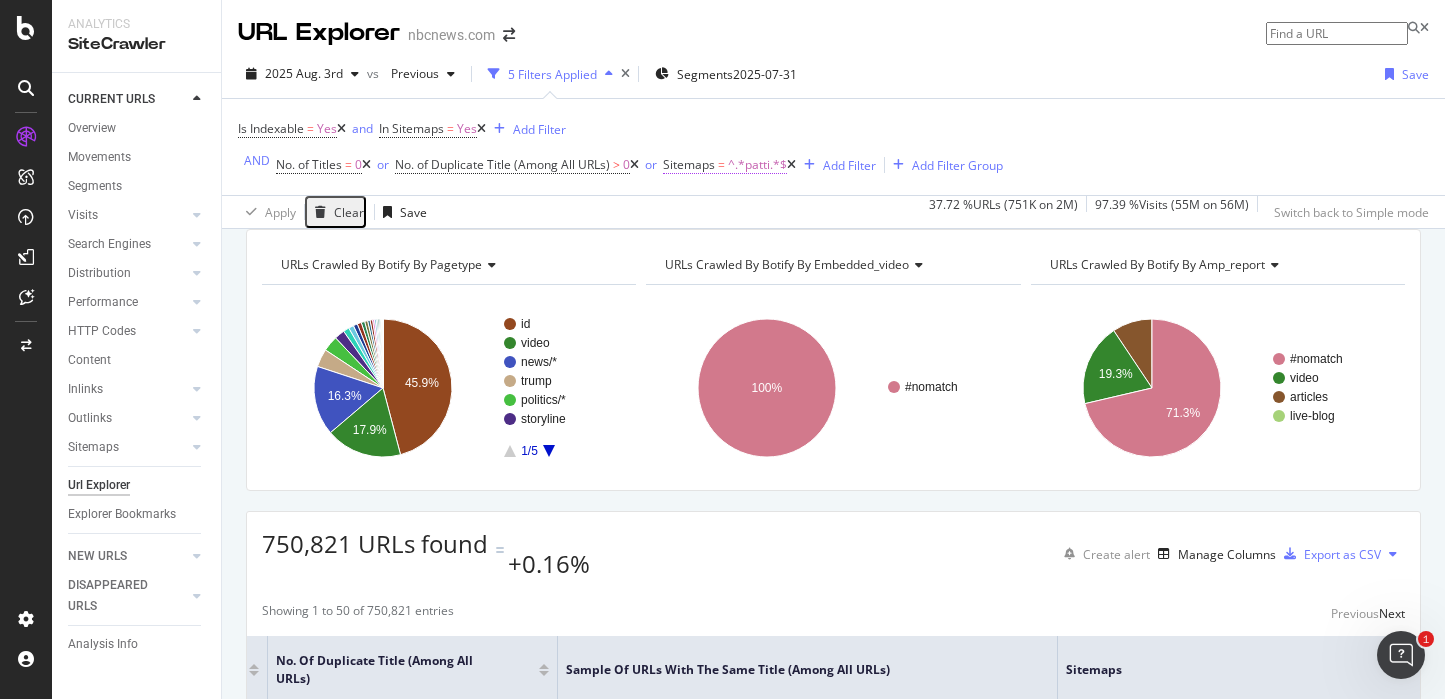 click on "Sitemaps   =     ^.*patti.*$" at bounding box center (725, 165) 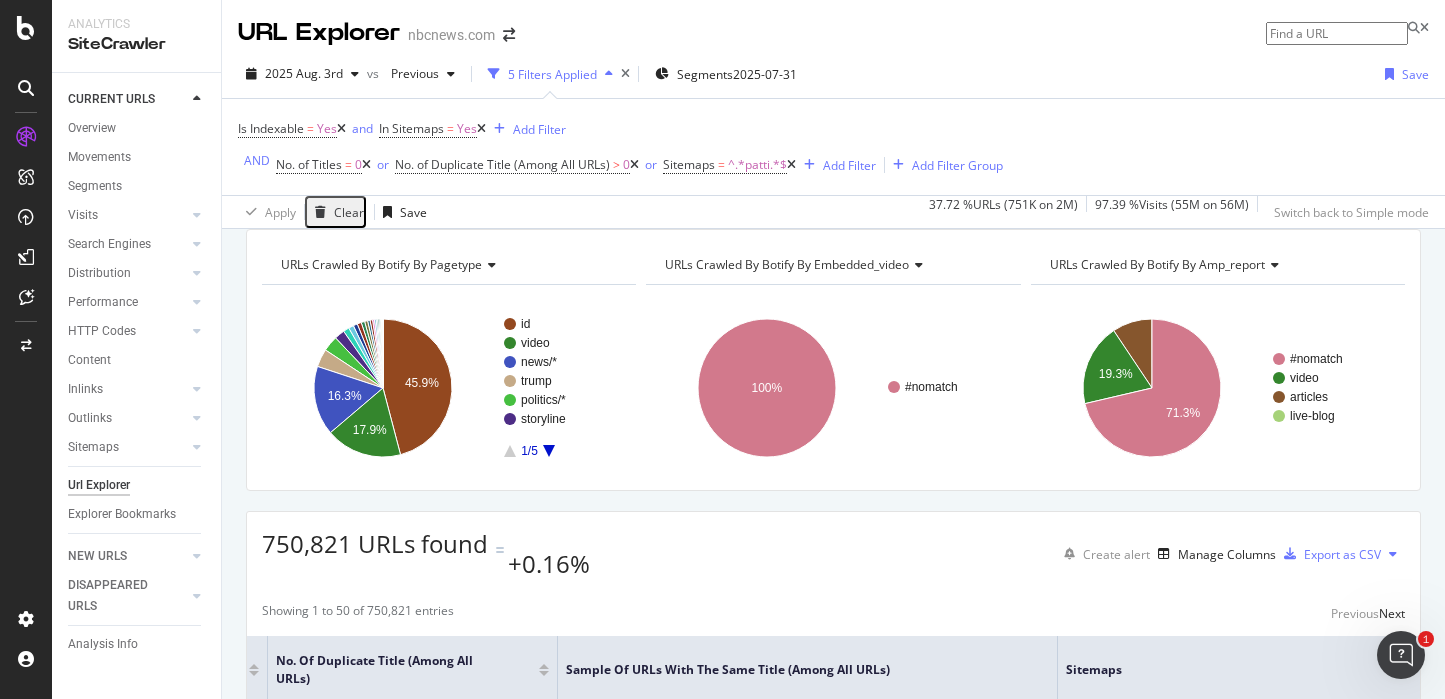 click on "750,821 URLs found +0.16% Create alert Manage Columns Export as CSV" at bounding box center [833, 546] 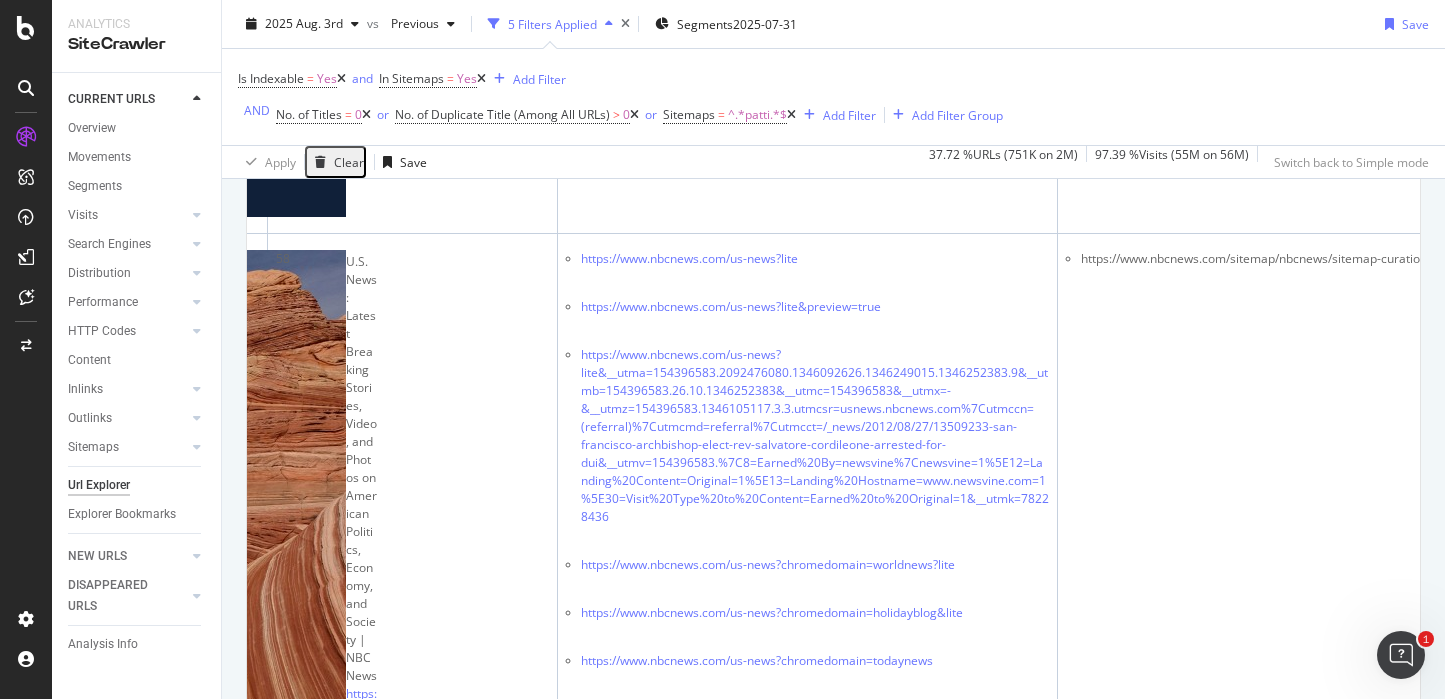 scroll, scrollTop: 0, scrollLeft: 0, axis: both 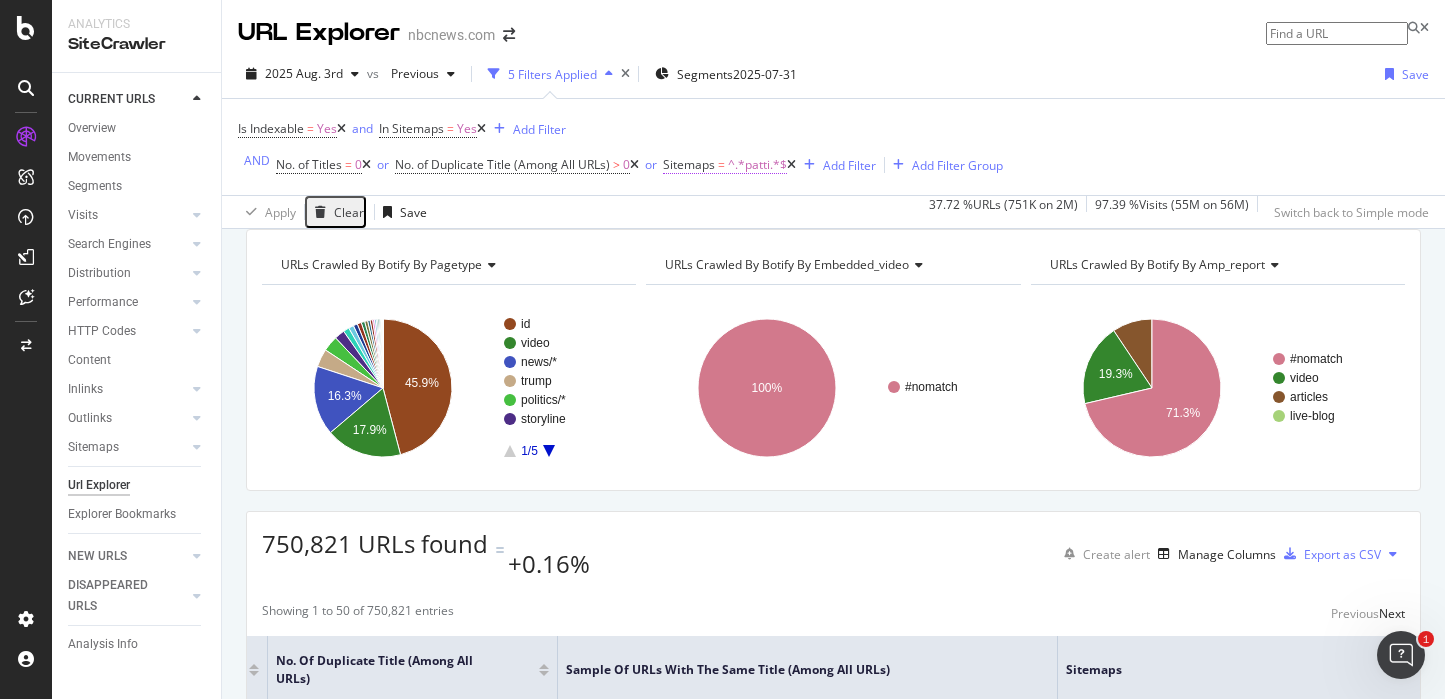click on "^.*patti.*$" at bounding box center [757, 165] 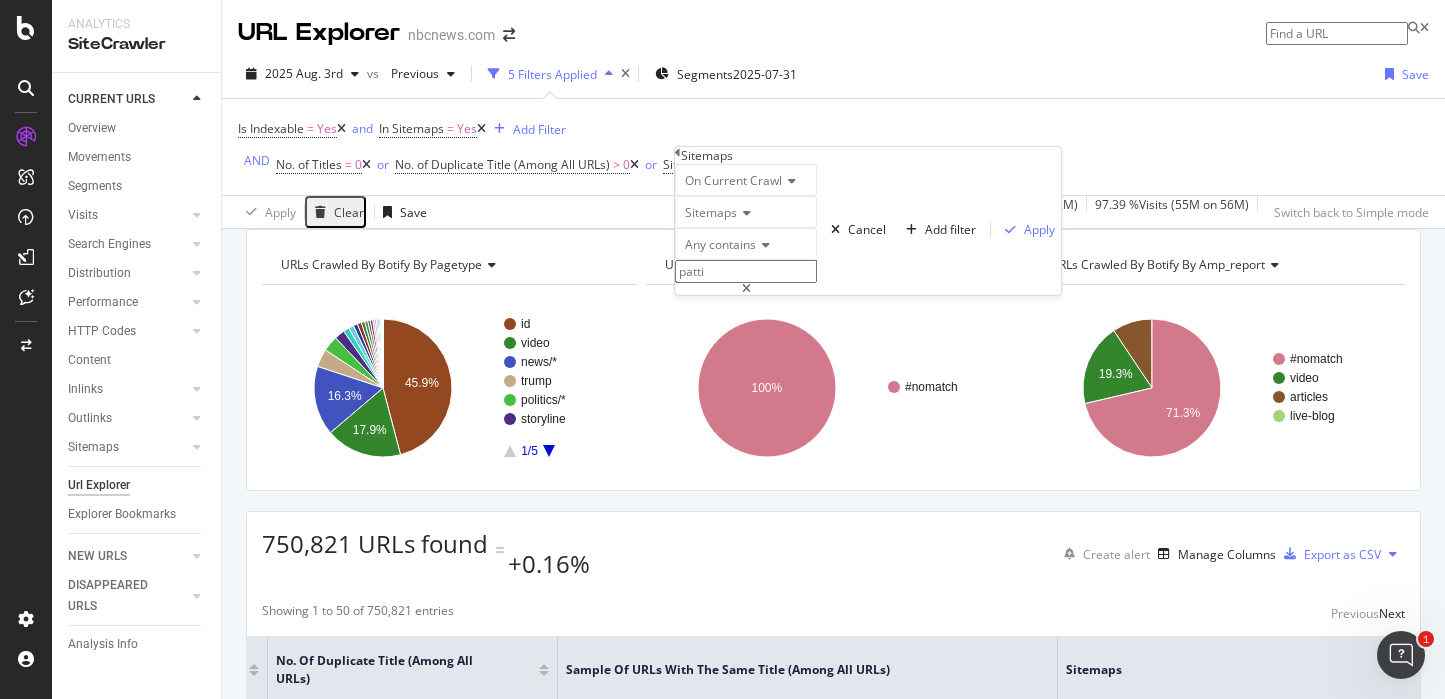 click on "Sitemaps" at bounding box center (711, 212) 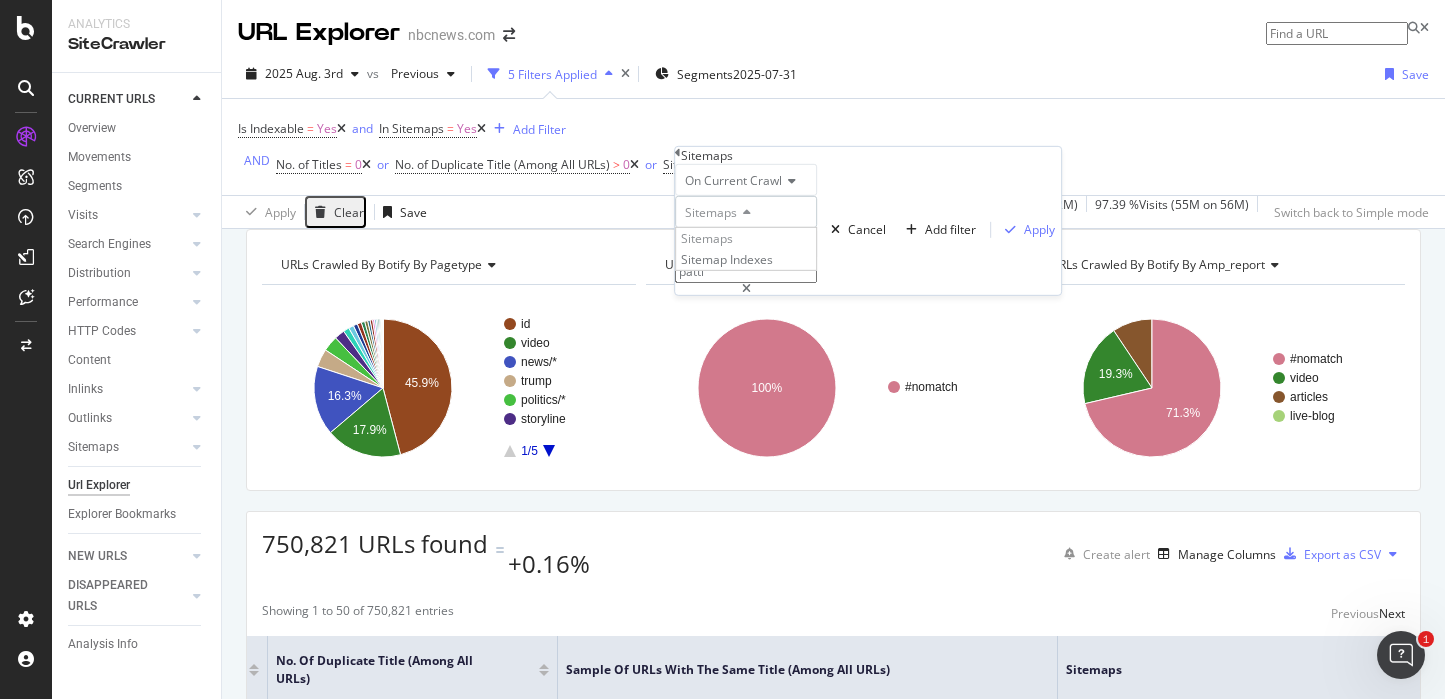 click on "Sitemaps" at bounding box center (711, 212) 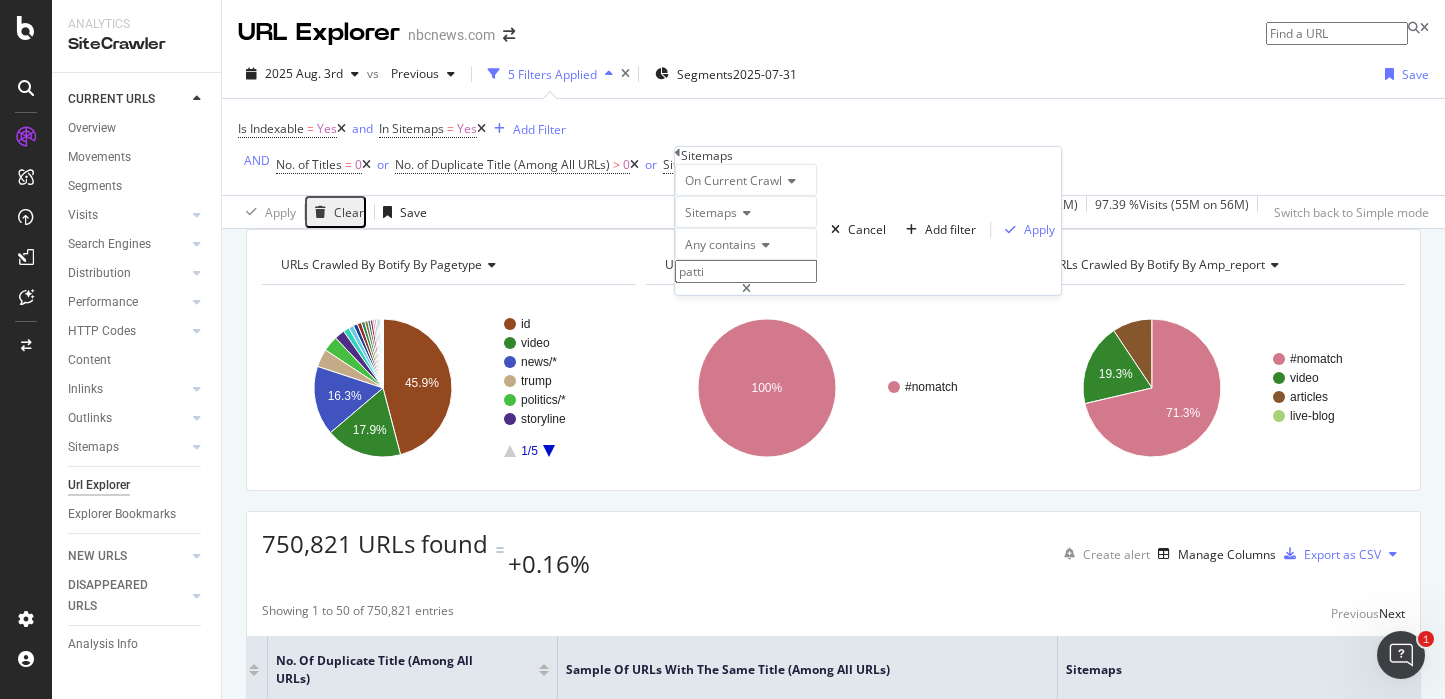 click on "Any contains" at bounding box center [720, 244] 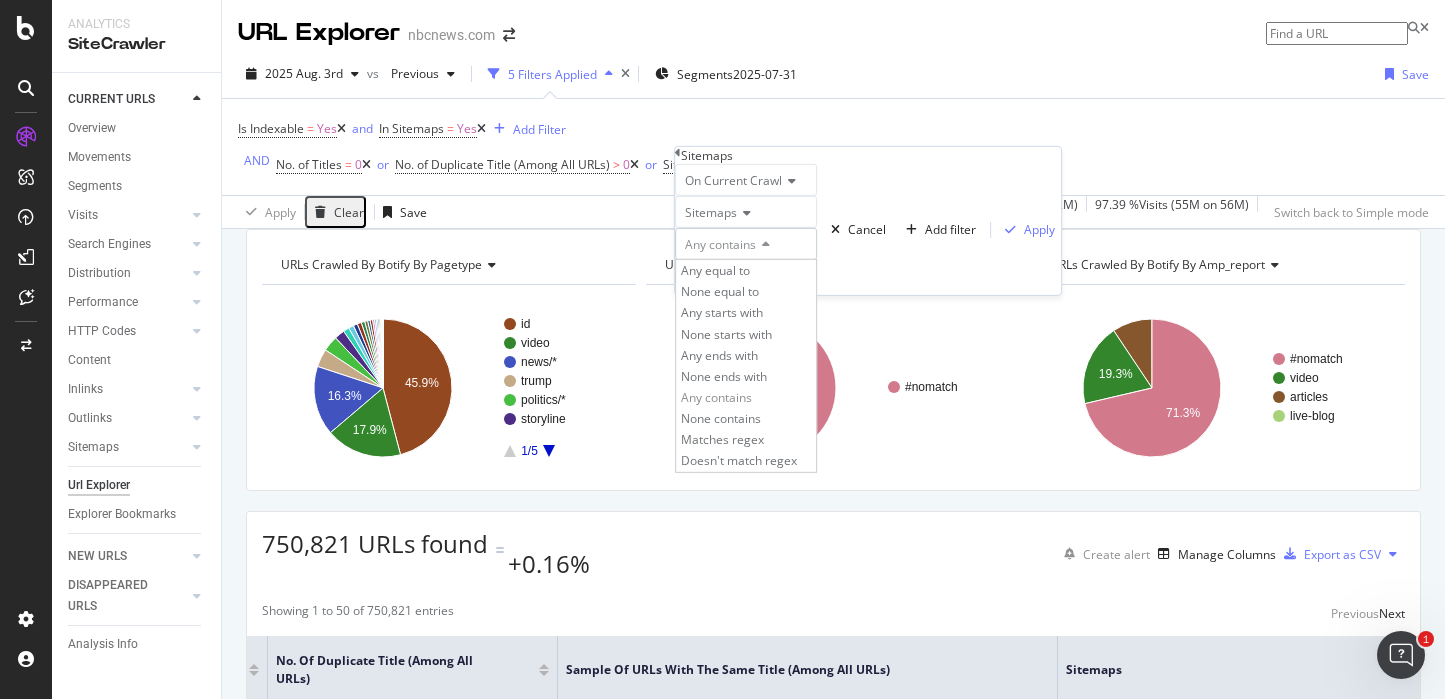 click on "Sitemaps" at bounding box center (746, 212) 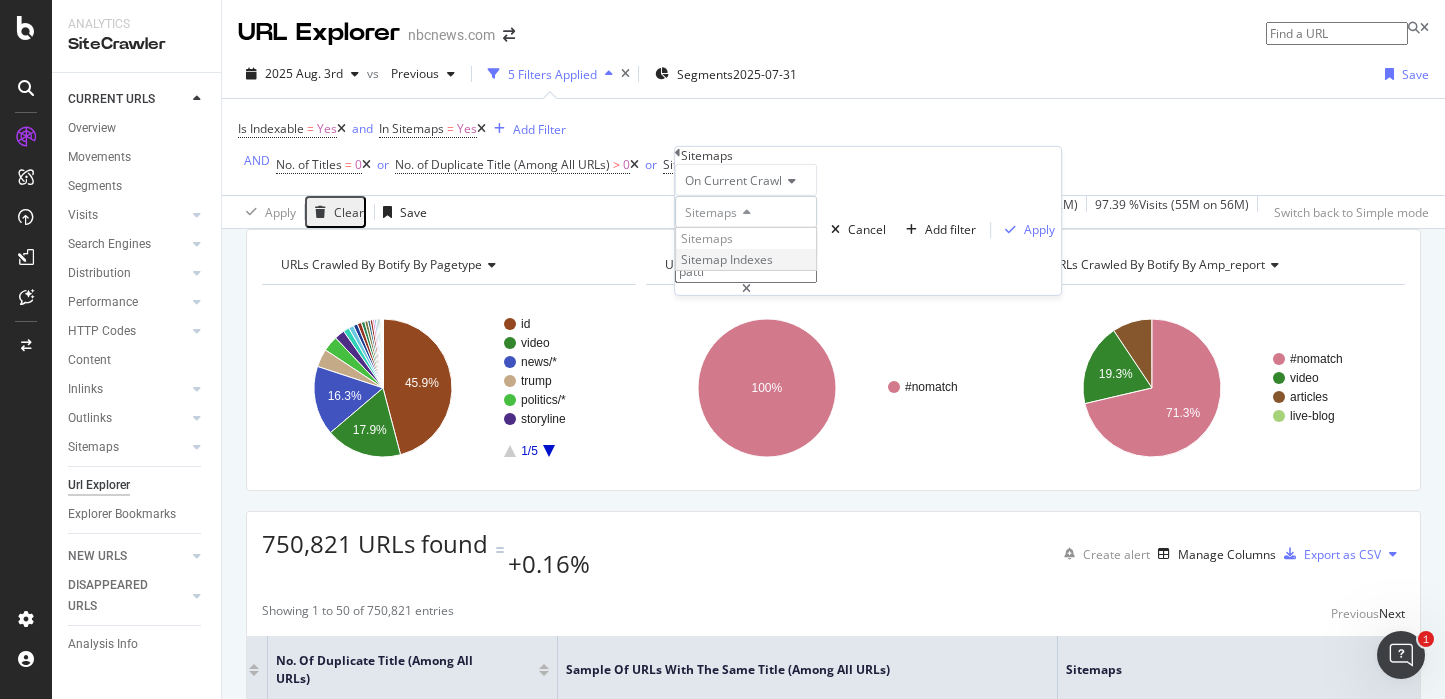 click on "Sitemap Indexes" at bounding box center (727, 259) 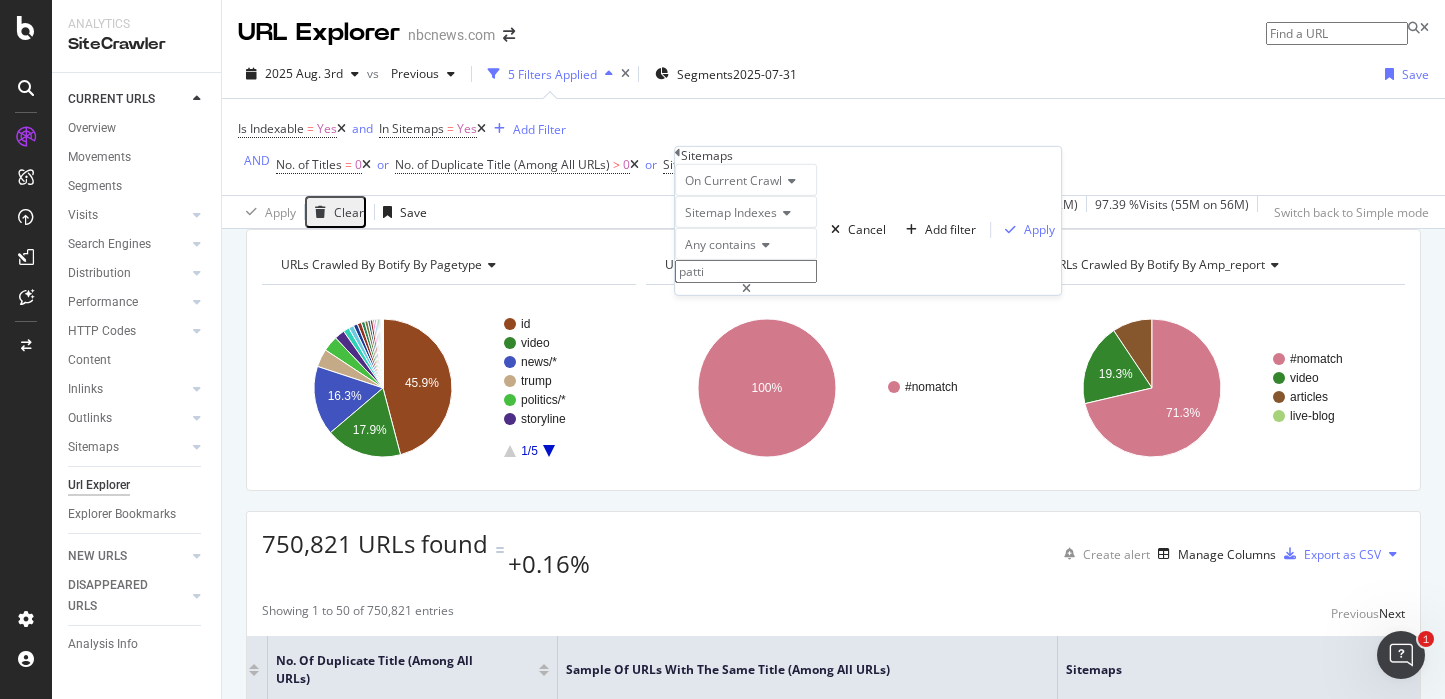 click on "Any contains" at bounding box center (720, 244) 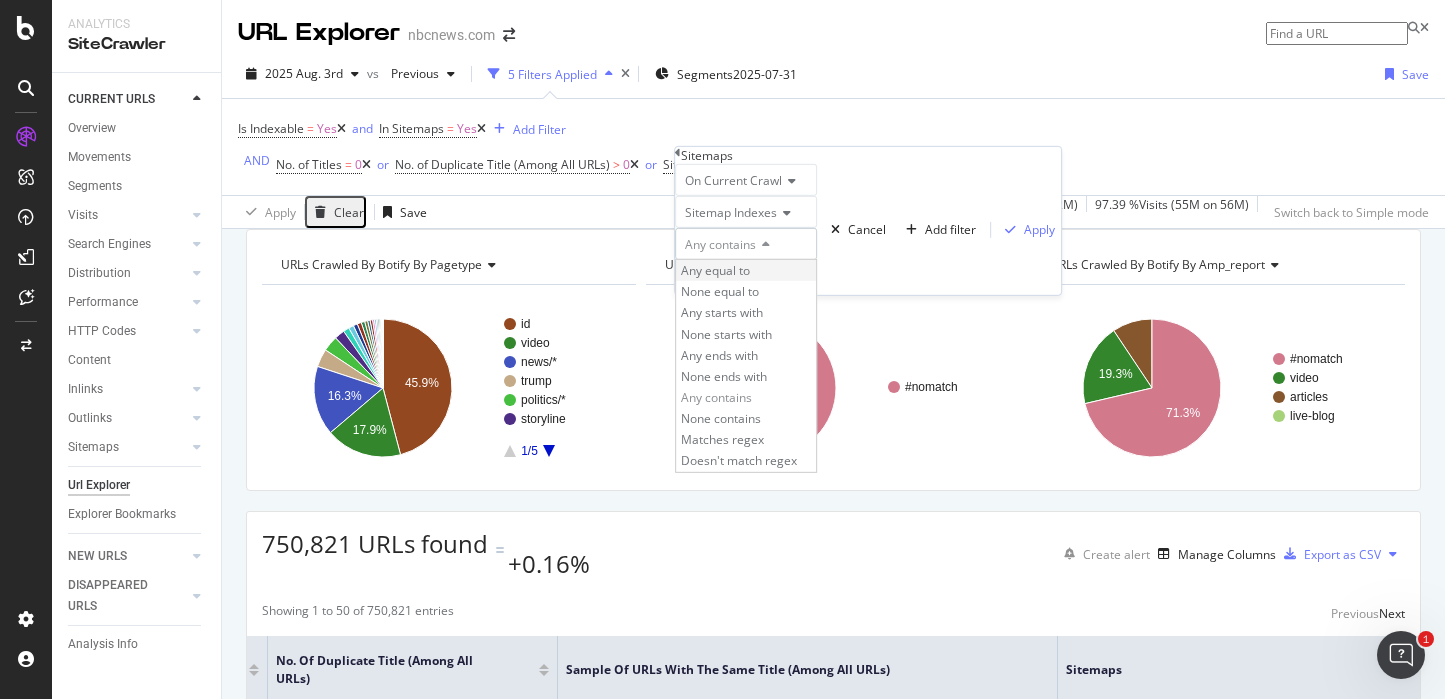 click on "Any equal to" at bounding box center [715, 270] 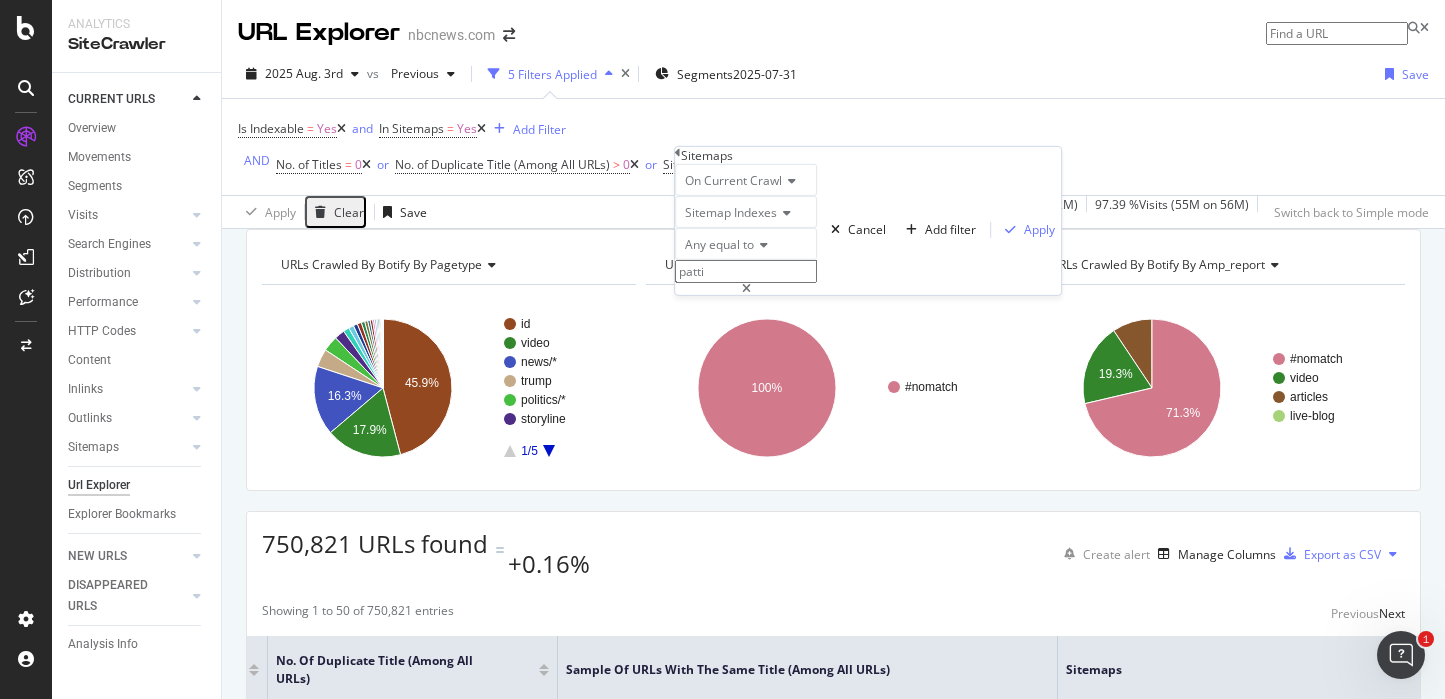 click on "2025 Aug. 3rd vs Previous 5 Filters Applied Segments 2025-07-31 Save" at bounding box center [833, 78] 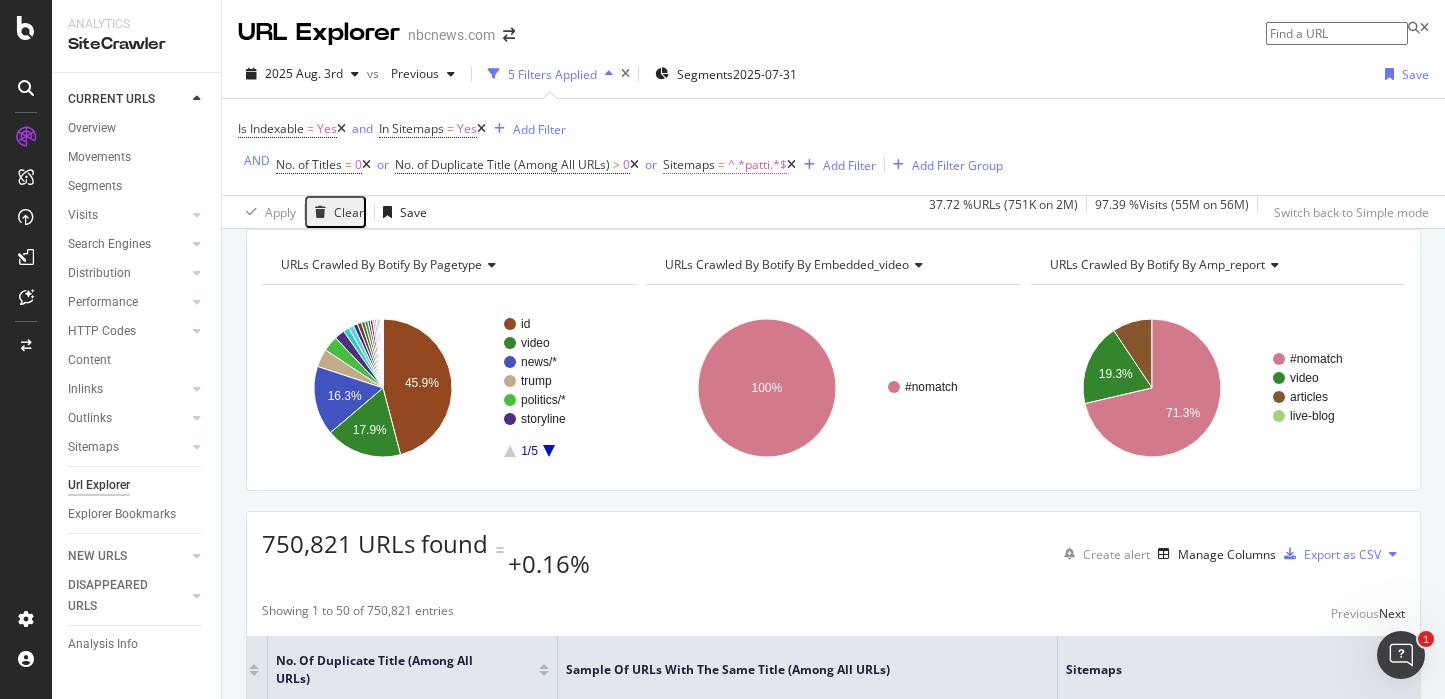 click on "^.*patti.*$" at bounding box center [757, 165] 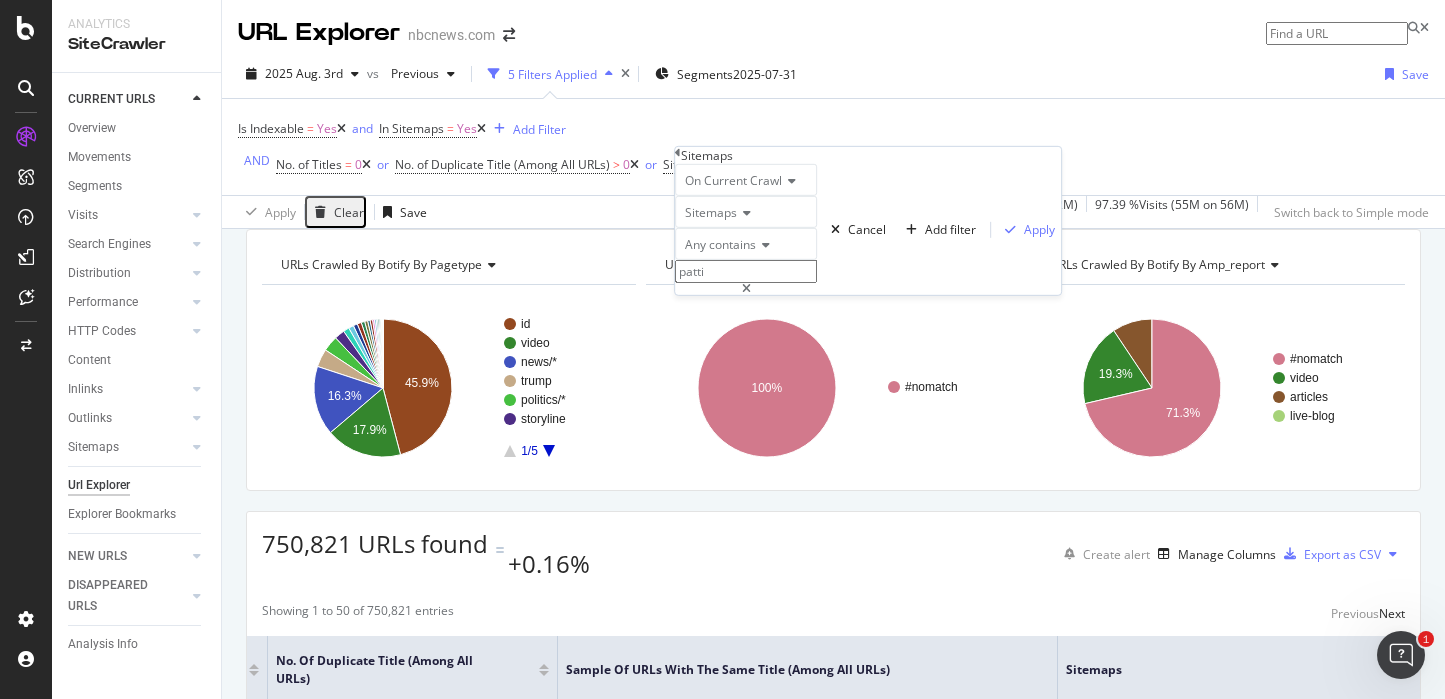 click on "Any contains" at bounding box center [746, 244] 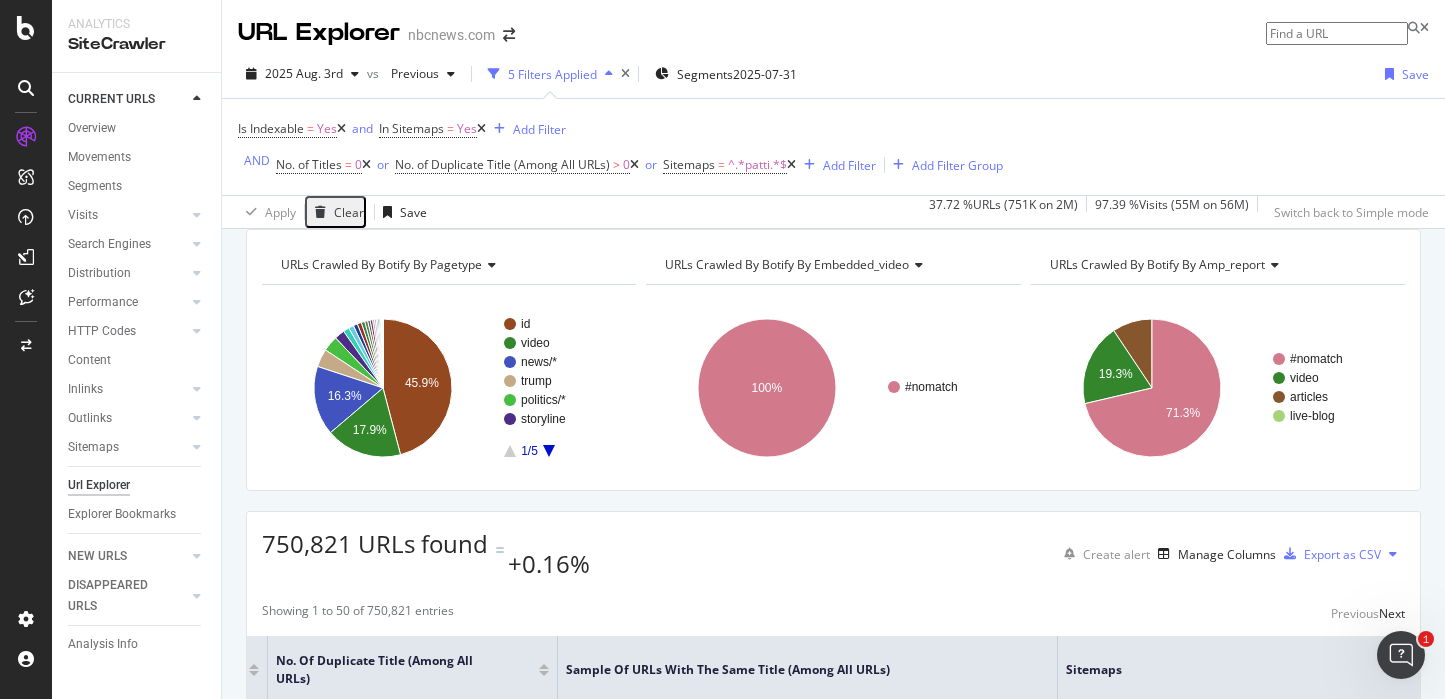 click on "Is Indexable   =     Yes and In Sitemaps   =     Yes Add Filter AND No. of Titles   =     0 or No. of Duplicate Title (Among All URLs)   >     0 or Sitemaps   =     ^.*patti.*$ Add Filter Add Filter Group" at bounding box center [833, 147] 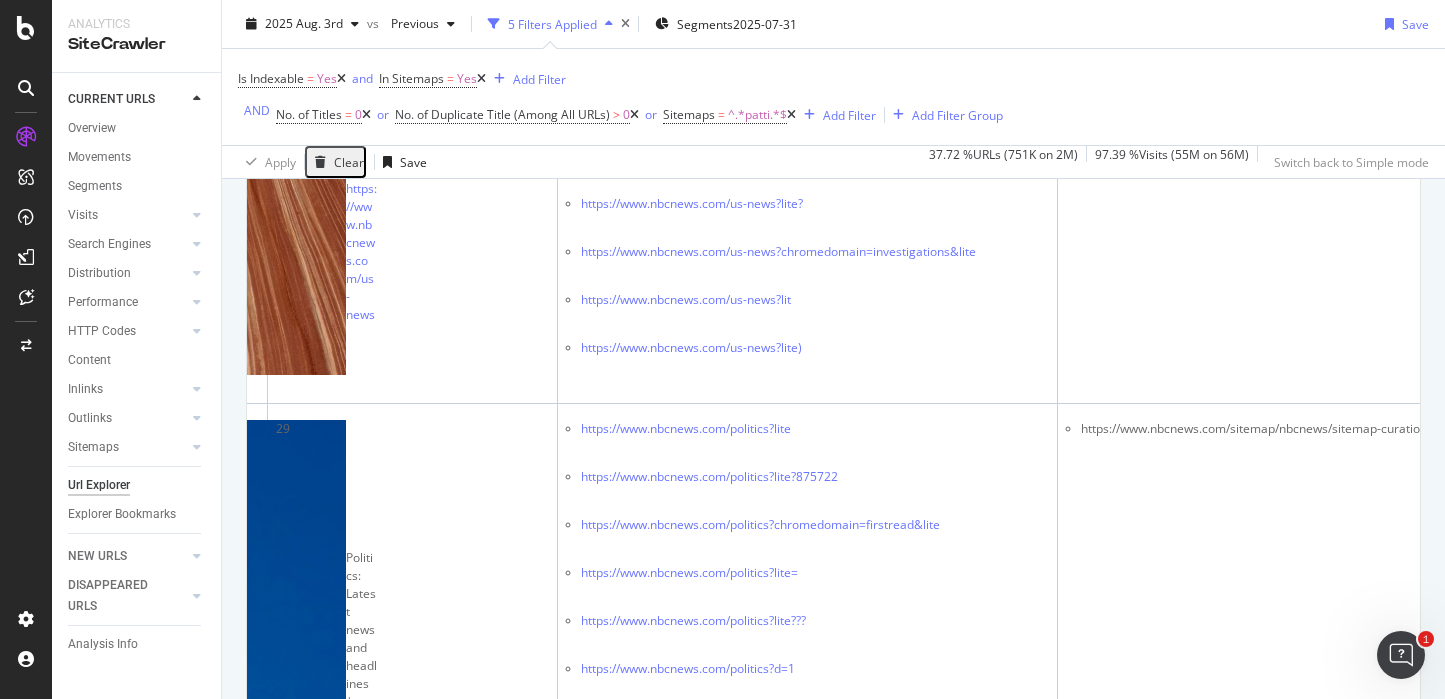 scroll, scrollTop: 1375, scrollLeft: 0, axis: vertical 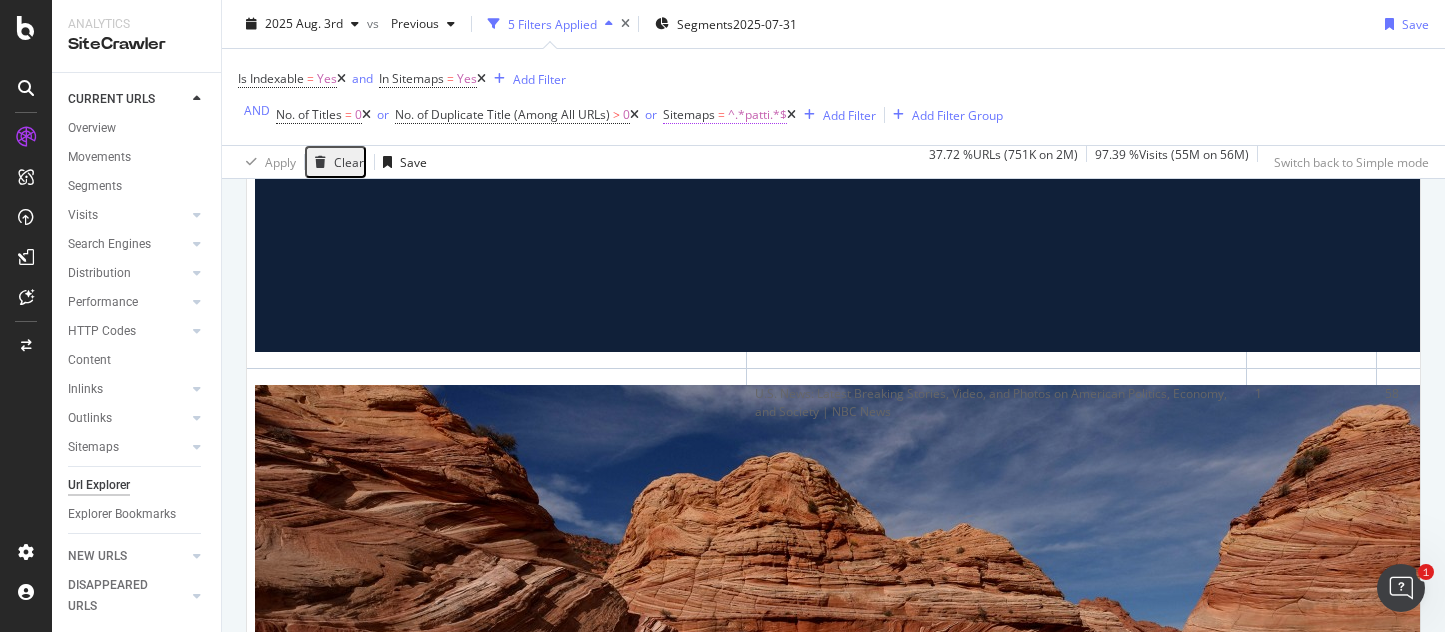 click on "Sitemaps" at bounding box center (689, 114) 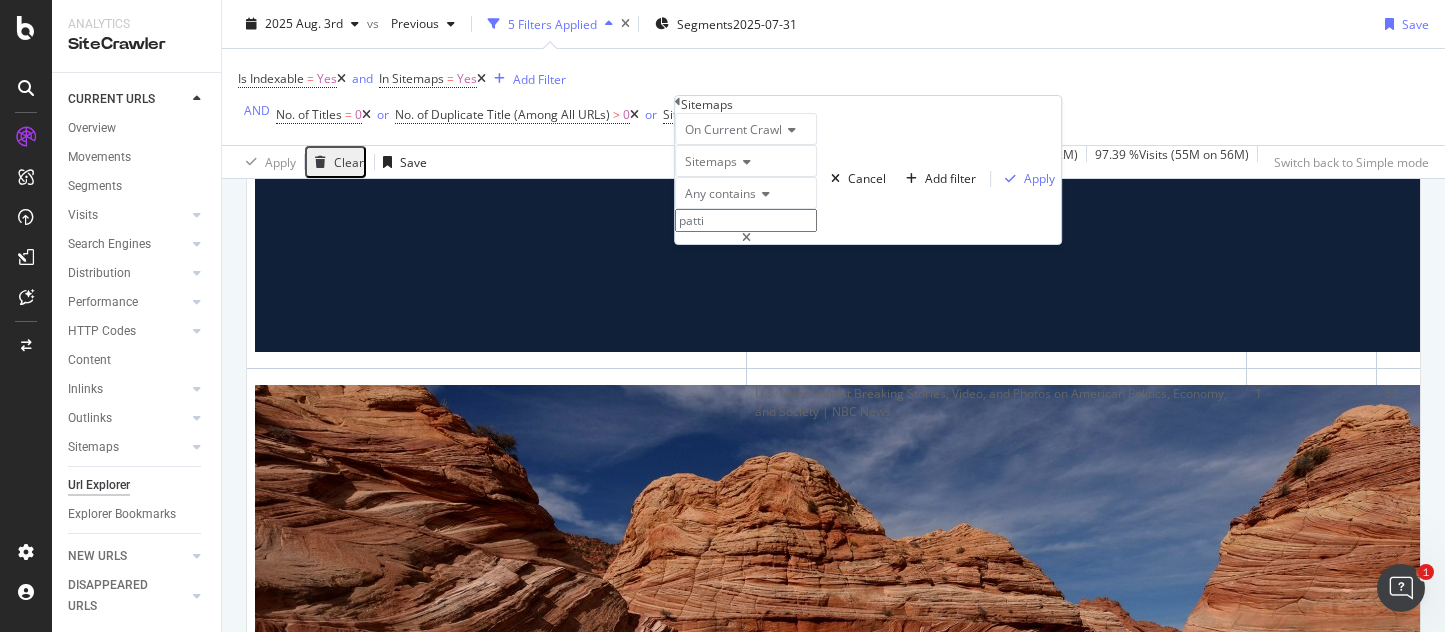 type on "v" 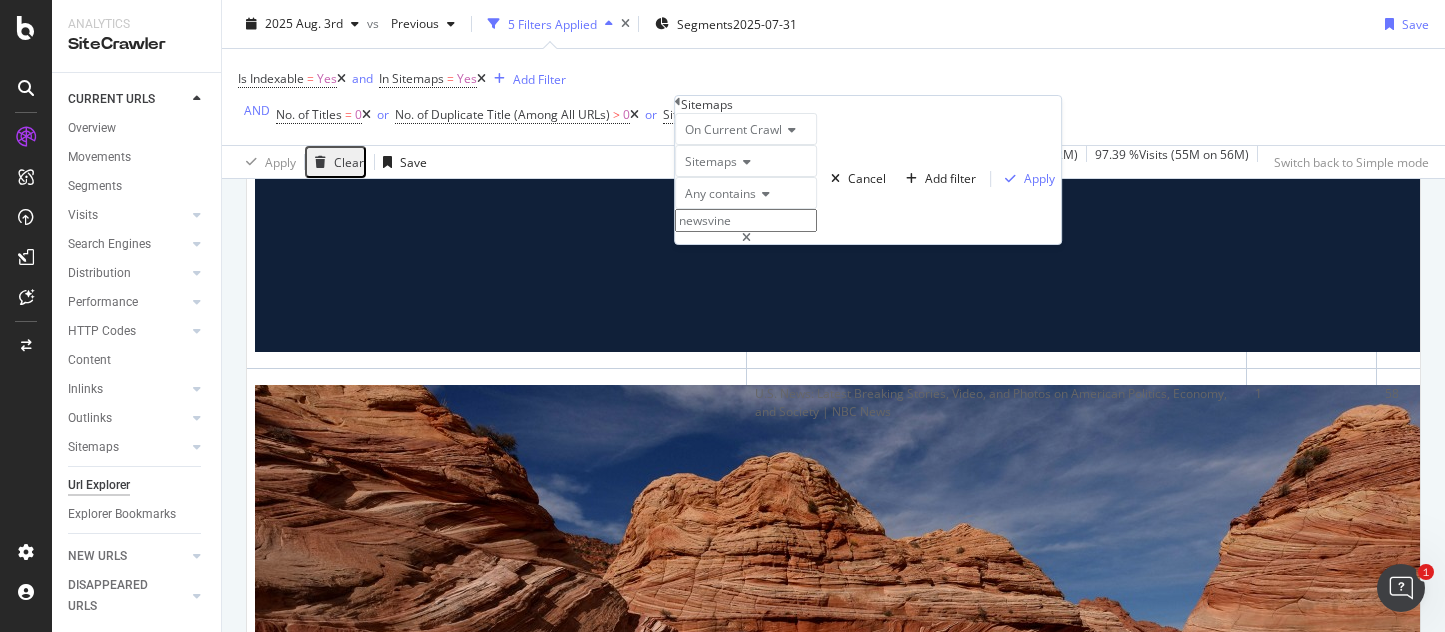 type on "newsvine" 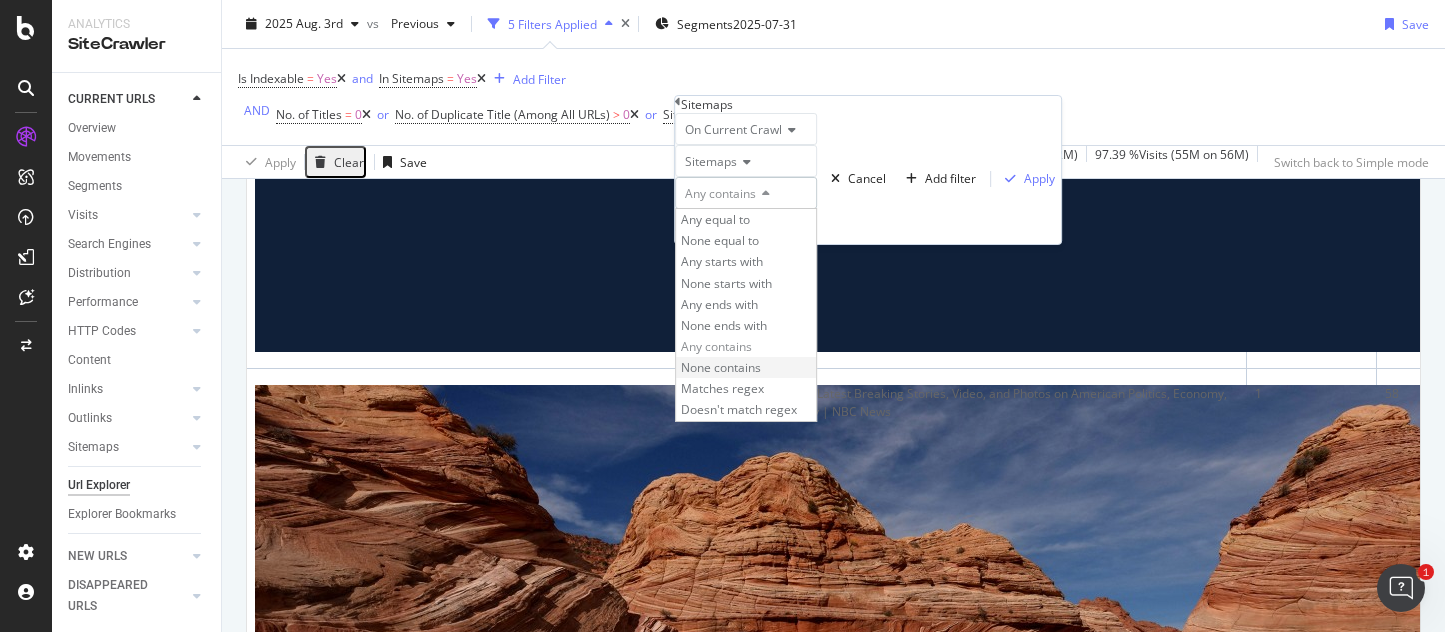 click on "None contains" at bounding box center [746, 367] 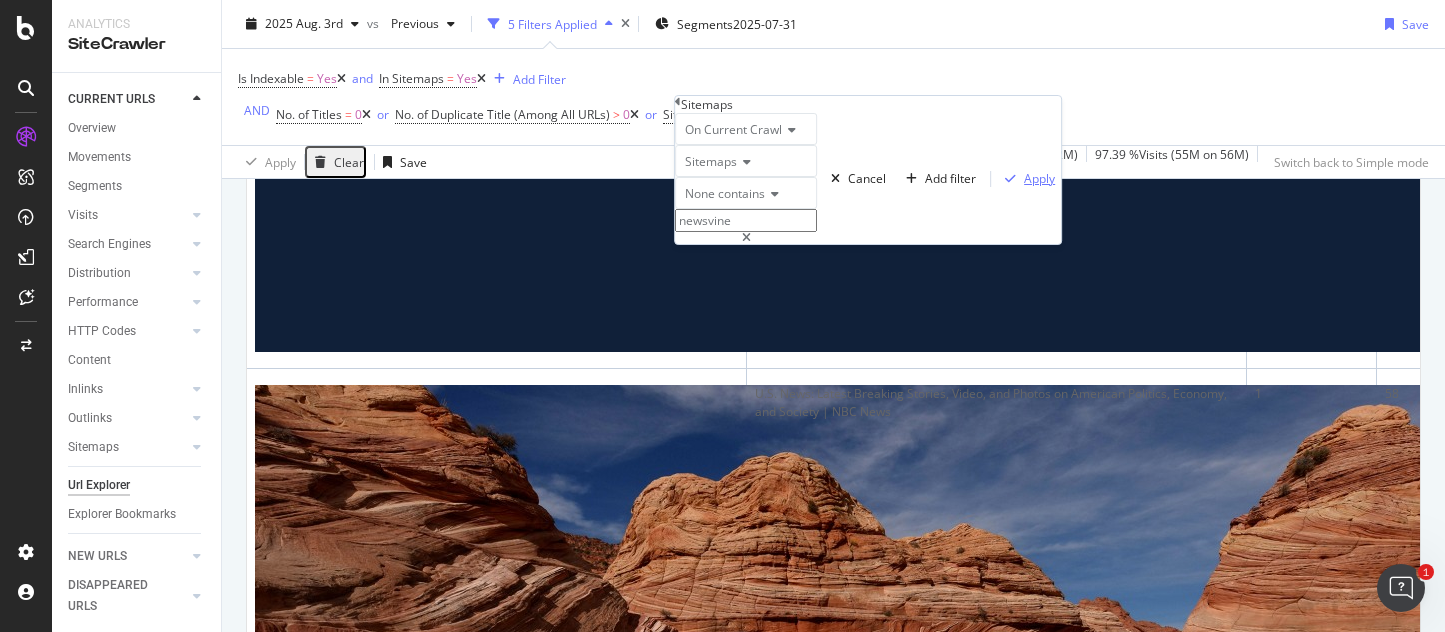 click on "Apply" at bounding box center [1039, 178] 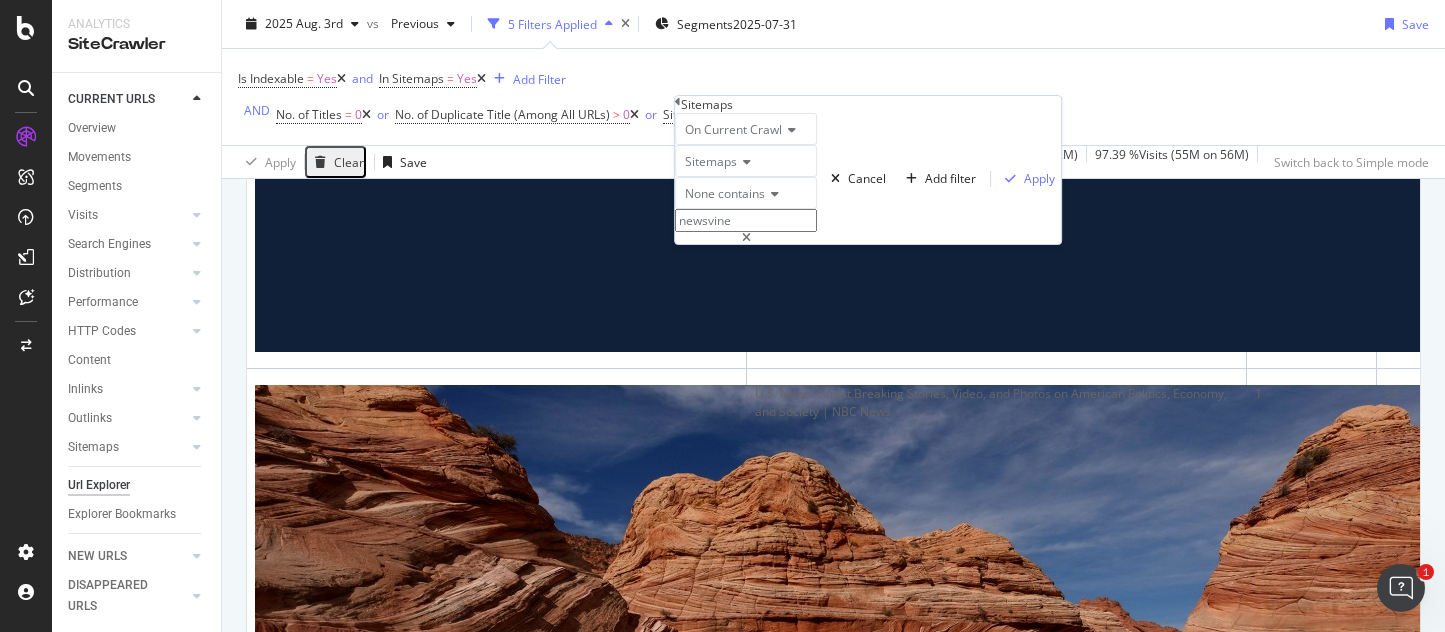 click on "URL Card Title No. of Titles No. of Duplicate Title (Among All URLs) Sample of URLs with the Same Title (Among All URLs) Sitemaps NBC News - Breaking News & Top Stories - Latest World, US & Local News | NBC News https://www.nbcnews.com/ NBC News - Breaking News & Top Stories - Latest World, US & Local News | NBC News 1 87 https://www.nbcnews.com/?cid=eml_mrd_20200817&utm_source=Sailthru&utm_medium=email&utm_campaign=Morning%20Rundown%20August%2017%2C%202020&utm_term=Morning%20Rundown https://www.nbcnews.com/?lite%20 https://www.nbcnews.com/?cid=eml_mrd_20200512 https://www.nbcnews.com/?chromedomain=bodyodd https://www.nbcnews.com/?cid=eml_mrd_20200824 https://www.nbcnews.com/?chromedomain=science https://www.nbcnews.com/?cid=eml_mrd_20200825&utm_source=Sailthru&utm_medium=email&utm_campaign=Morning%20Rundown%20August%2025%2C%202020&utm_term=Morning%20Rundown https://www.nbcnews.com/?chromedomain=usnews&lite https://www.nbcnews.com/?lite=obinsite https://www.nbcnews.com/?chromedomain=worldnews 1 58 1 29 1 74 1" at bounding box center [833, 20071] 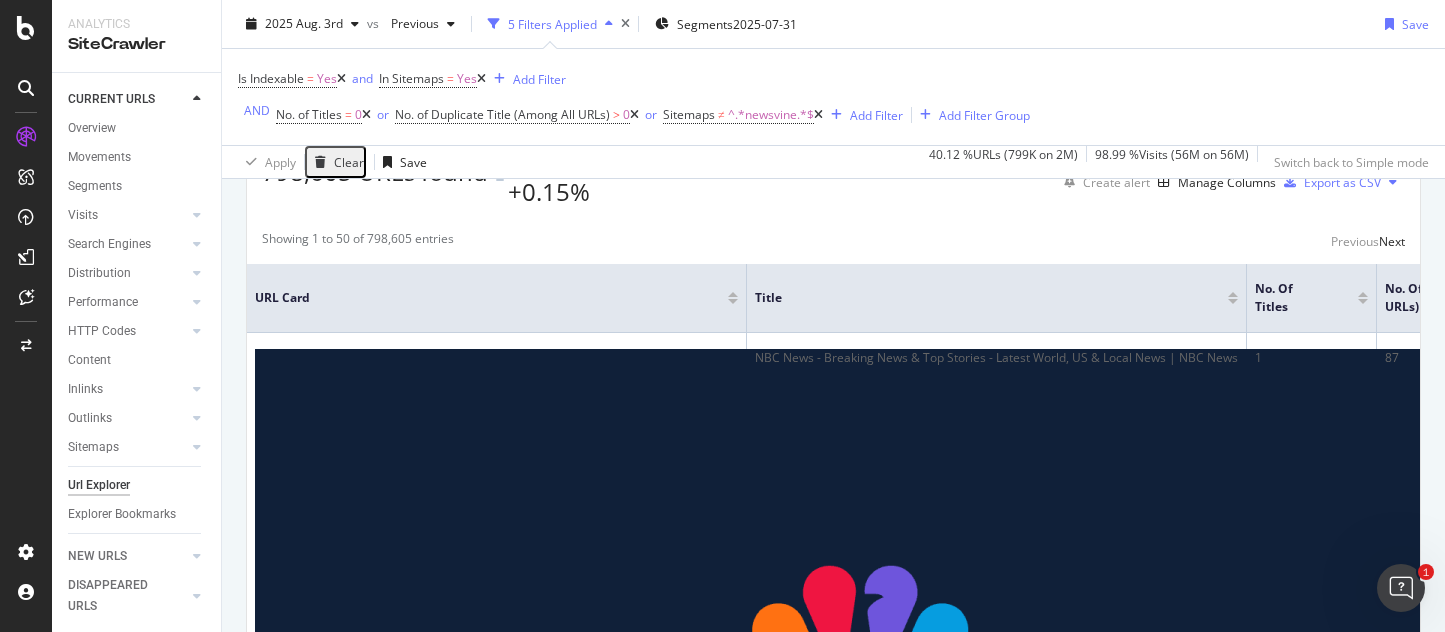 scroll, scrollTop: 124, scrollLeft: 0, axis: vertical 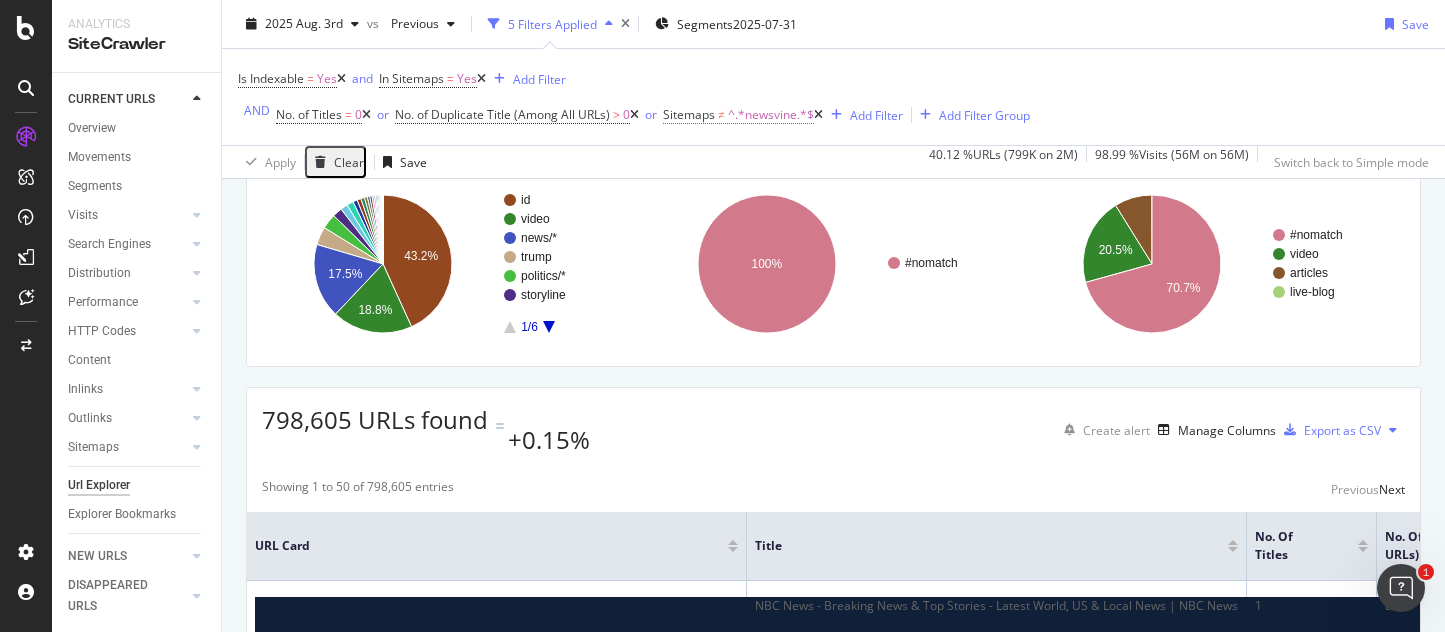 click on "^.*newsvine.*$" at bounding box center [771, 115] 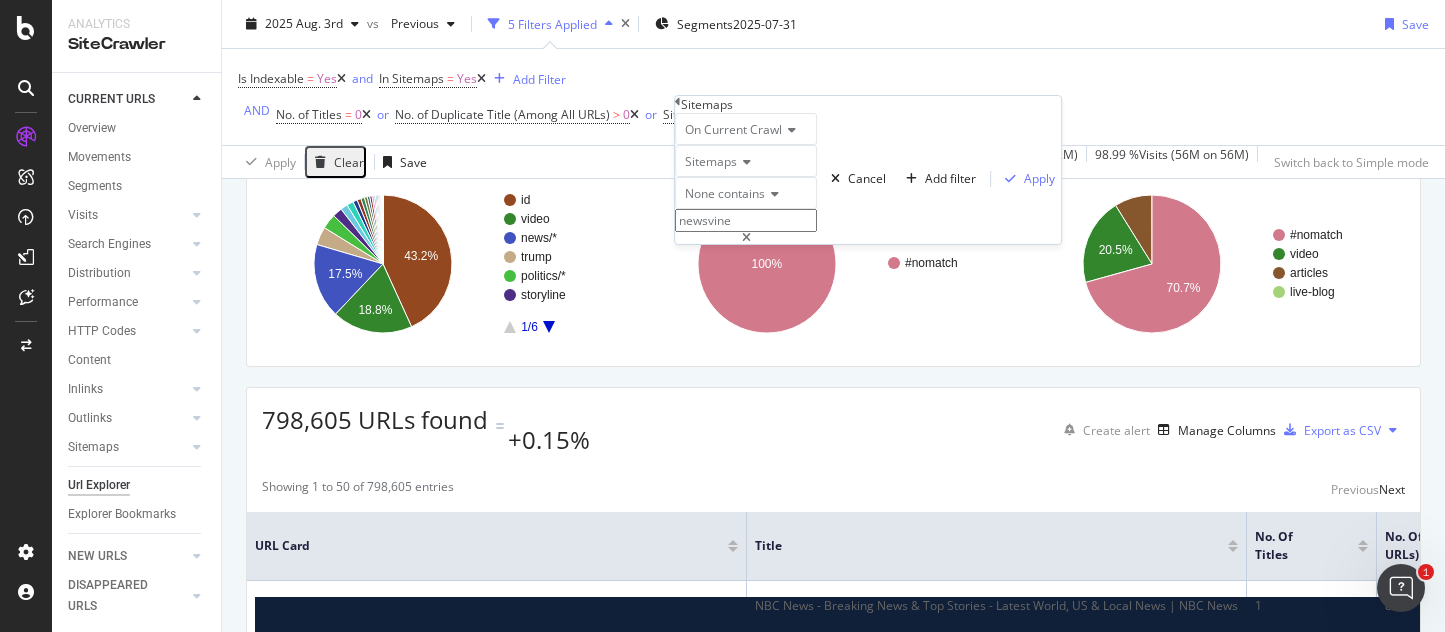 click on "None contains" at bounding box center (725, 193) 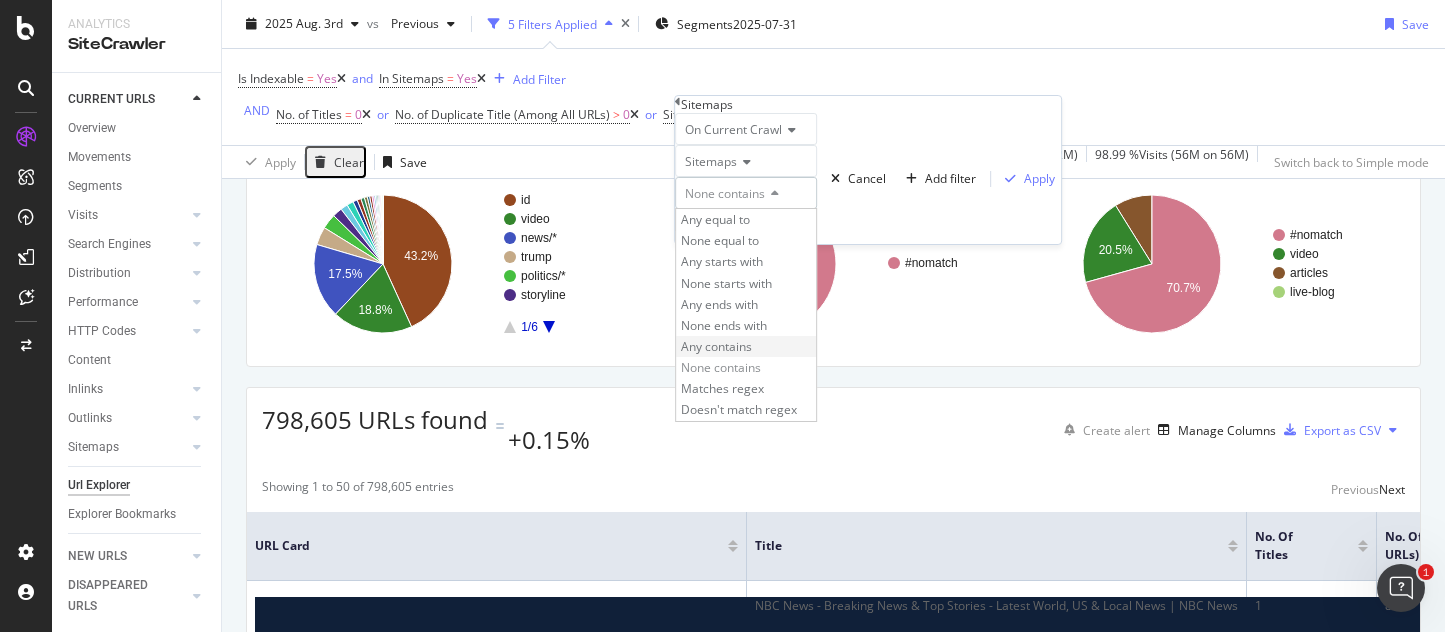 click on "Any contains" at bounding box center [746, 346] 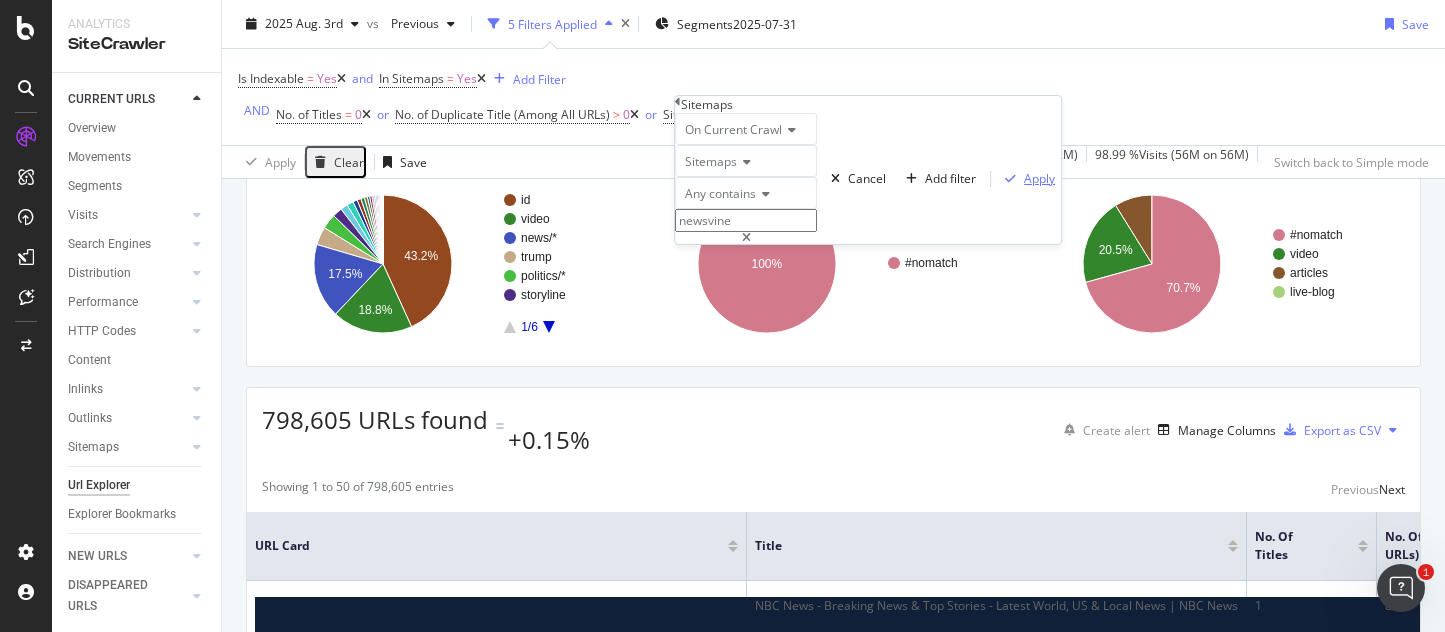 click at bounding box center (1010, 179) 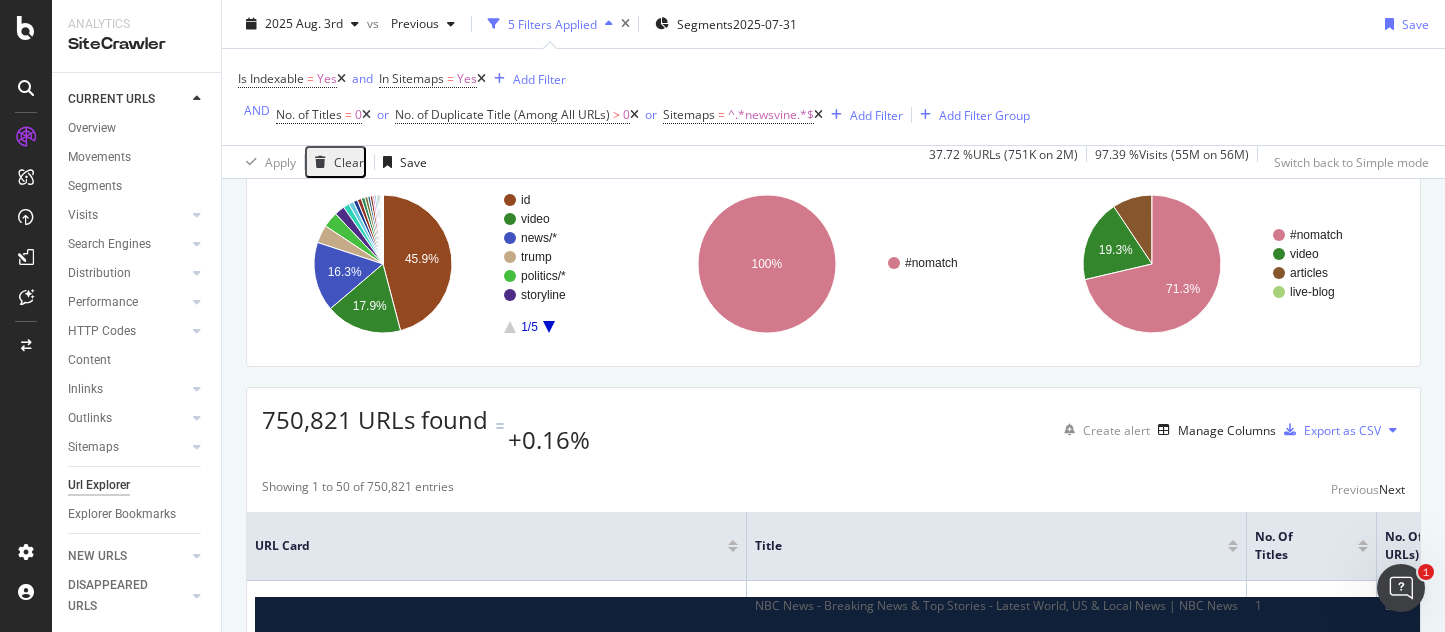 click at bounding box center [26, 316] 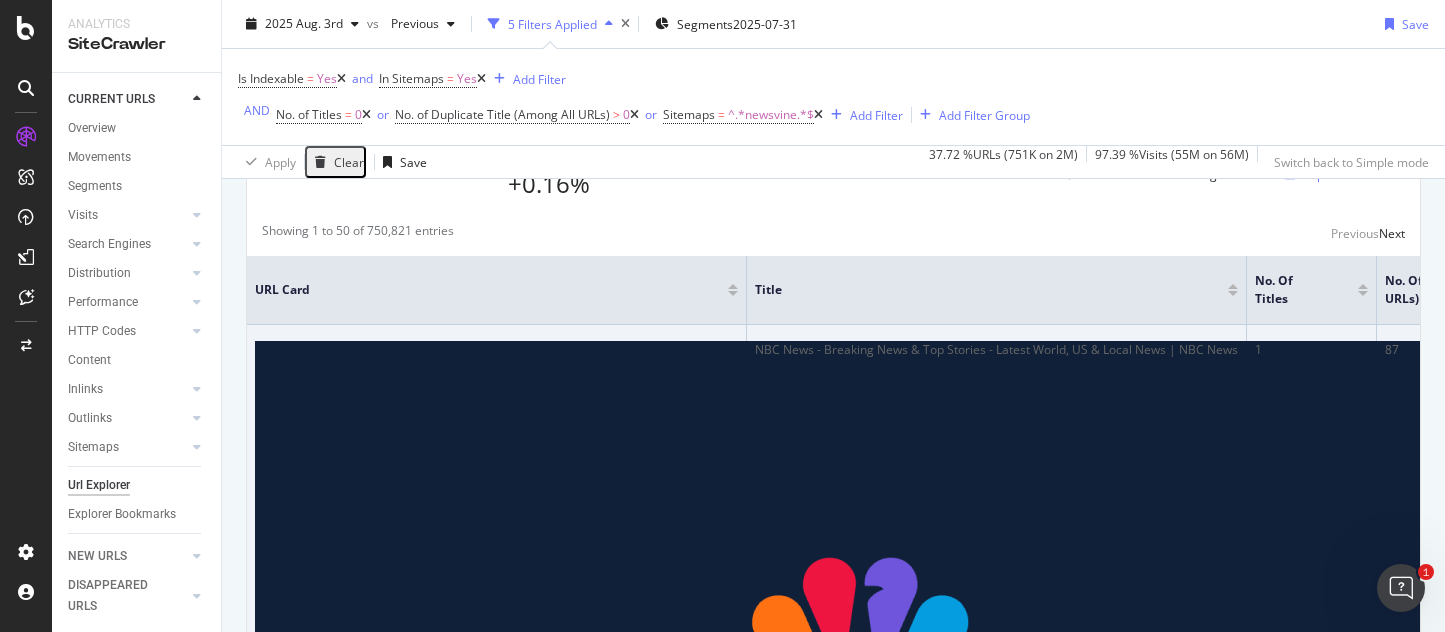 scroll, scrollTop: 375, scrollLeft: 0, axis: vertical 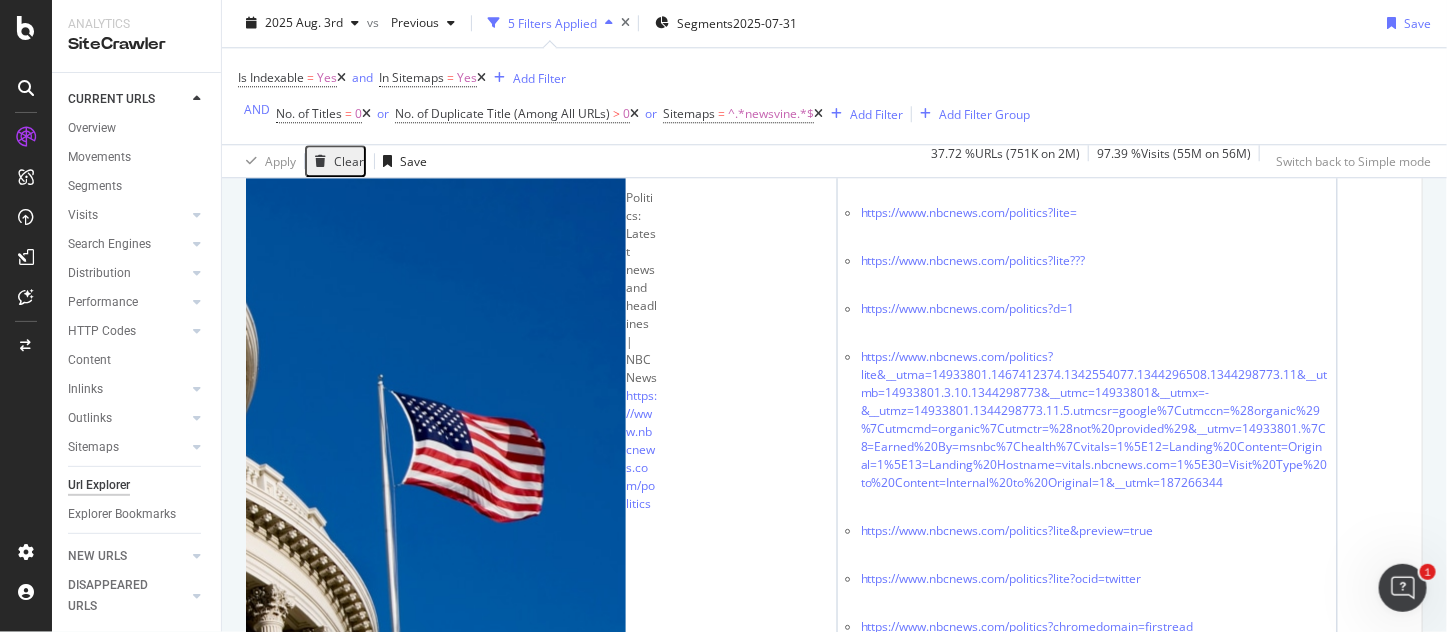 drag, startPoint x: 124, startPoint y: 518, endPoint x: 260, endPoint y: 505, distance: 136.6199 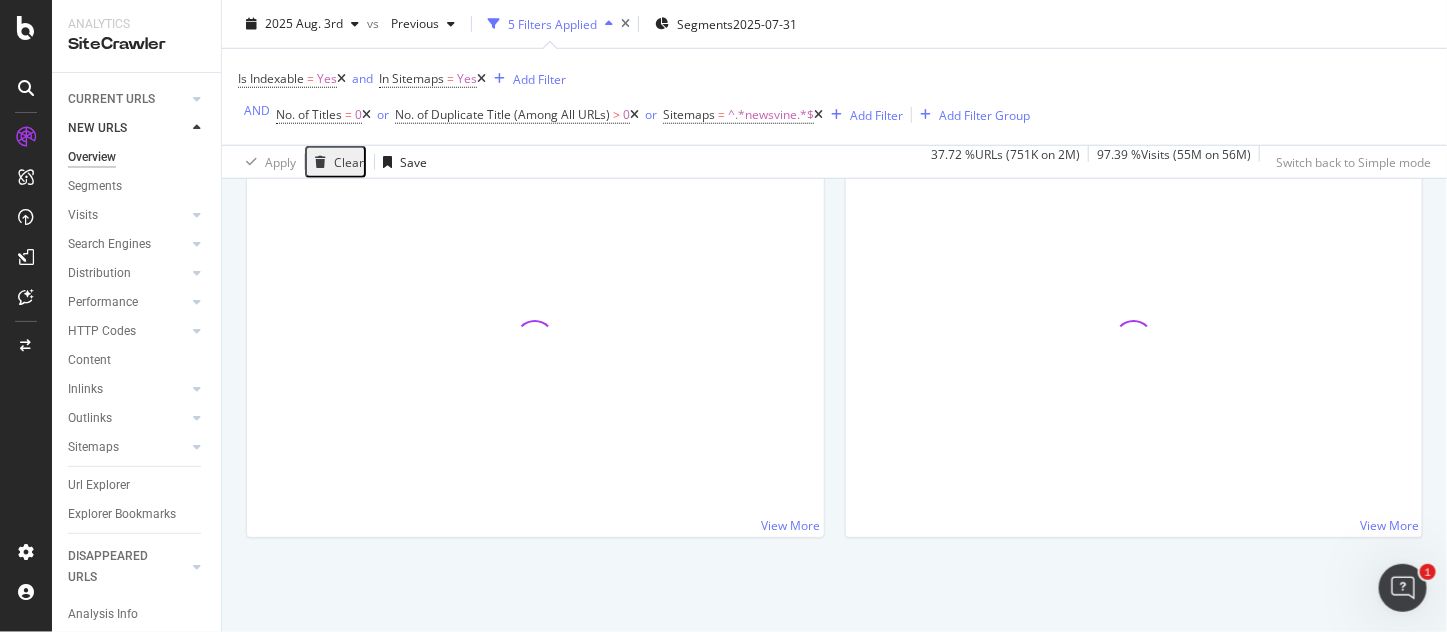 scroll, scrollTop: 0, scrollLeft: 0, axis: both 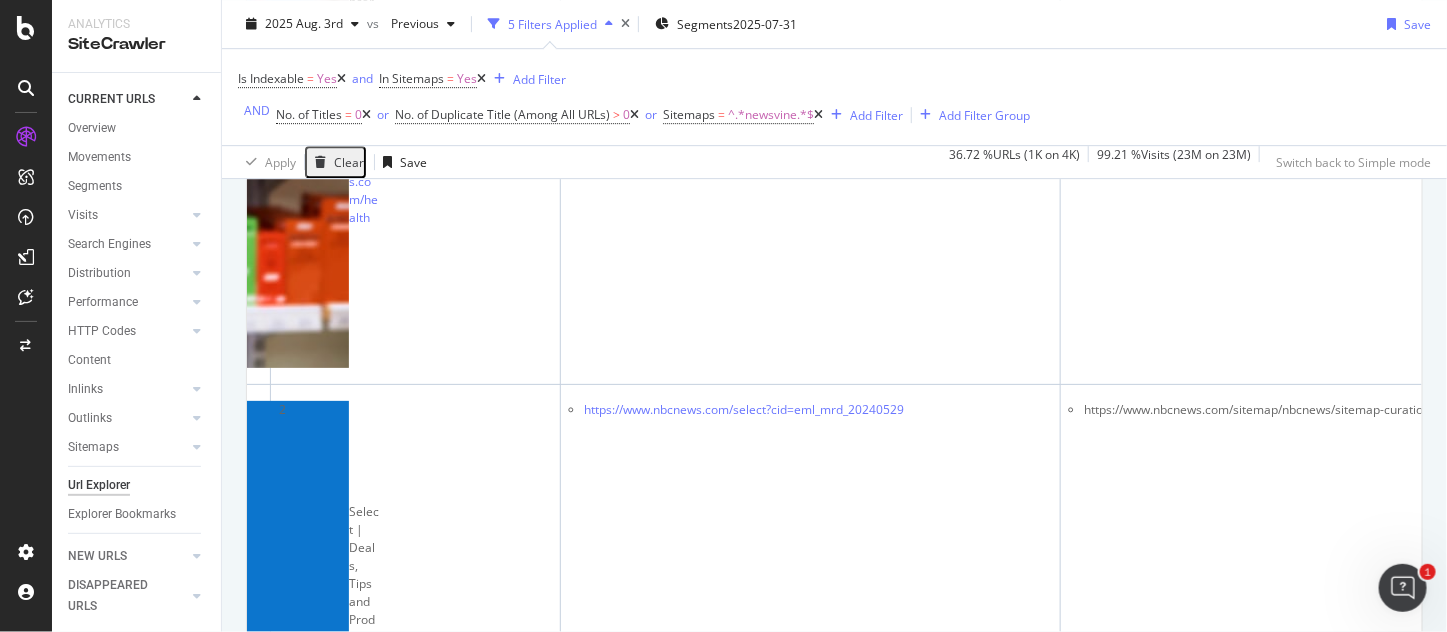click at bounding box center [818, 3806] 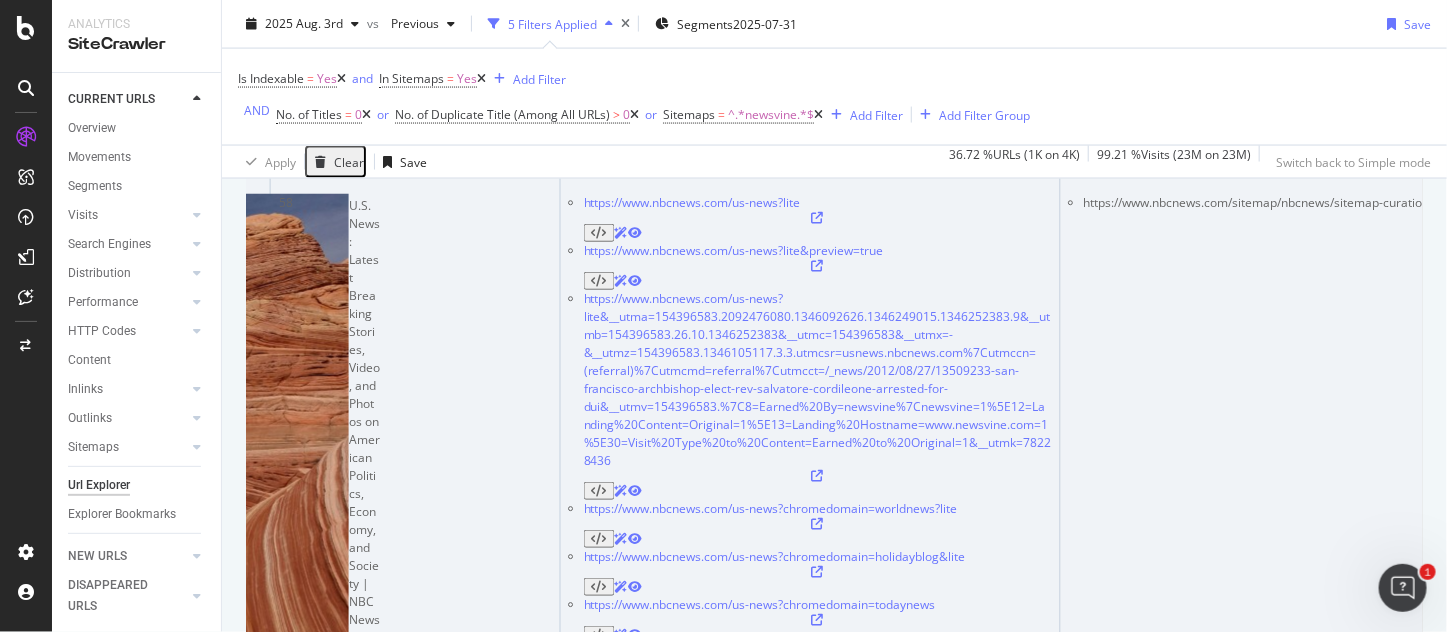 scroll, scrollTop: 1127, scrollLeft: 0, axis: vertical 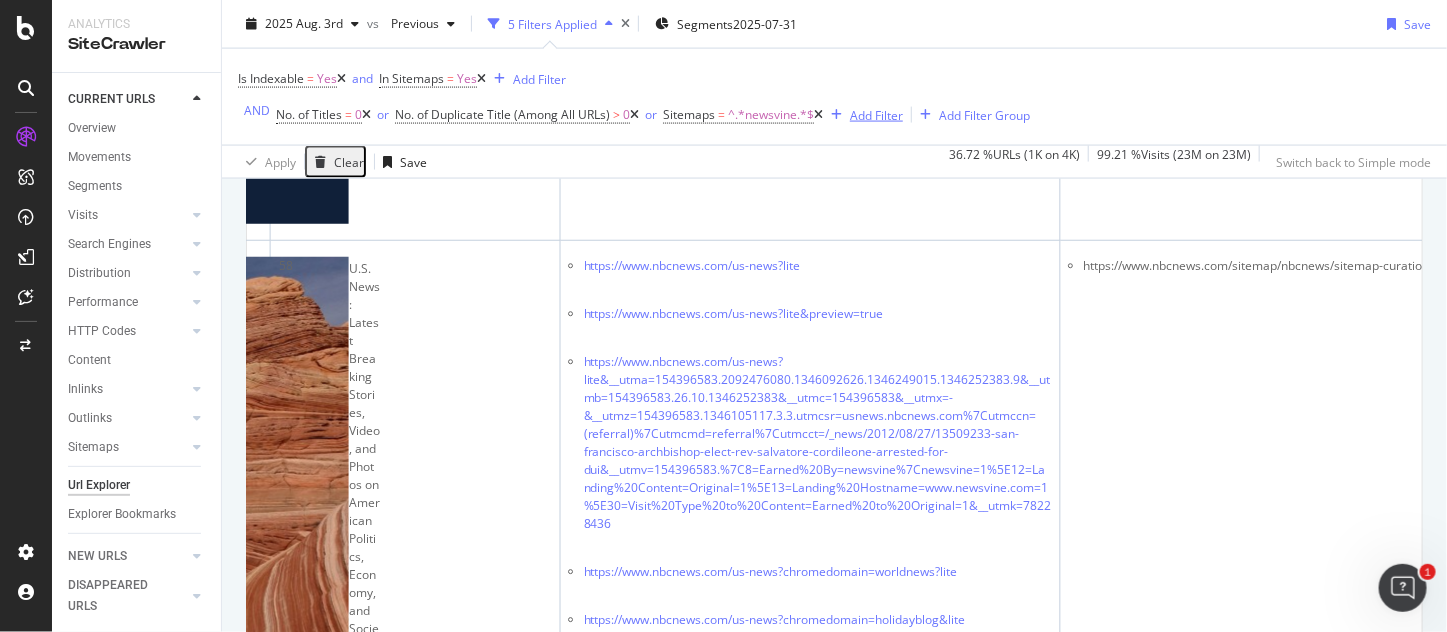 click on "Add Filter" at bounding box center (876, 114) 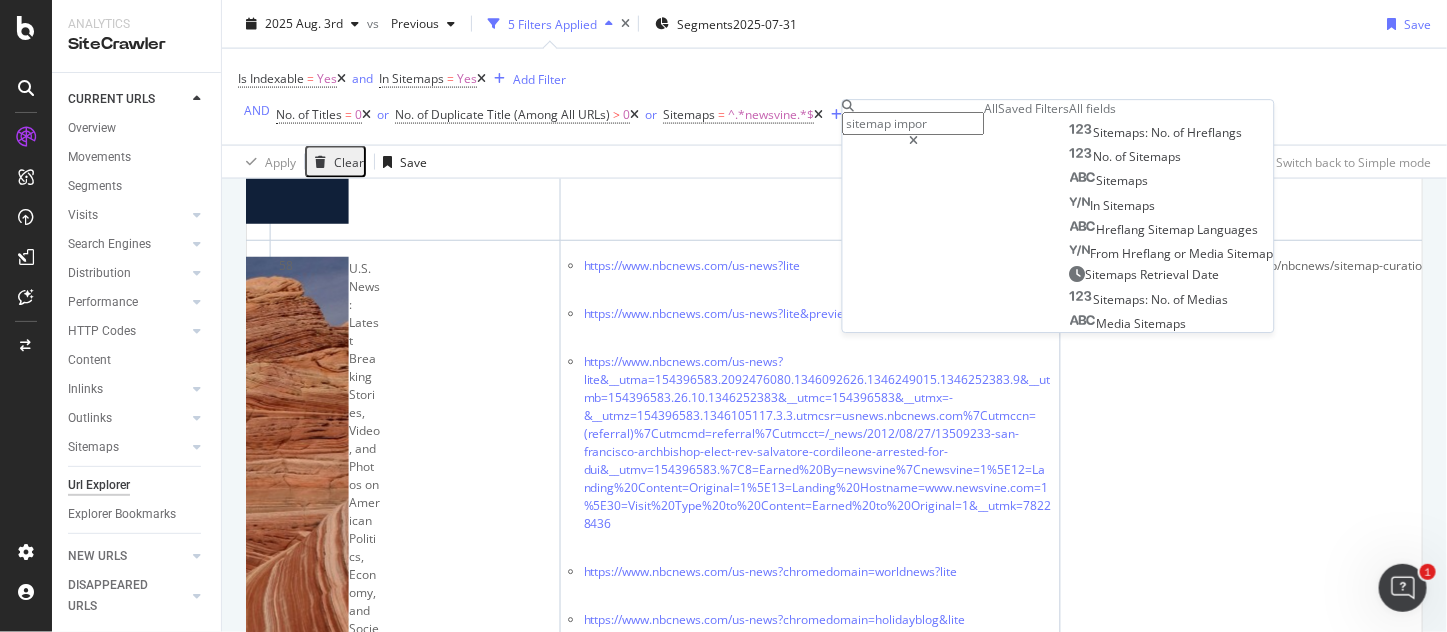 click on "Is Indexable   =     Yes and In Sitemaps   =     Yes Add Filter AND No. of Titles   =     0 or No. of Duplicate Title (Among All URLs)   >     0 or Sitemaps   =     ^.*newsvine.*$ Add Filter Add Filter Group" at bounding box center (834, 97) 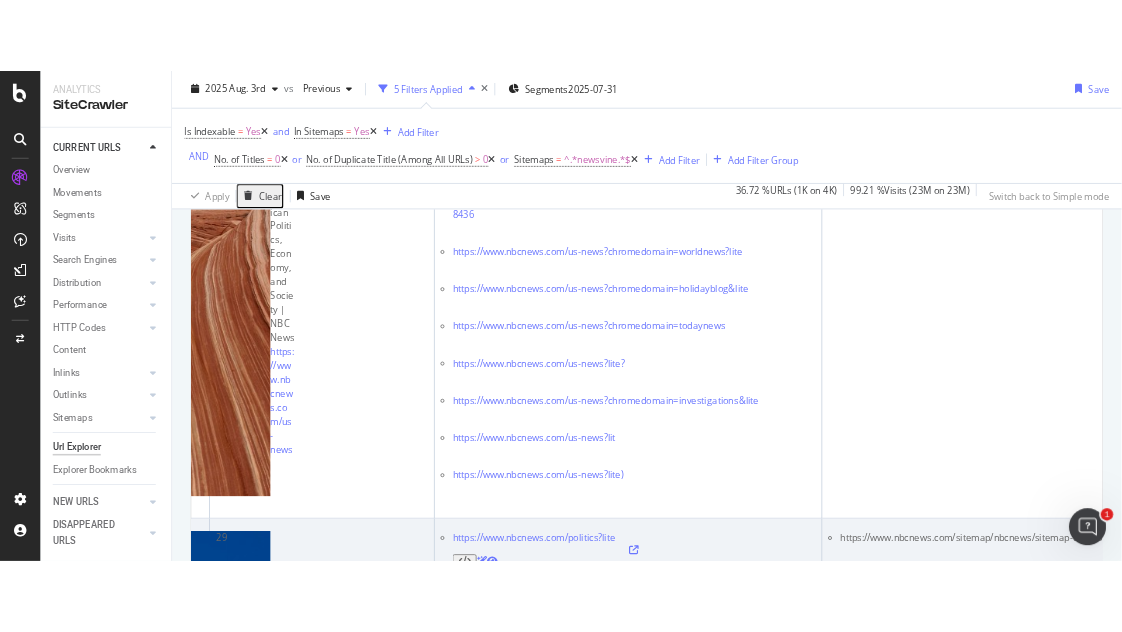 scroll, scrollTop: 1502, scrollLeft: 0, axis: vertical 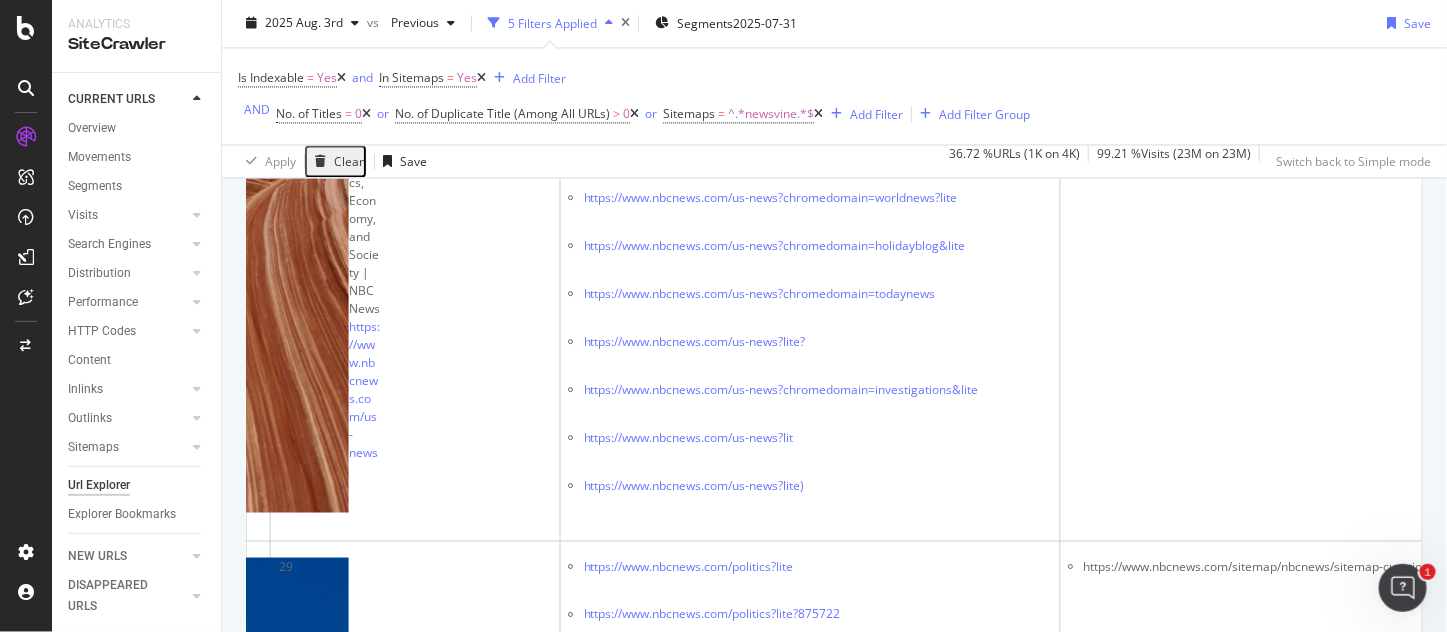 click on "Is Indexable   =     Yes and In Sitemaps   =     Yes Add Filter AND No. of Titles   =     0 or No. of Duplicate Title (Among All URLs)   >     0 or Sitemaps   =     ^.*newsvine.*$ Add Filter Add Filter Group" at bounding box center (834, 97) 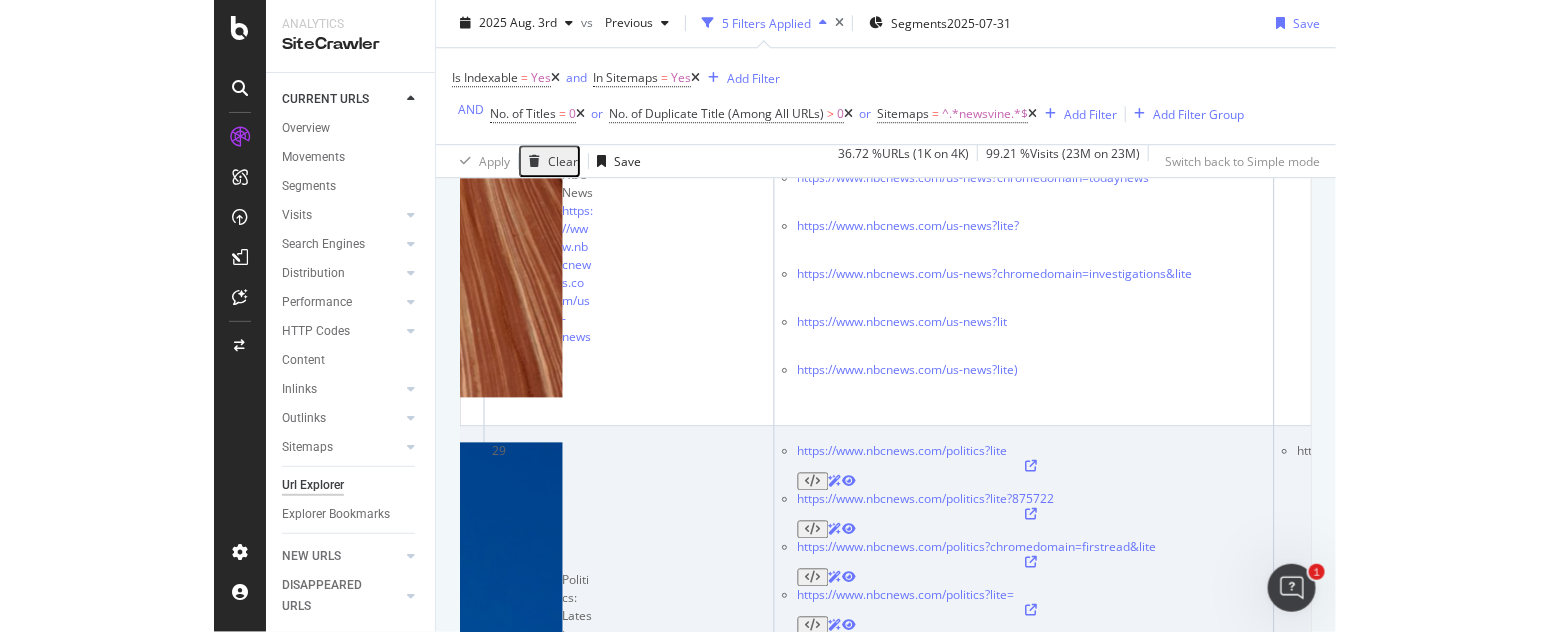 scroll, scrollTop: 1627, scrollLeft: 0, axis: vertical 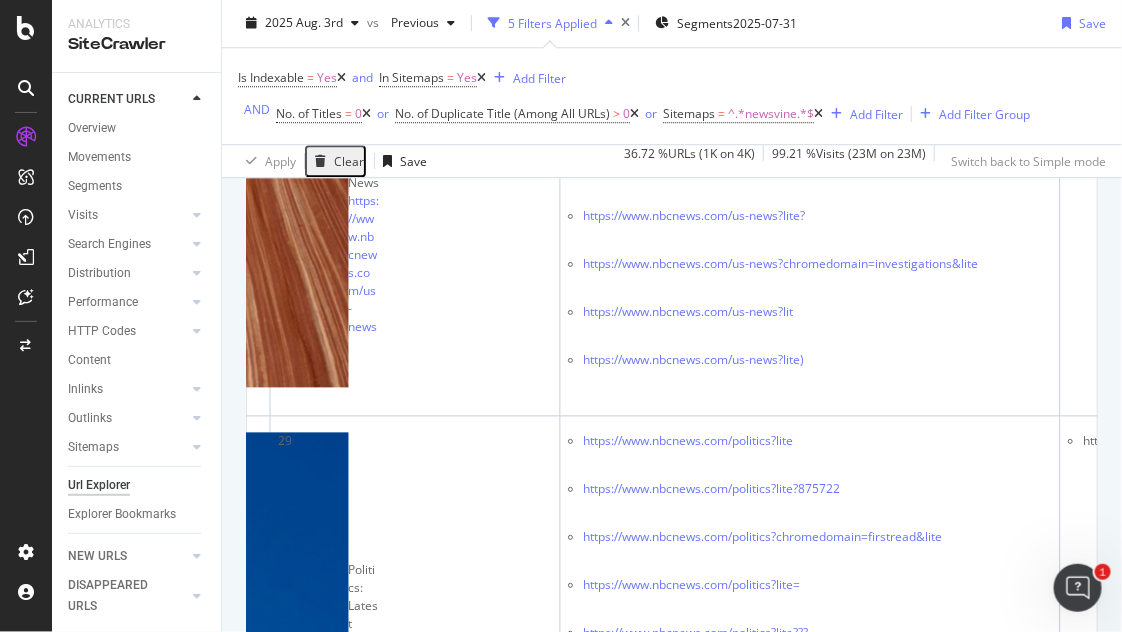 drag, startPoint x: 480, startPoint y: 311, endPoint x: 820, endPoint y: 317, distance: 340.05295 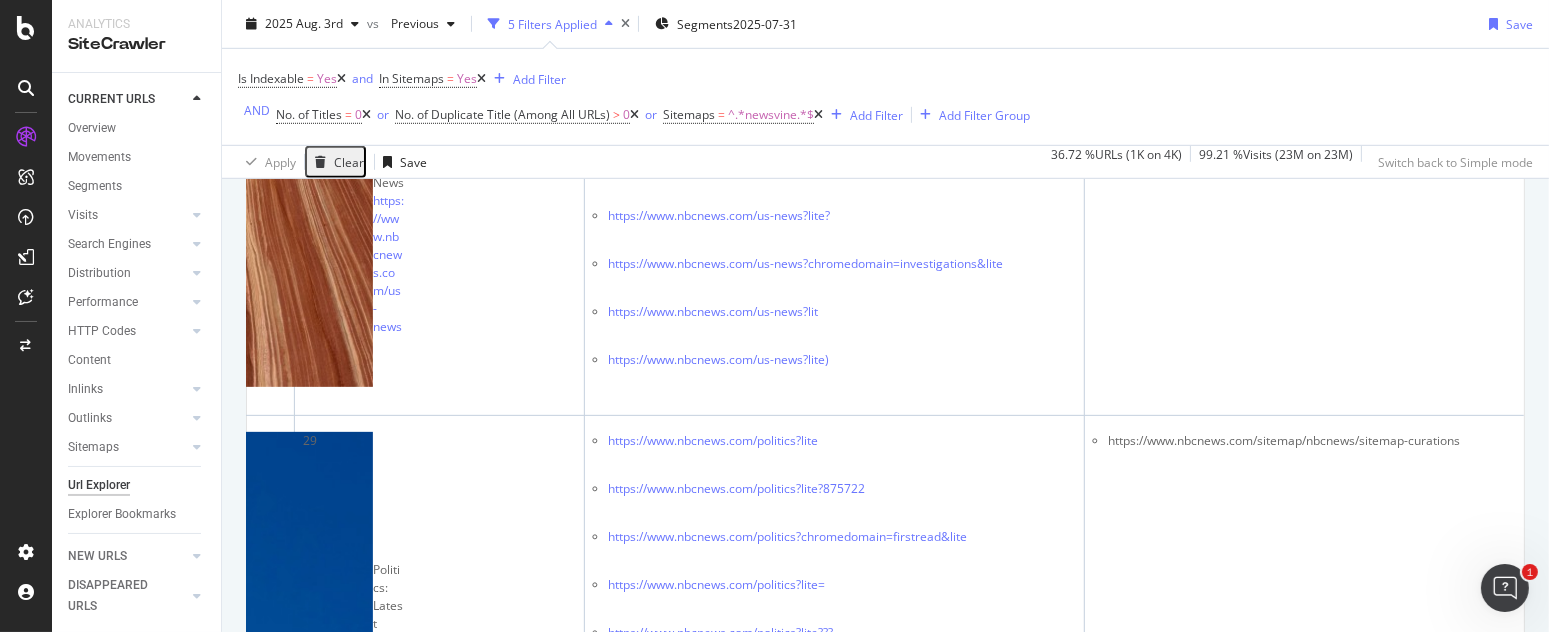 scroll, scrollTop: 0, scrollLeft: 1004, axis: horizontal 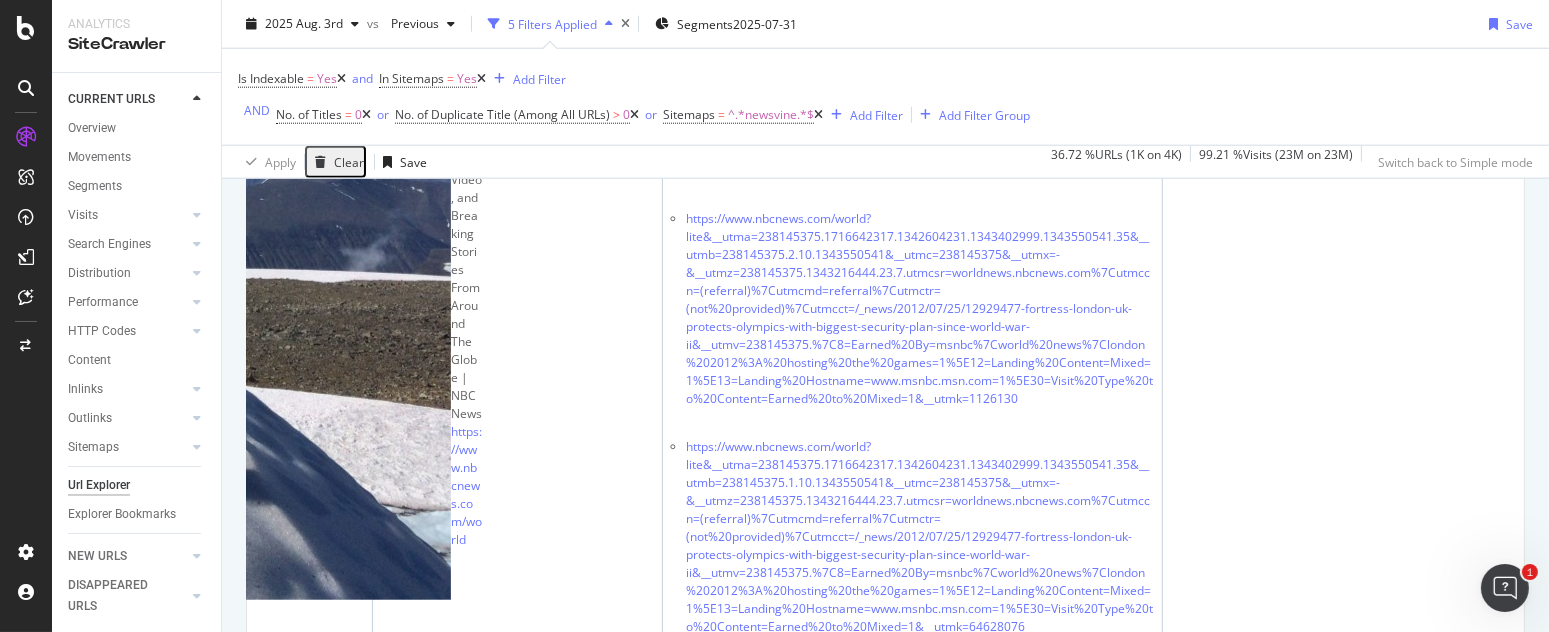 drag, startPoint x: 1212, startPoint y: 67, endPoint x: 1181, endPoint y: 95, distance: 41.773197 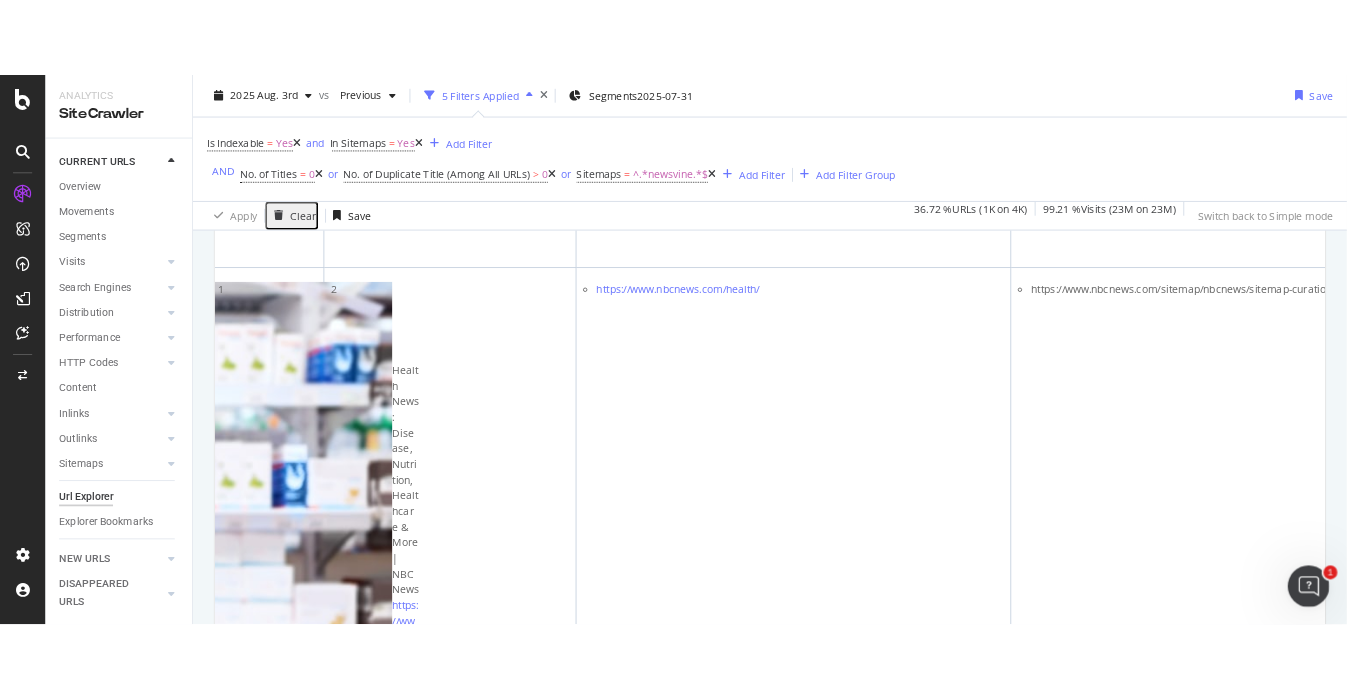 scroll, scrollTop: 4627, scrollLeft: 0, axis: vertical 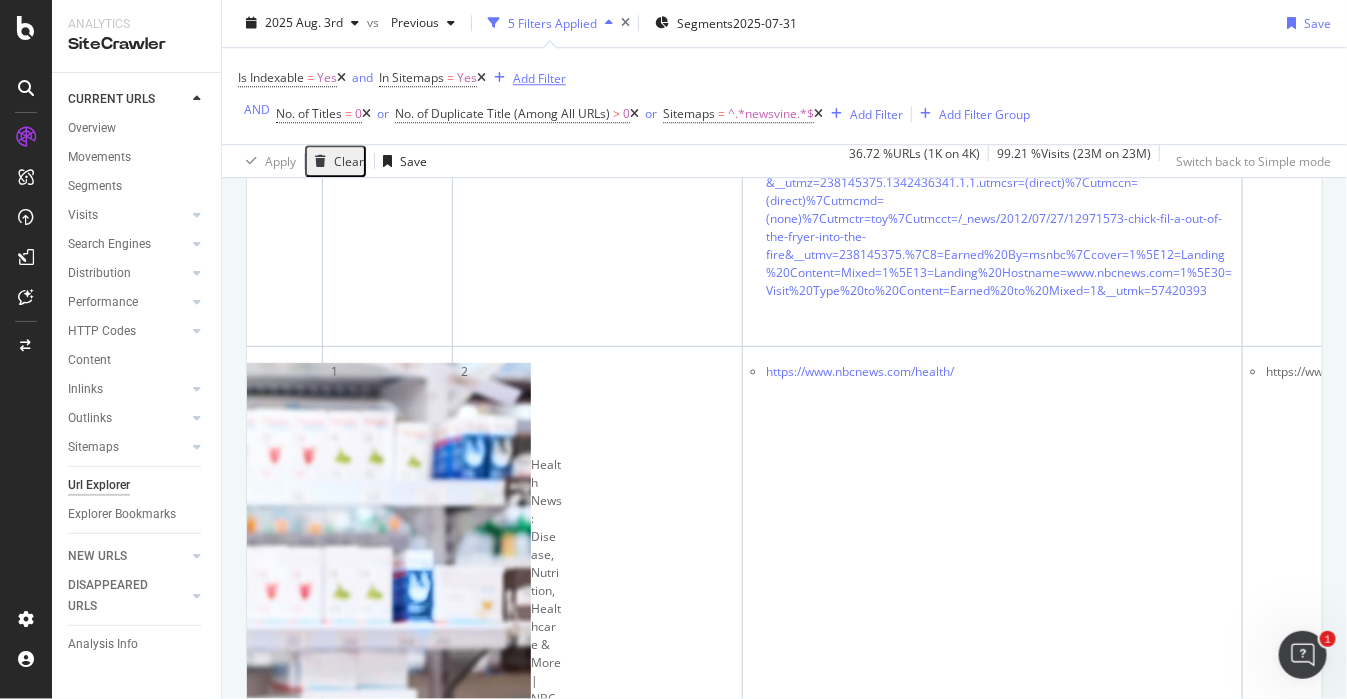click on "Add Filter" at bounding box center (539, 78) 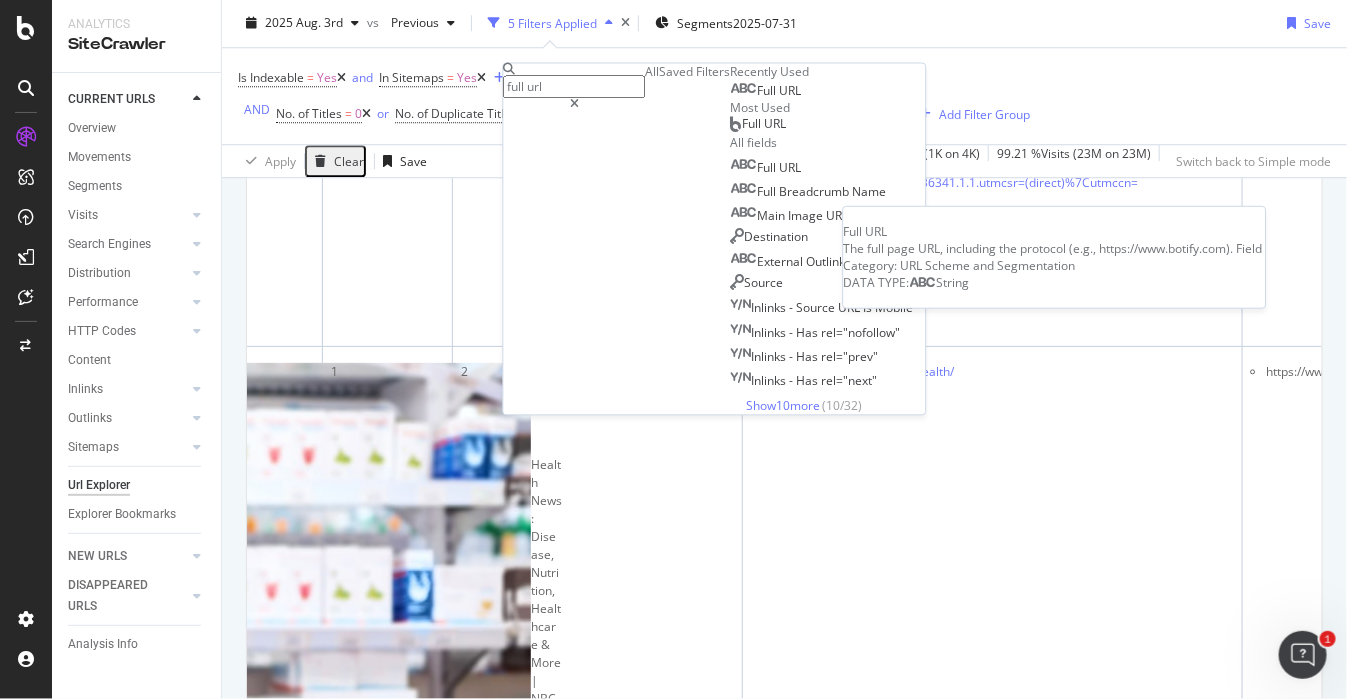 type on "full url" 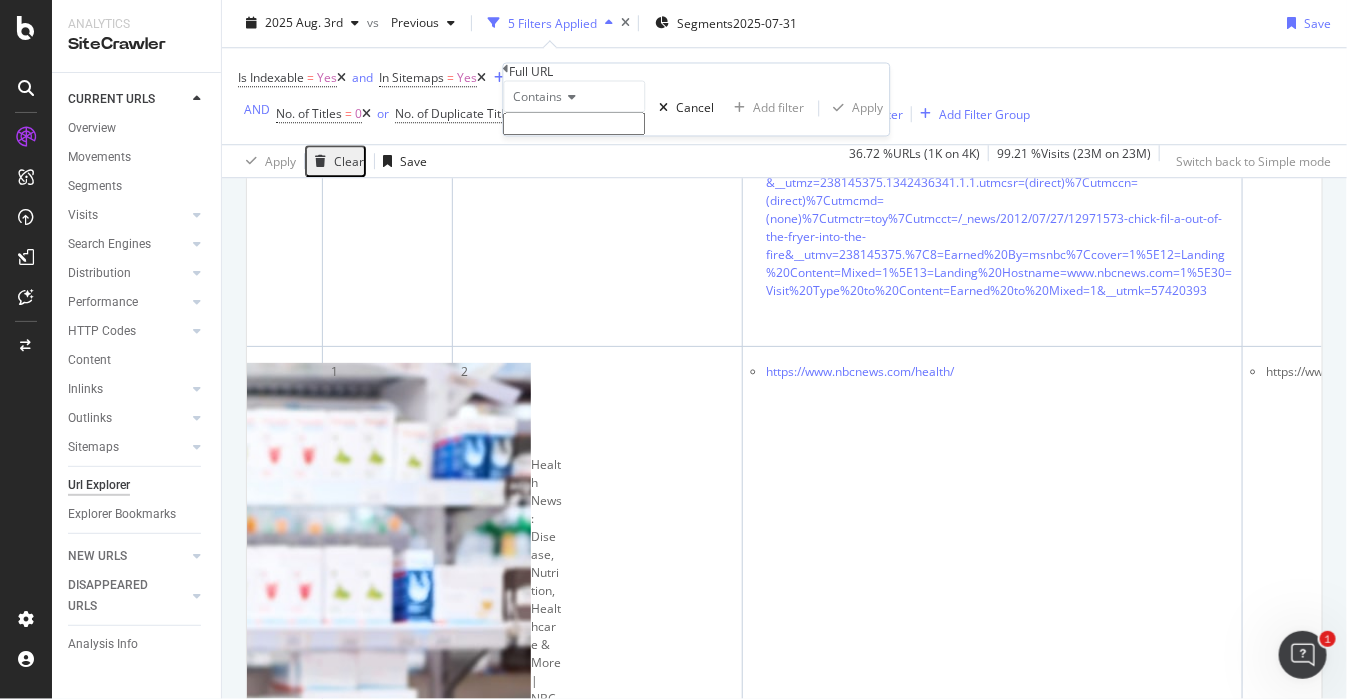 click at bounding box center [575, 124] 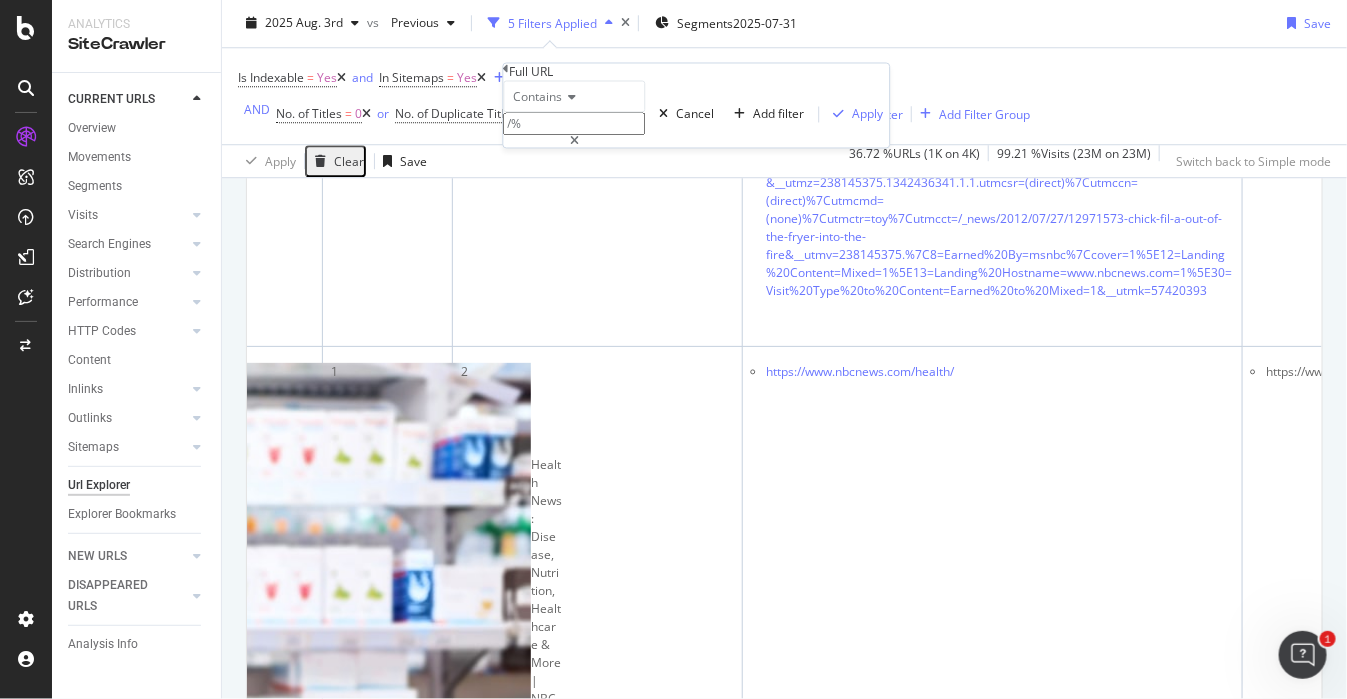 type on "/" 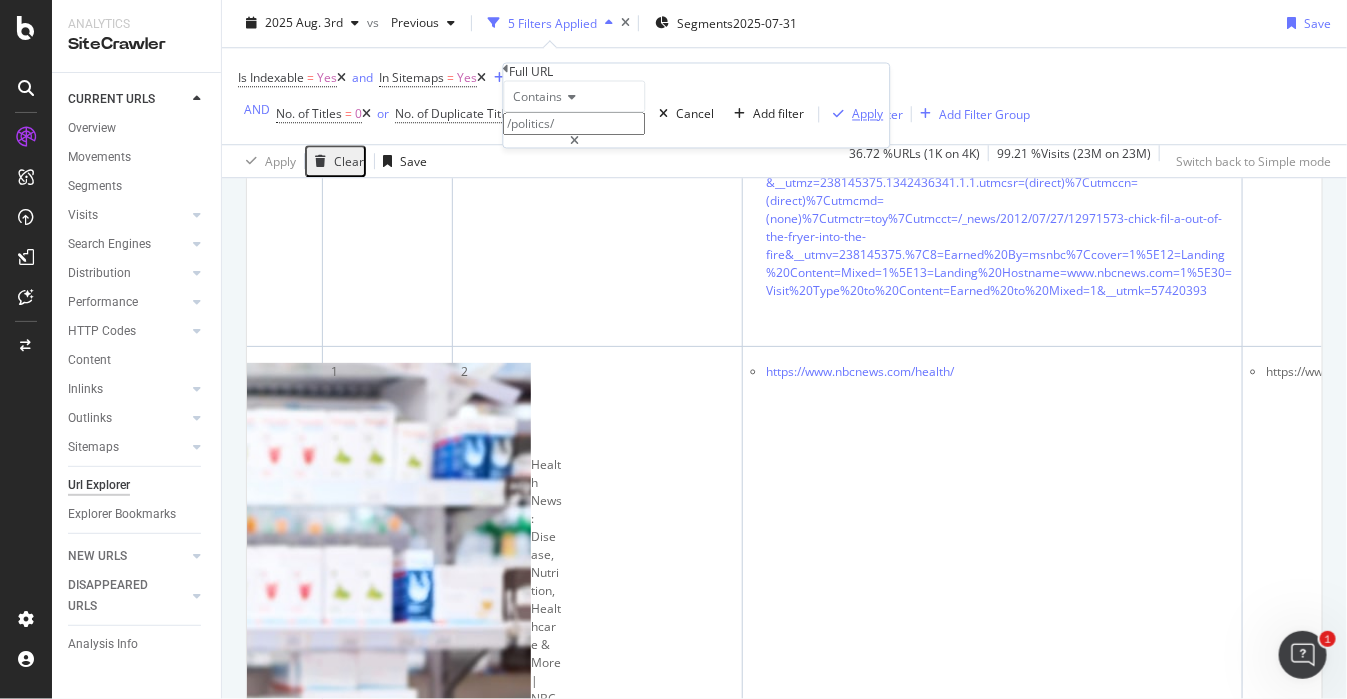 type on "/politics/" 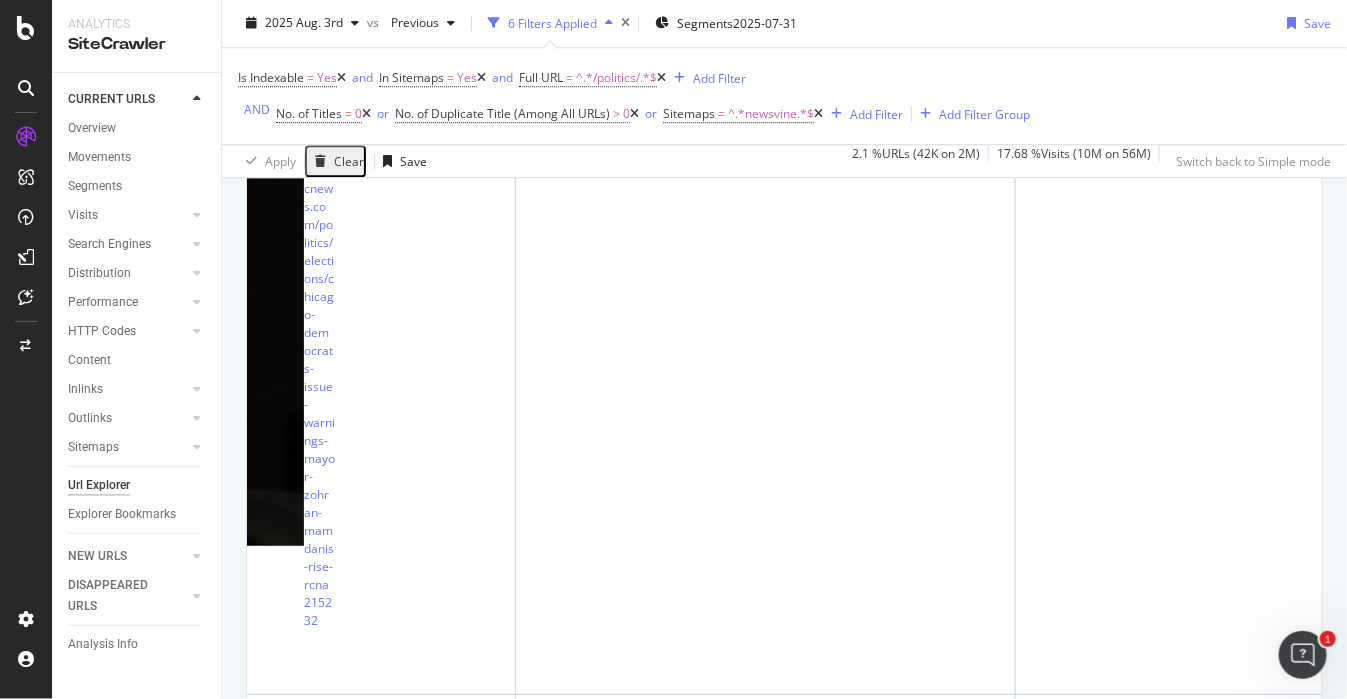 scroll, scrollTop: 0, scrollLeft: 1152, axis: horizontal 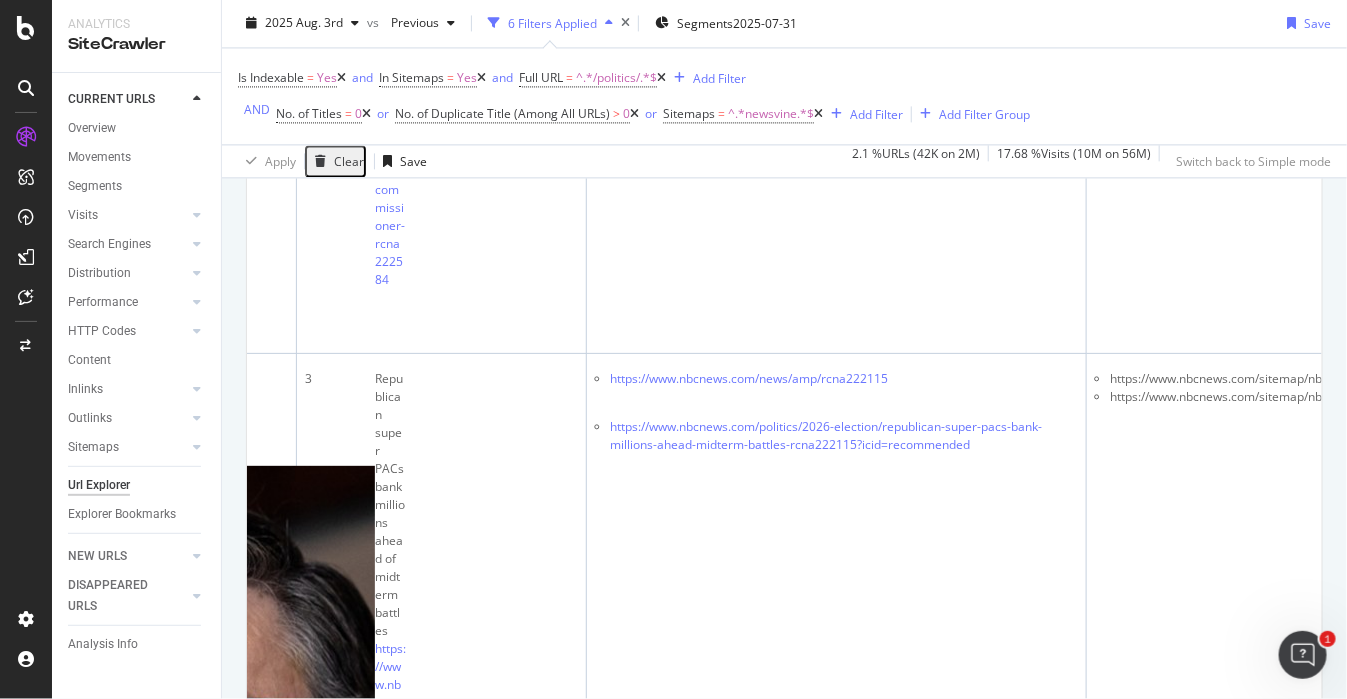 drag, startPoint x: 750, startPoint y: 462, endPoint x: 755, endPoint y: 482, distance: 20.615528 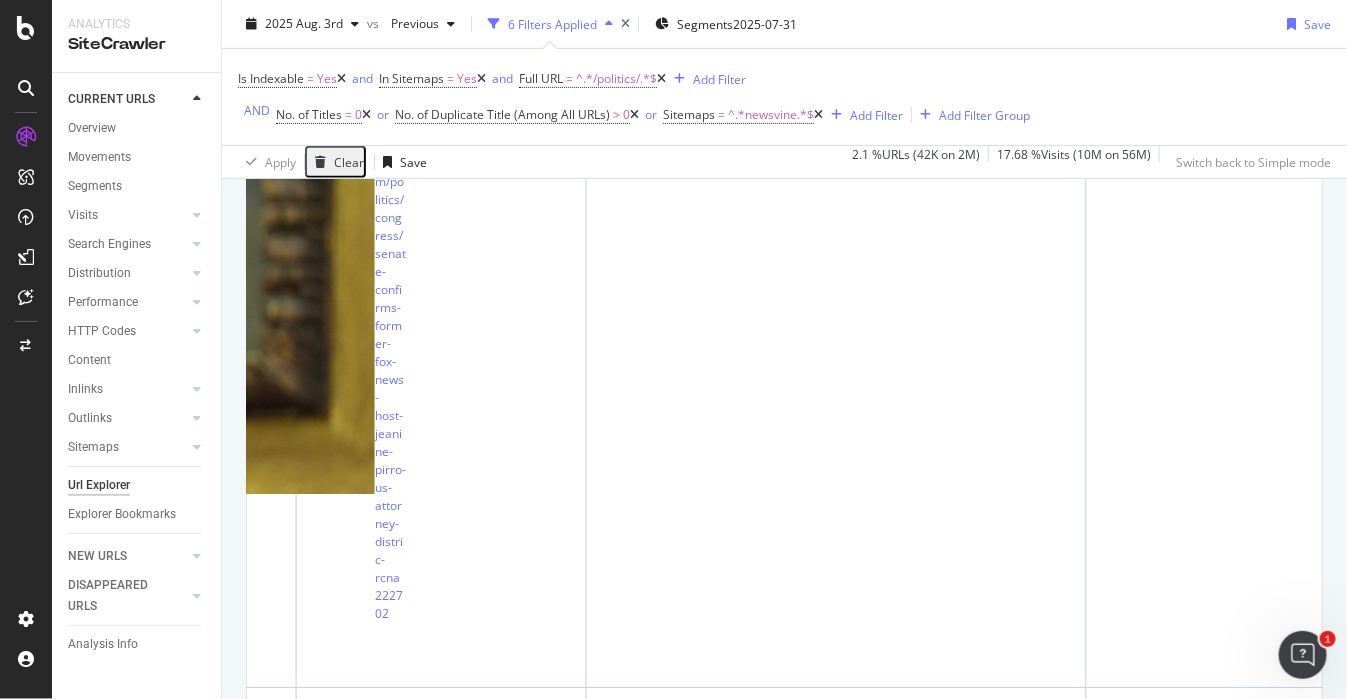 scroll, scrollTop: 2836, scrollLeft: 0, axis: vertical 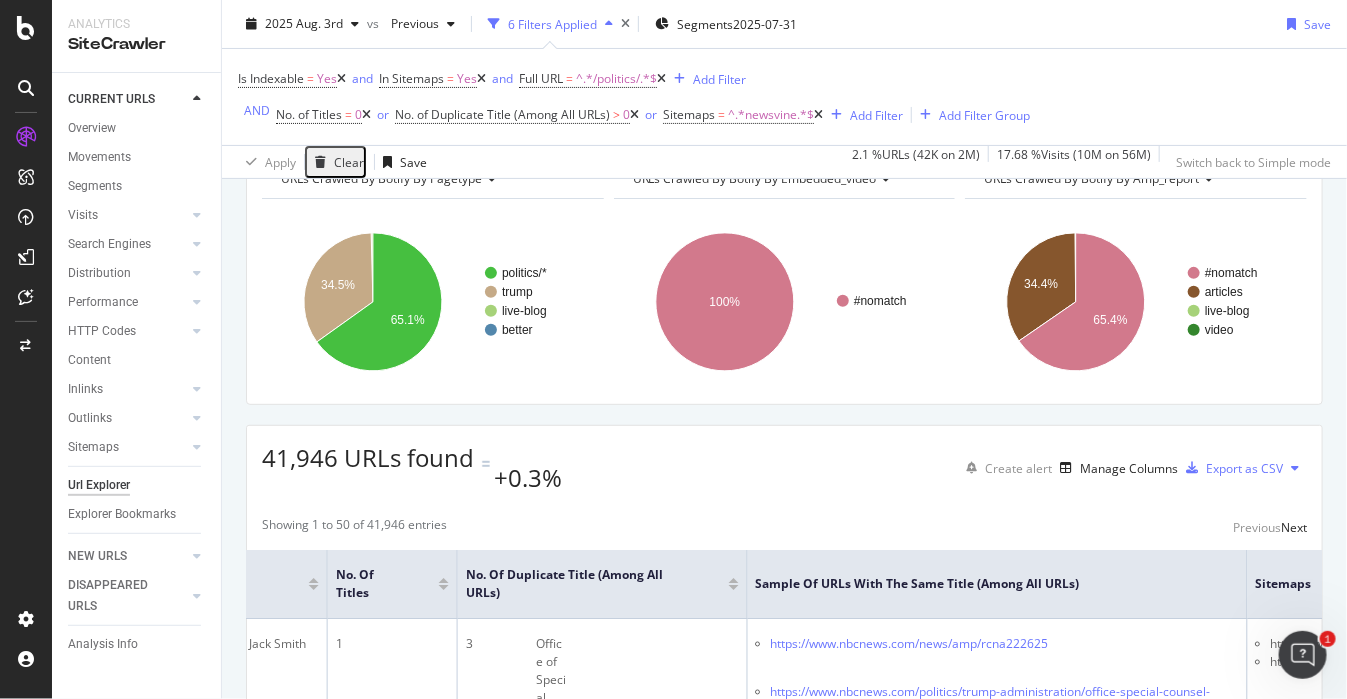 click at bounding box center [734, 580] 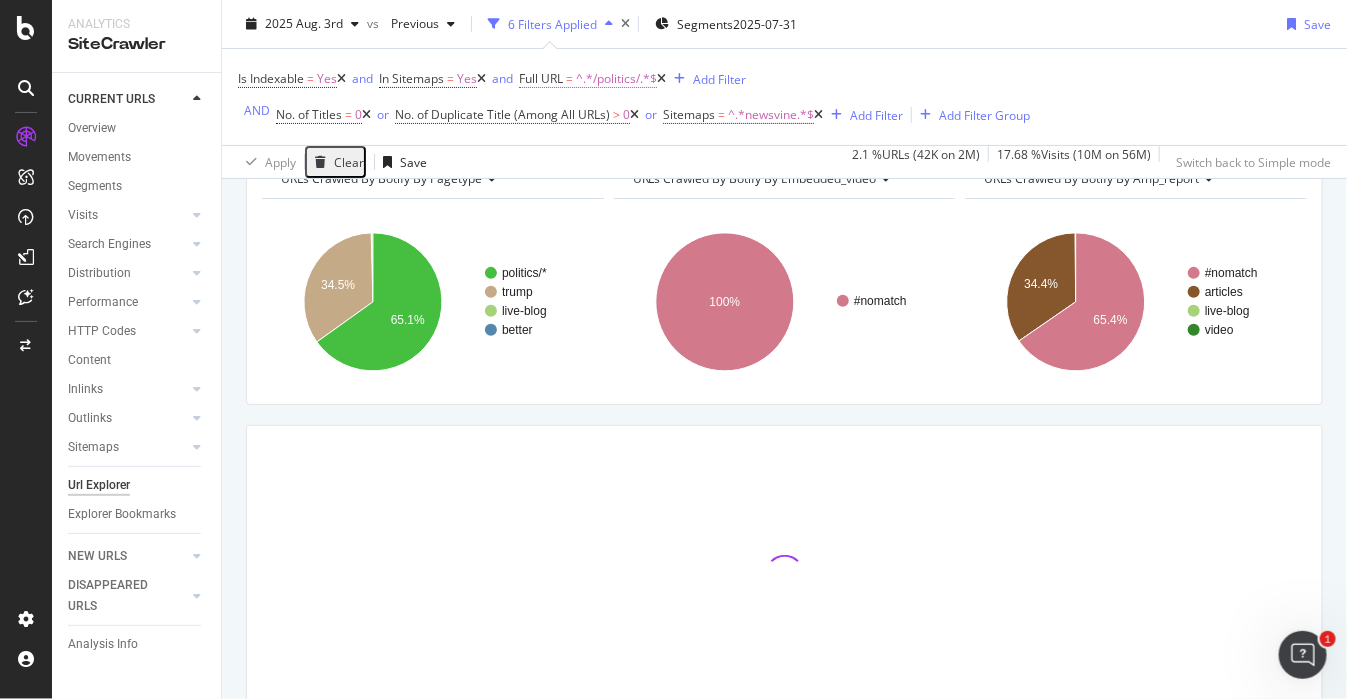 click on "^.*/politics/.*$" at bounding box center [616, 79] 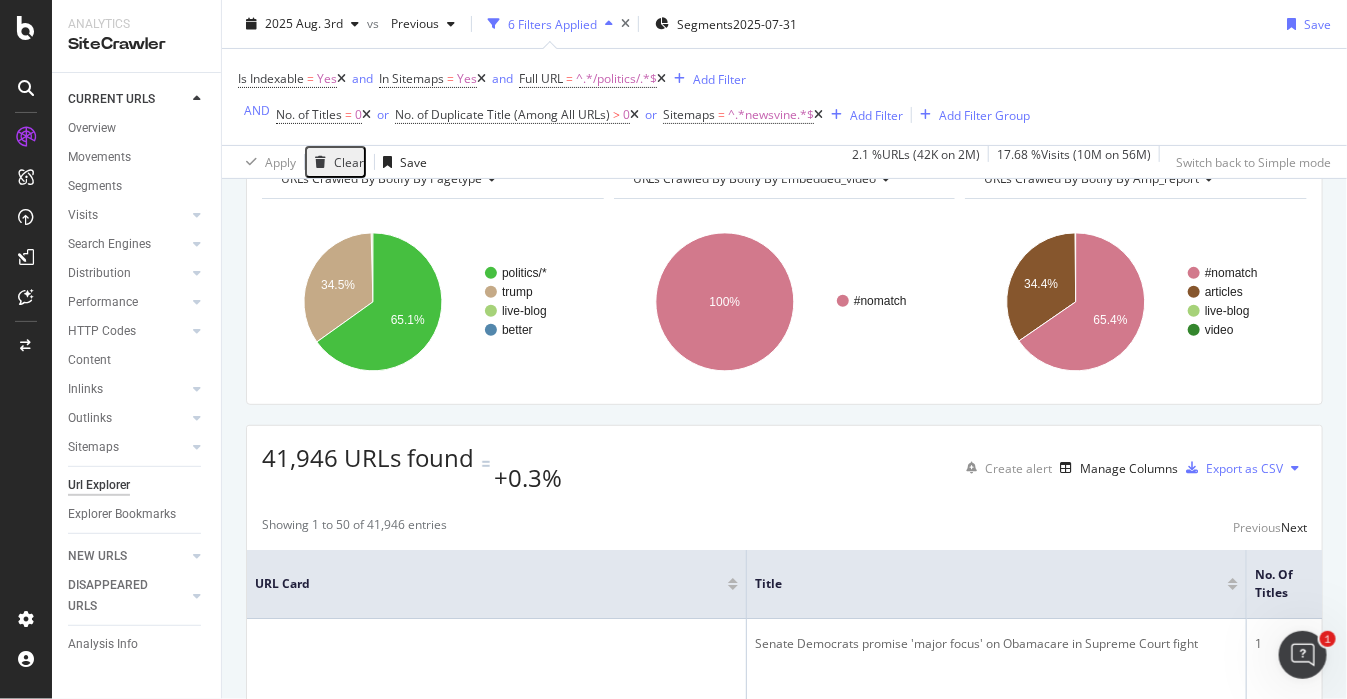 click on "URLs Crawled By Botify By pagetype
Chart (by Value) Table Expand Export as CSV Export as PNG Add to Custom Report
×
politics/* trump live-blog better 34.5% 65.1% pagetype Crawled URLs politics/* 27,317 trump 14,454 live-blog 174 better 1 better
URLs Crawled By Botify By embedded_video
Chart (by Value) Table Expand Export as CSV Export as PNG Add to Custom Report
×
#nomatch 100% embedded-video Crawled URLs #nomatch 41,946 #nomatch
URLs Crawled By Botify By amp_report
Chart (by Value) Table Expand Export as CSV Export as PNG Add to Custom Report
×" at bounding box center [784, 21912] 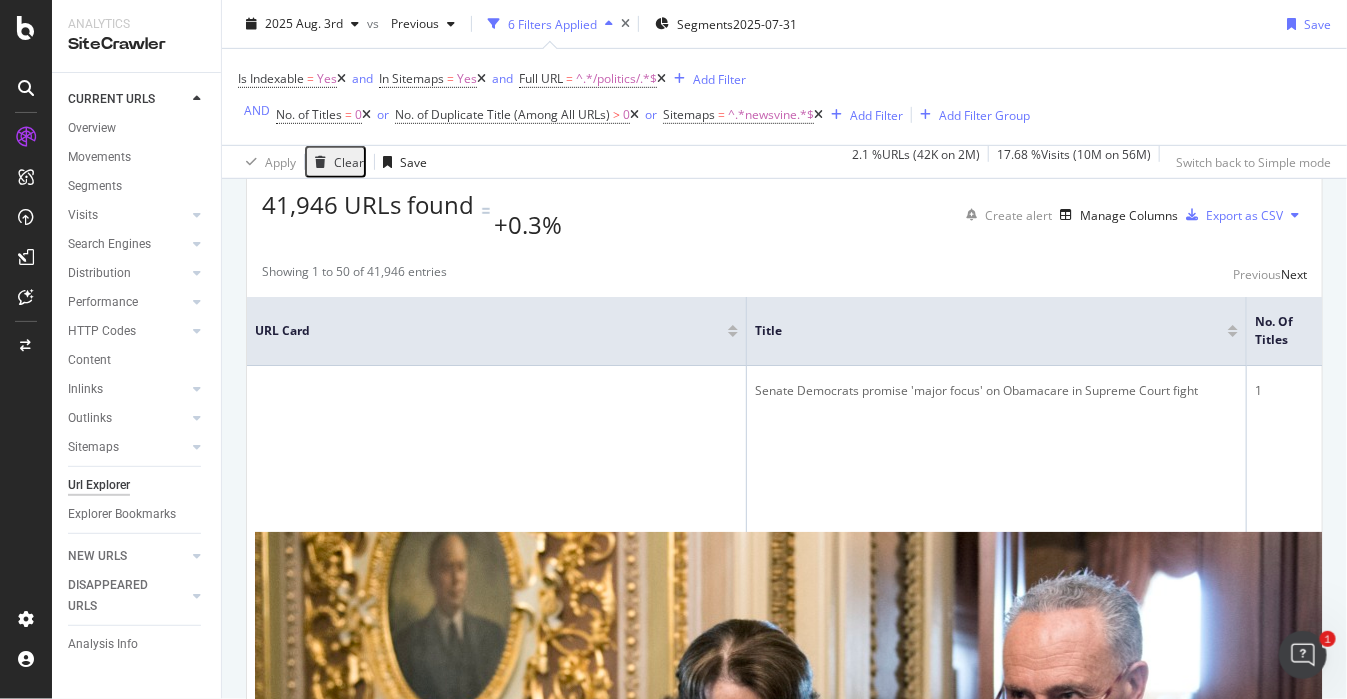 scroll, scrollTop: 336, scrollLeft: 0, axis: vertical 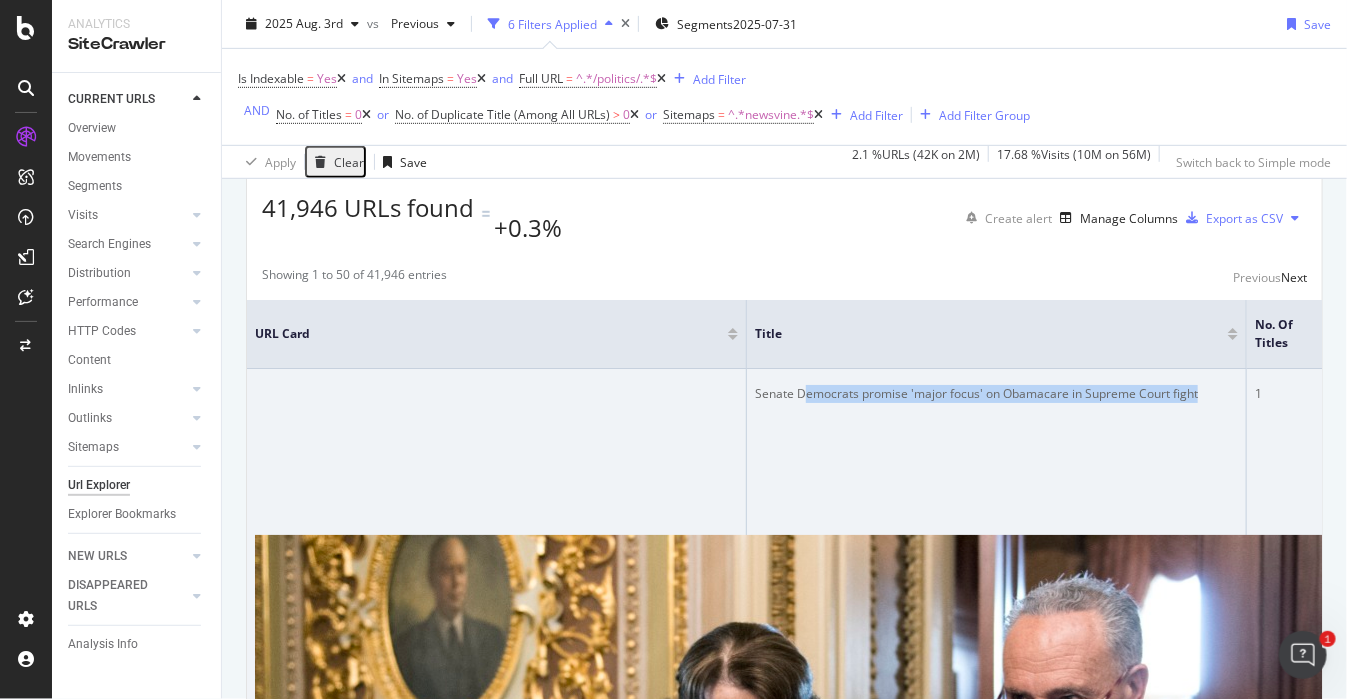 drag, startPoint x: 707, startPoint y: 419, endPoint x: 1131, endPoint y: 383, distance: 425.52554 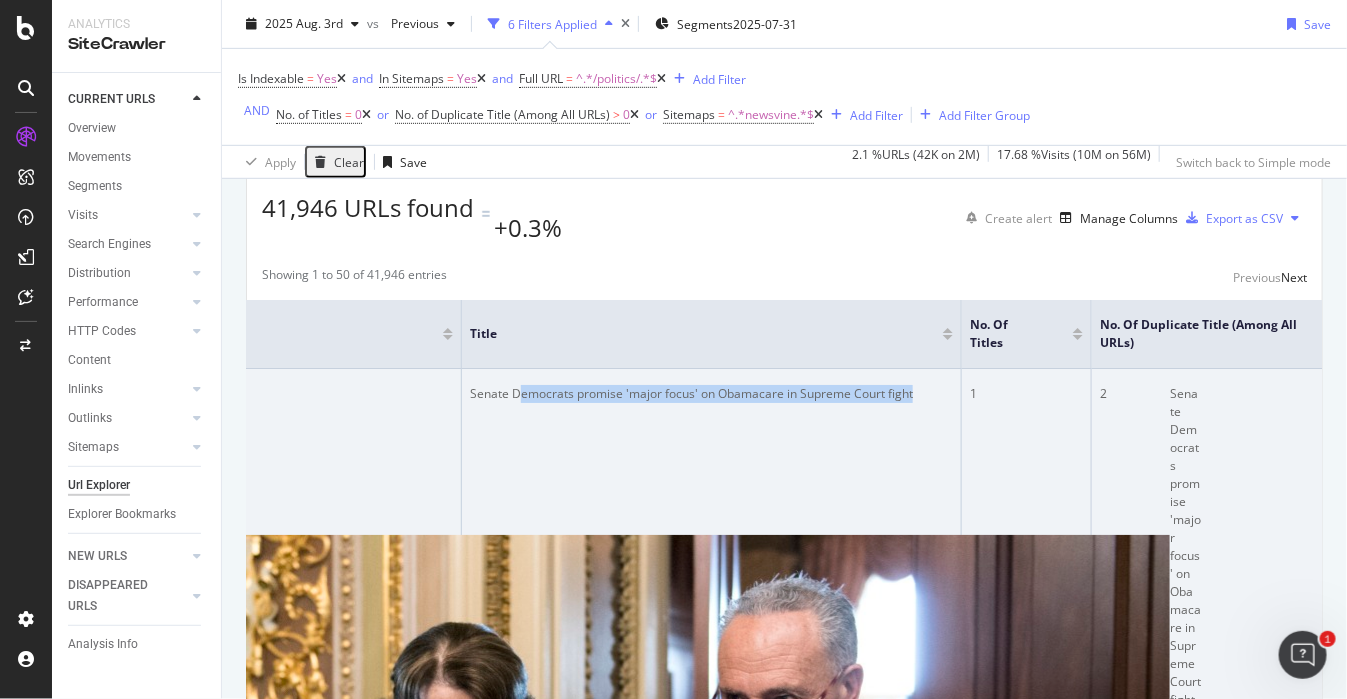 scroll, scrollTop: 0, scrollLeft: 501, axis: horizontal 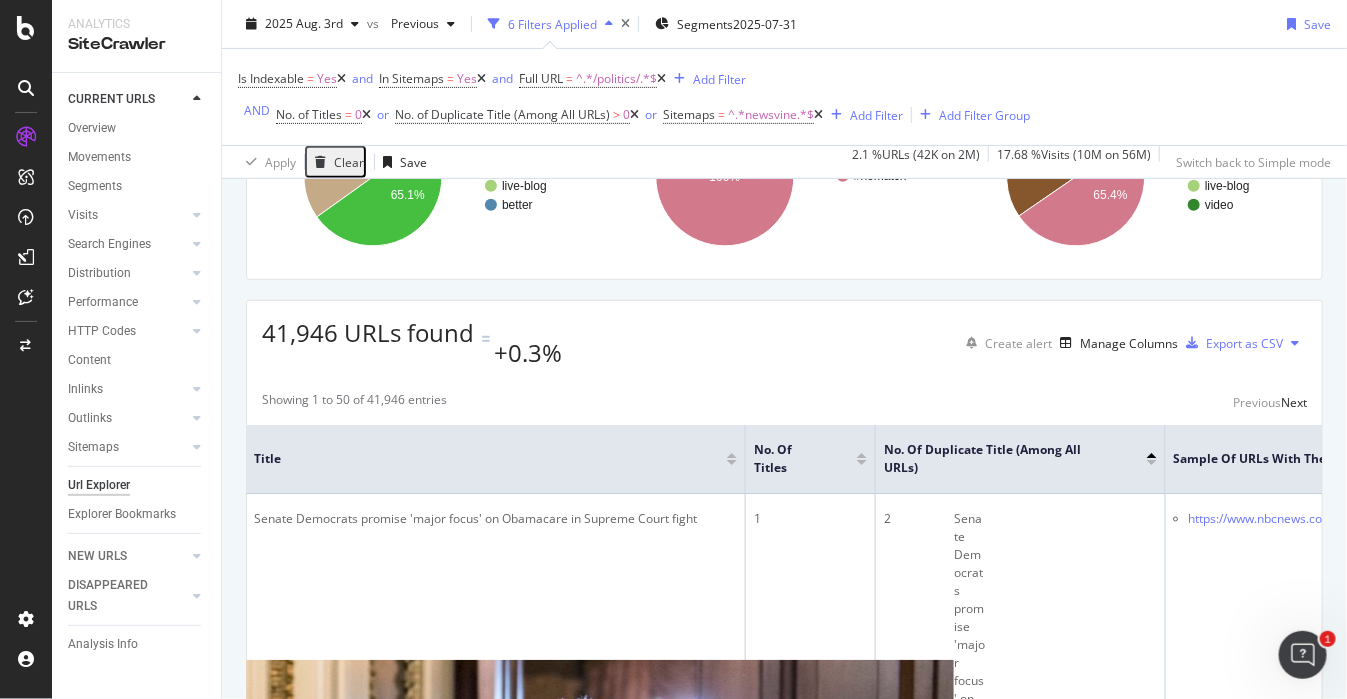 click at bounding box center (1152, 462) 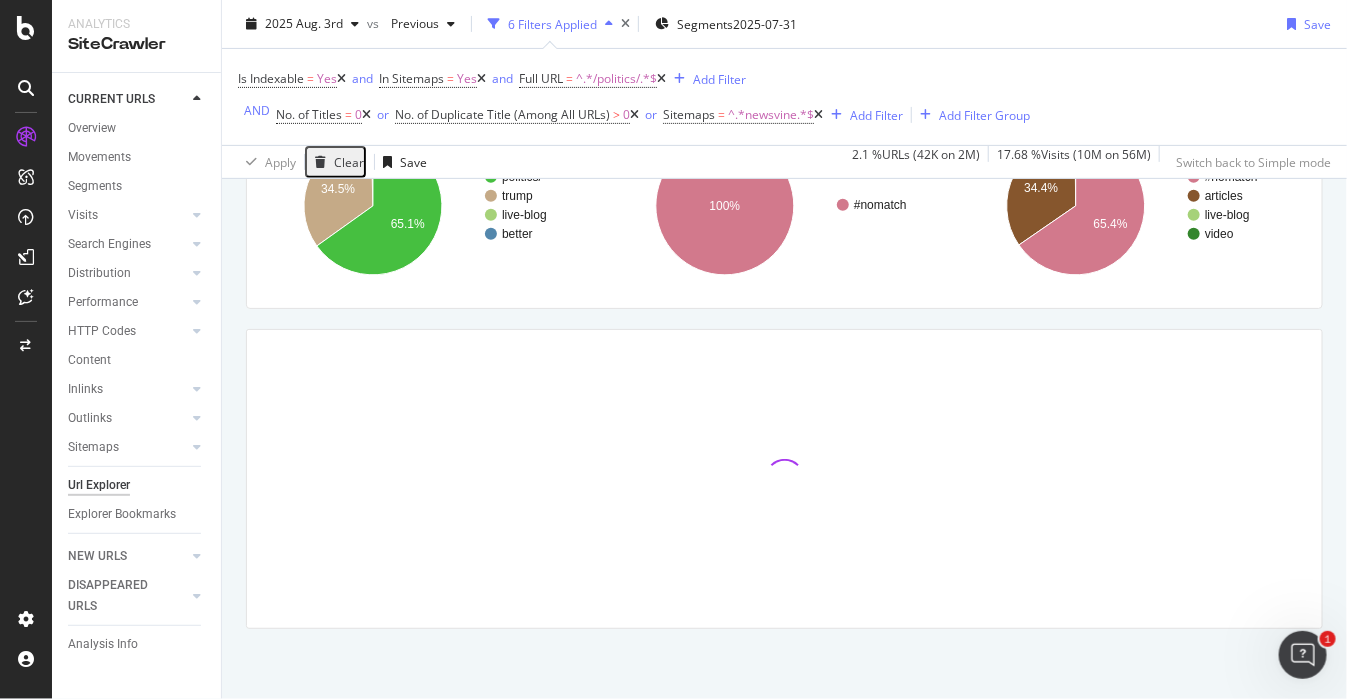 scroll, scrollTop: 207, scrollLeft: 0, axis: vertical 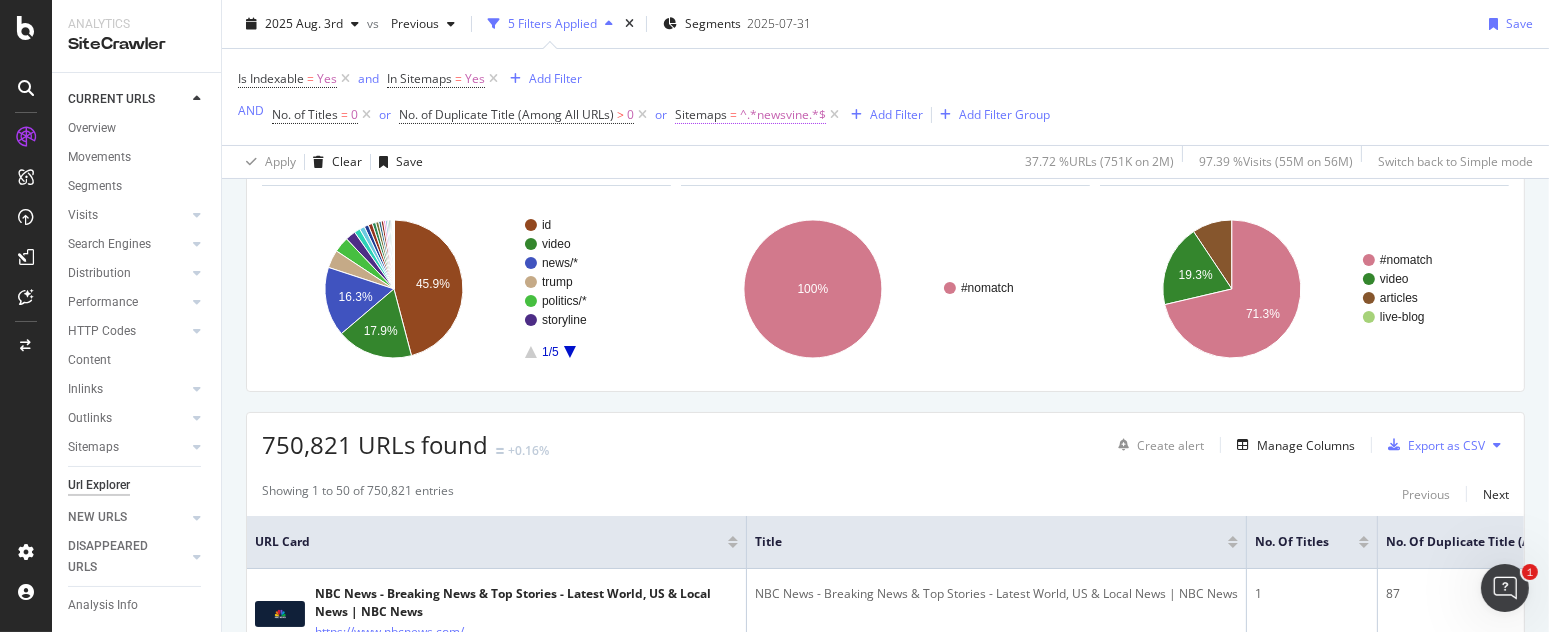 click on "Sitemaps" at bounding box center (701, 114) 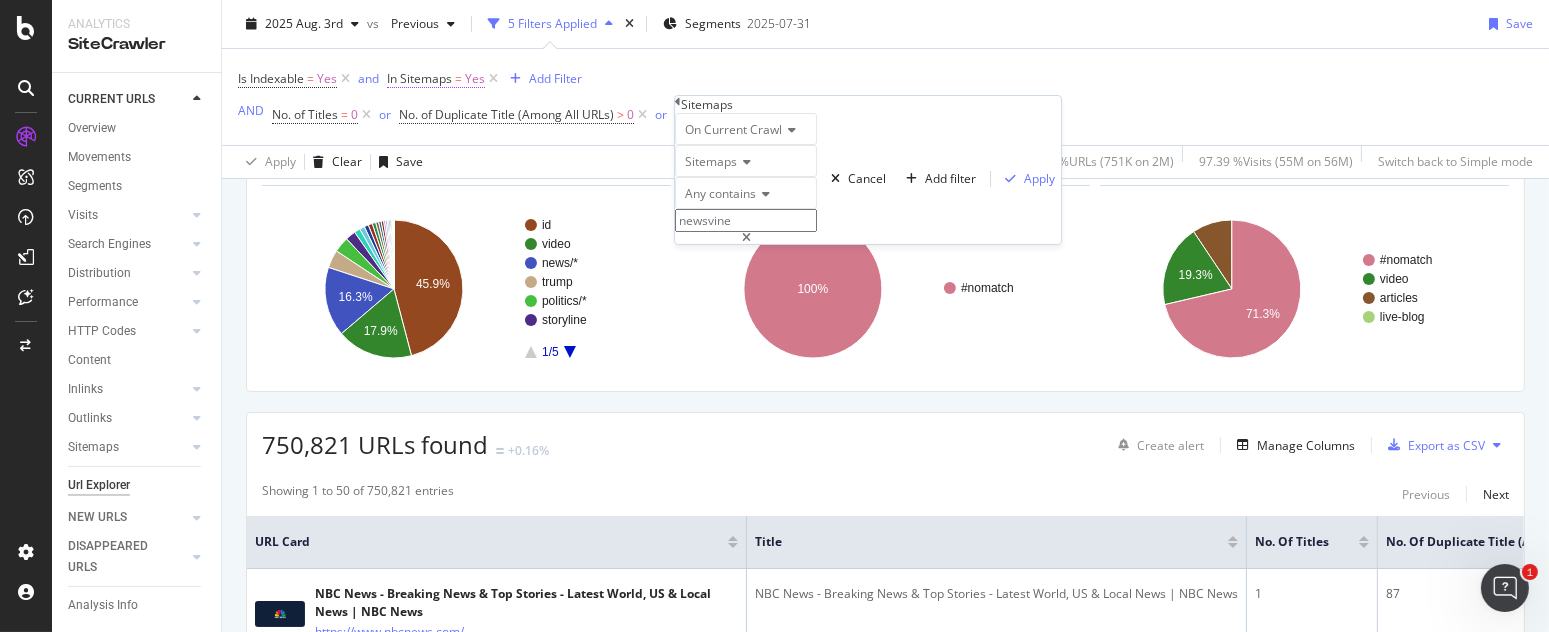 click on "In Sitemaps" at bounding box center (419, 78) 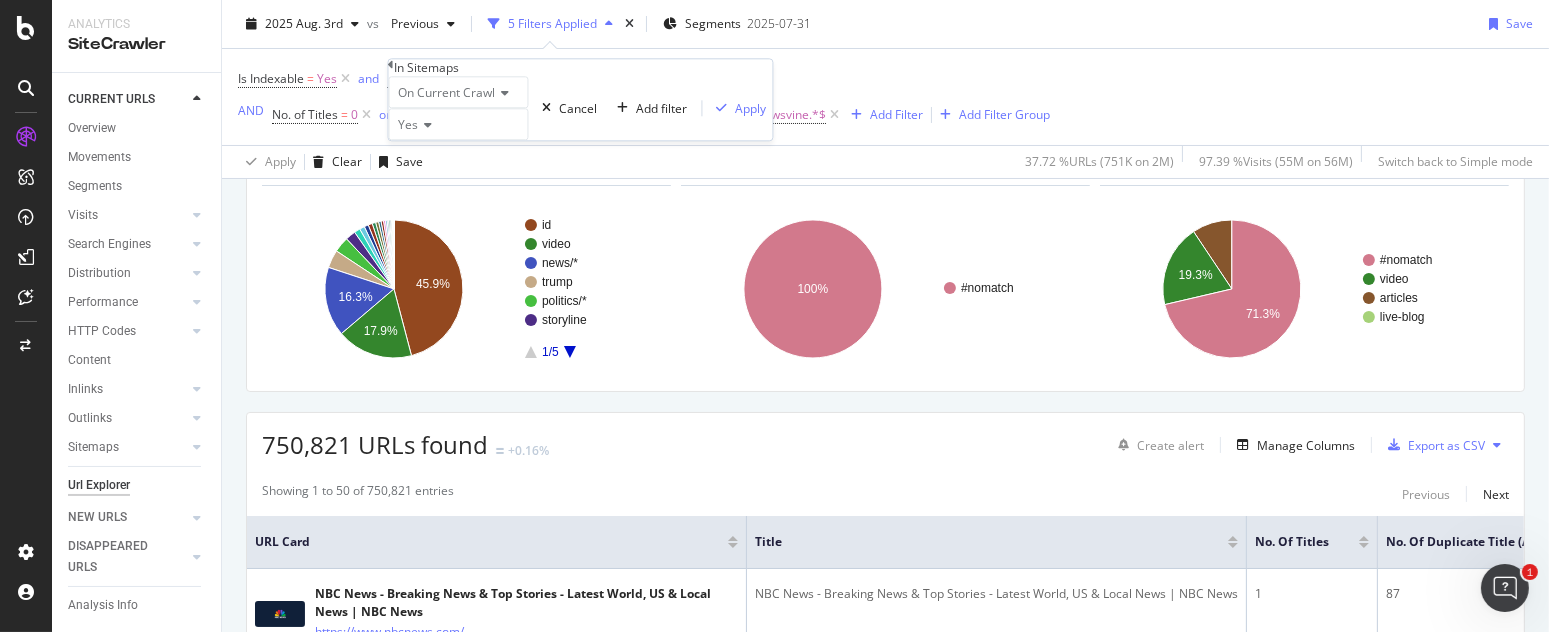 click at bounding box center (426, 125) 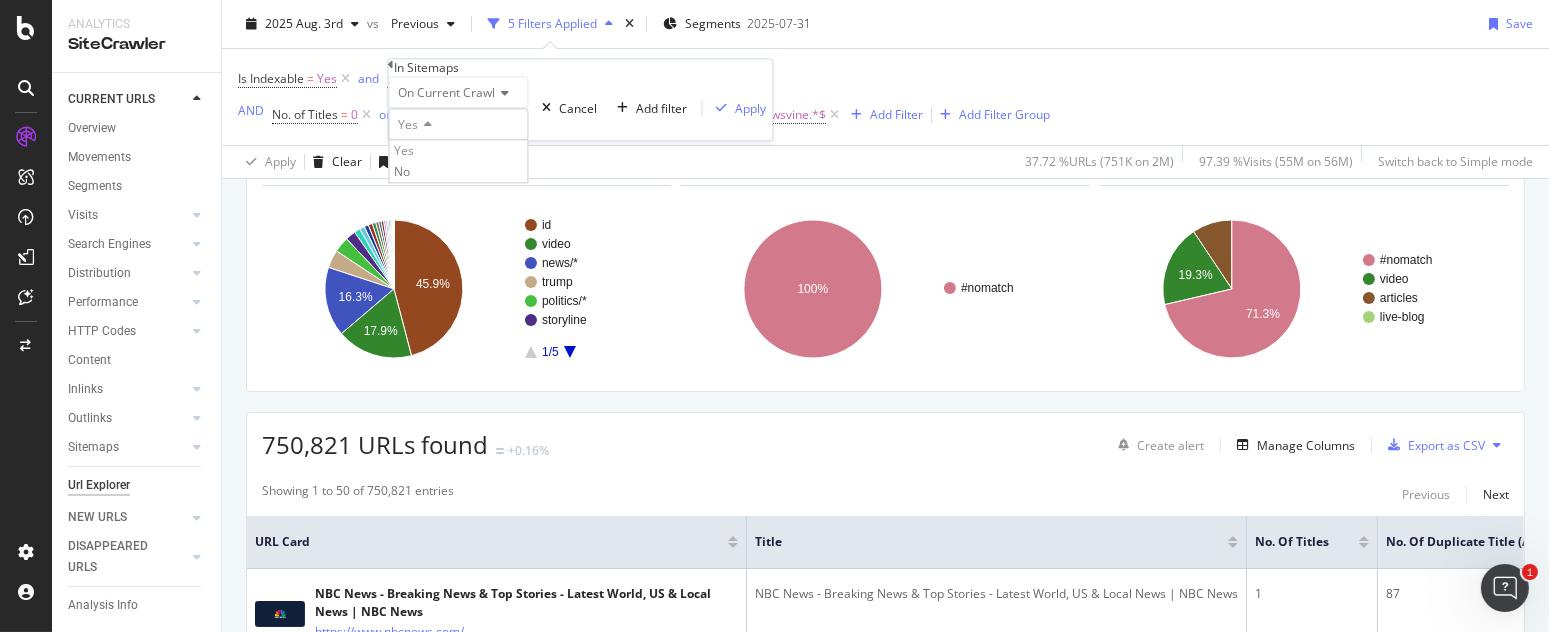 click at bounding box center [426, 125] 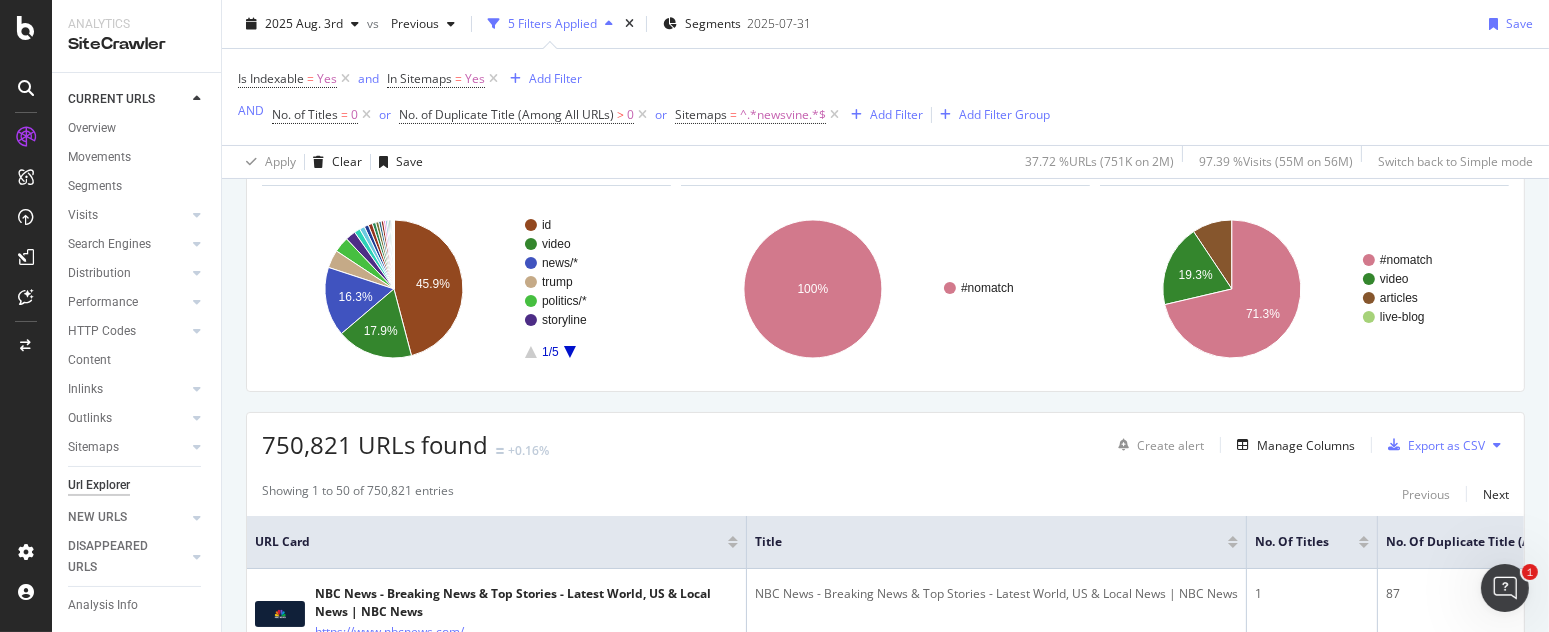 click on "Is Indexable   =     Yes and In Sitemaps   =     Yes Add Filter AND No. of Titles   =     0 or No. of Duplicate Title (Among All URLs)   >     0 or Sitemaps   =     ^.*newsvine.*$ Add Filter Add Filter Group" at bounding box center (644, 97) 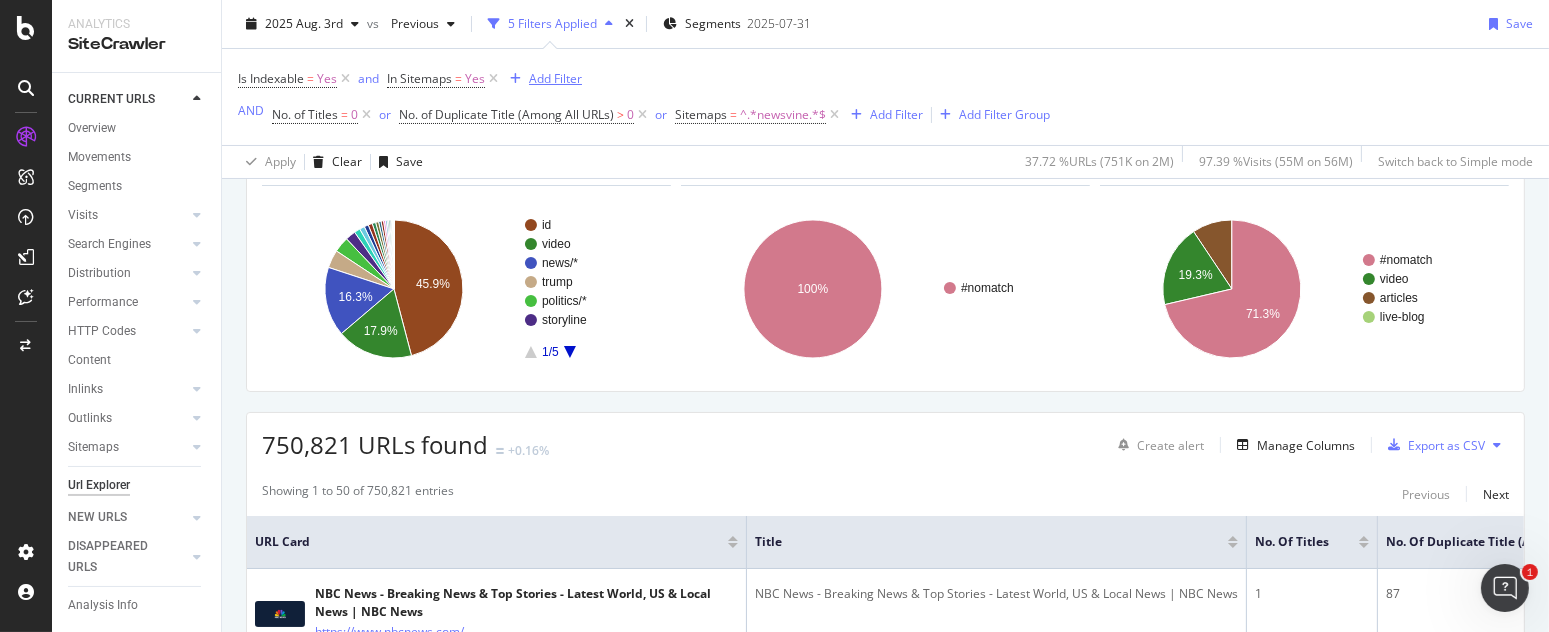 click on "Add Filter" at bounding box center (555, 78) 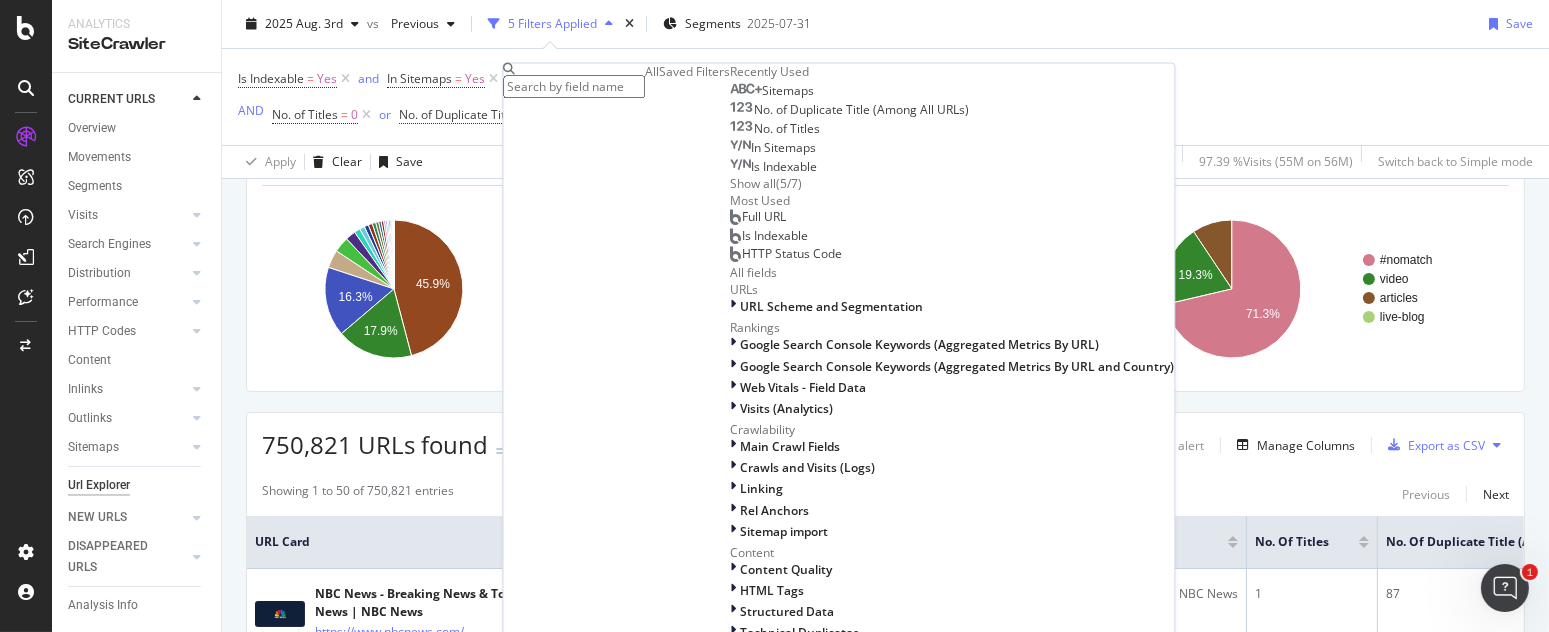 click on "Show all" at bounding box center [754, 184] 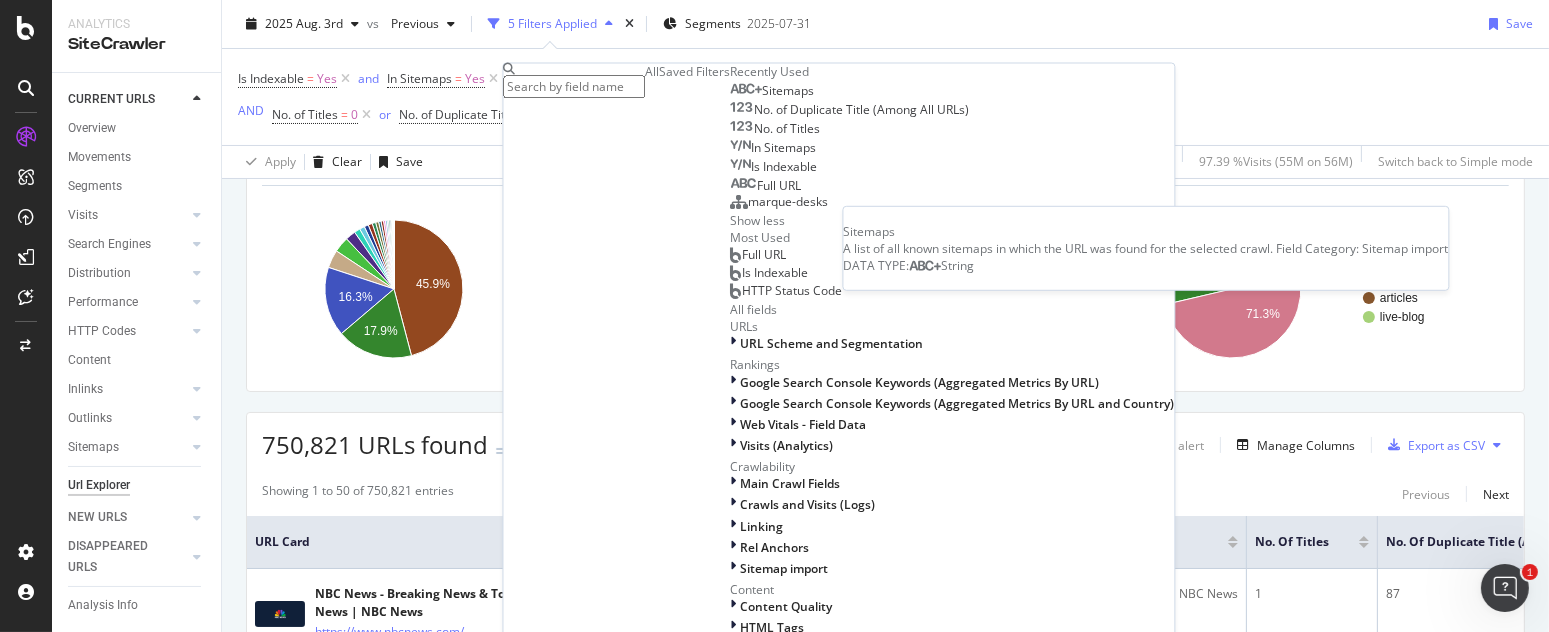 click on "Sitemaps" at bounding box center (789, 91) 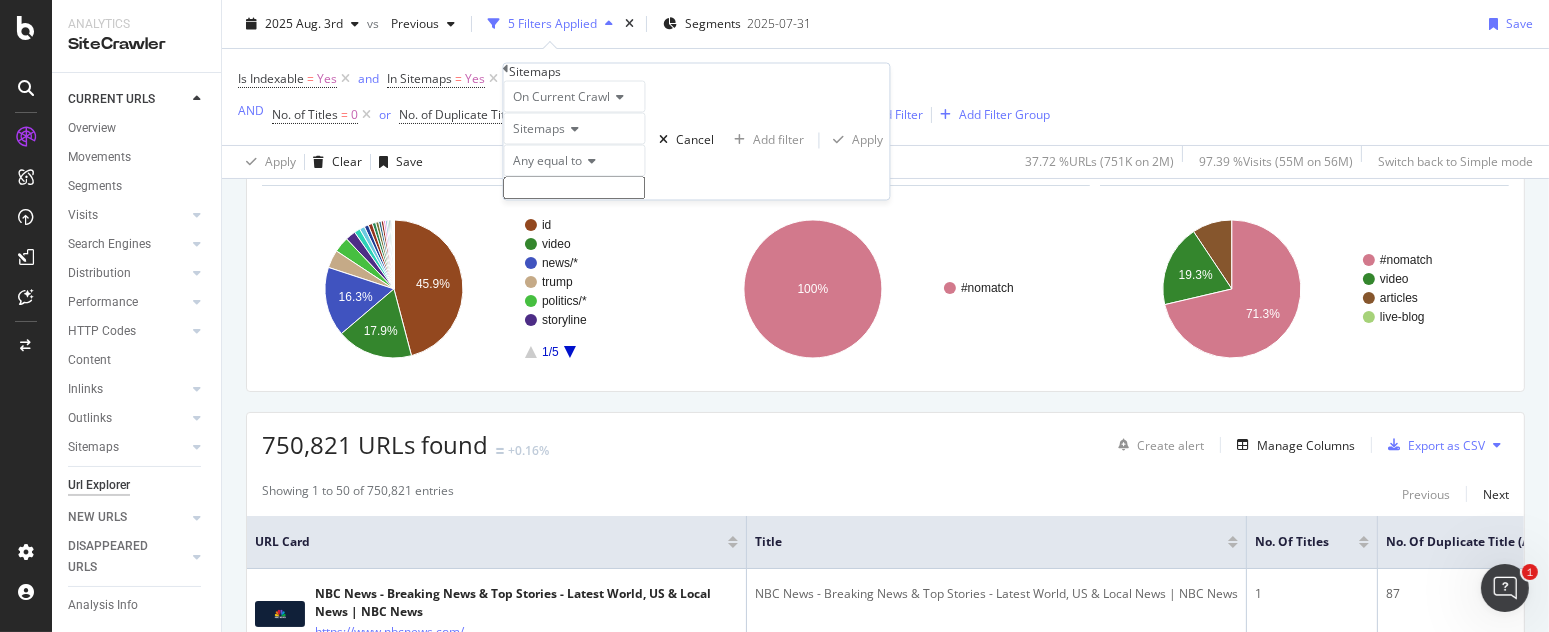 click on "Any equal to" at bounding box center [548, 161] 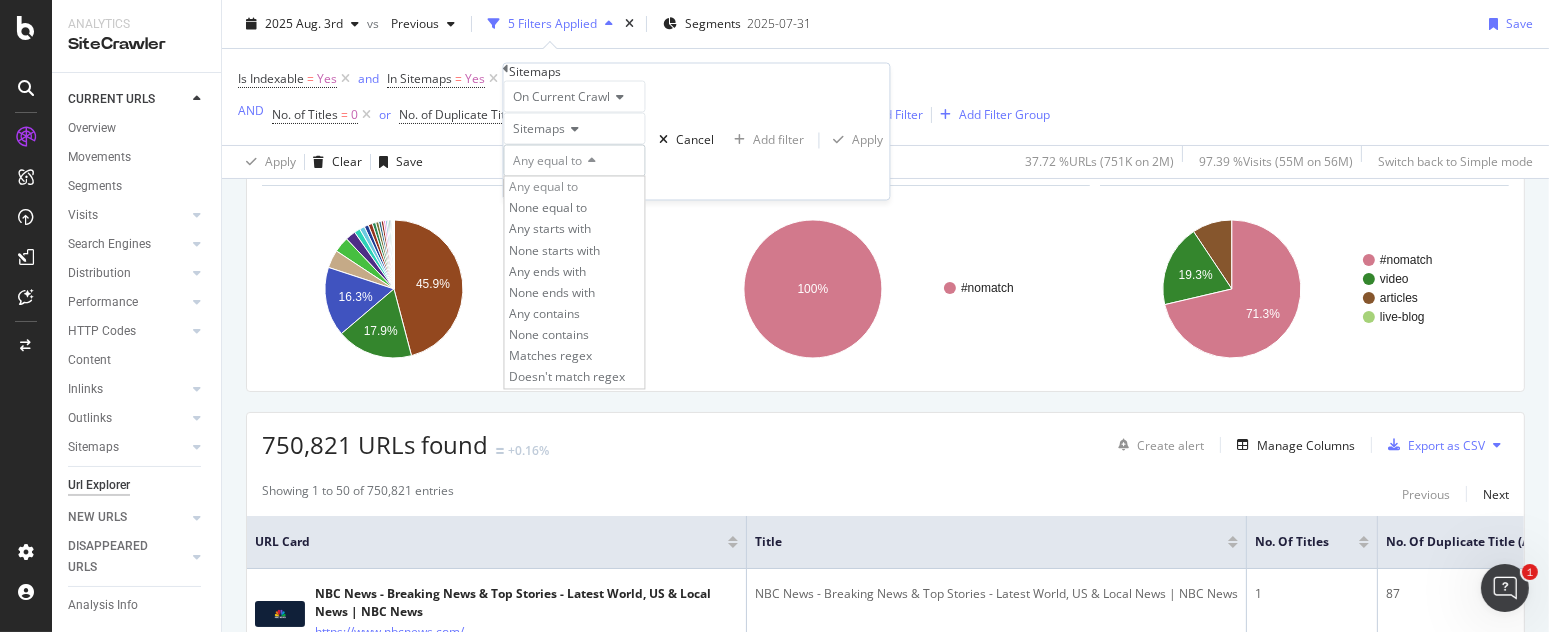 click on "Is Indexable   =     Yes and In Sitemaps   =     Yes Add Filter AND No. of Titles   =     0 or No. of Duplicate Title (Among All URLs)   >     0 or Sitemaps   =     ^.*newsvine.*$ Add Filter Add Filter Group" at bounding box center (885, 97) 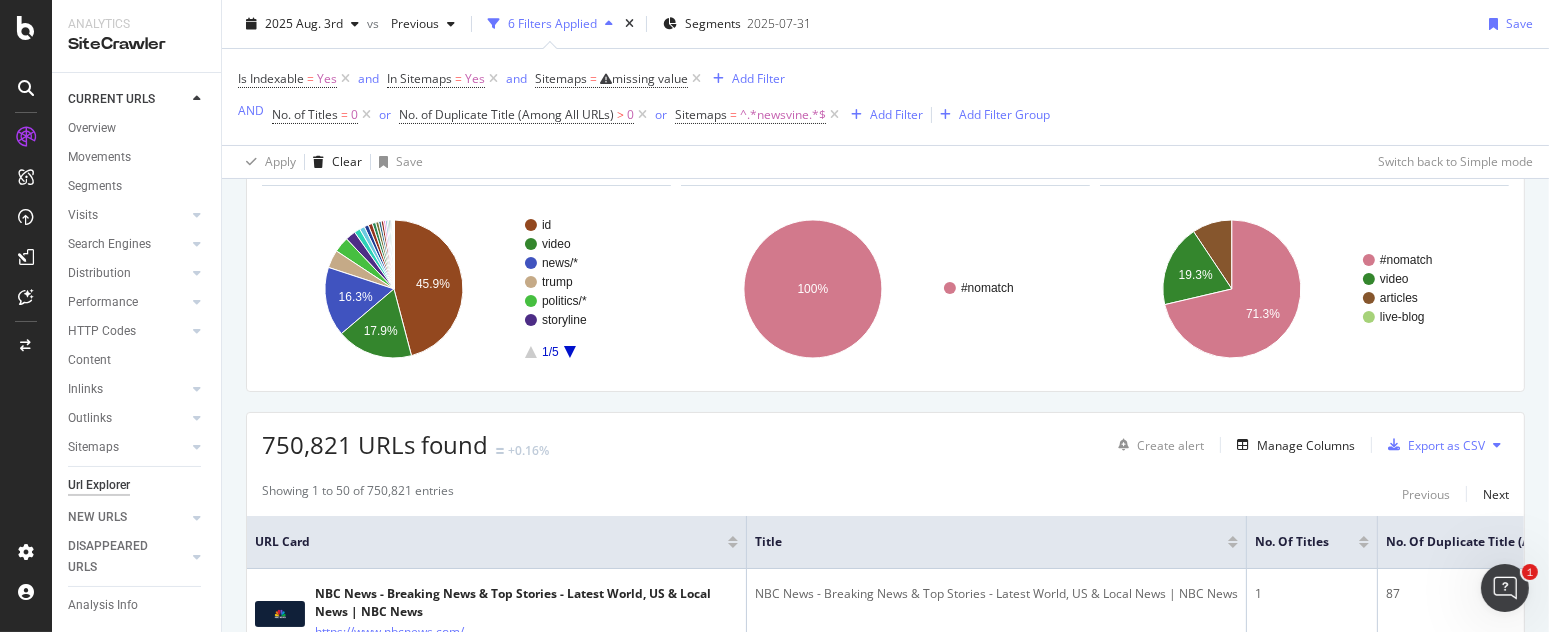 click on "Is Indexable   =     Yes and In Sitemaps   =     Yes and Sitemaps   =   missing value Add Filter AND No. of Titles   =     0 or No. of Duplicate Title (Among All URLs)   >     0 or Sitemaps   =     ^.*newsvine.*$ Add Filter Add Filter Group" at bounding box center [885, 97] 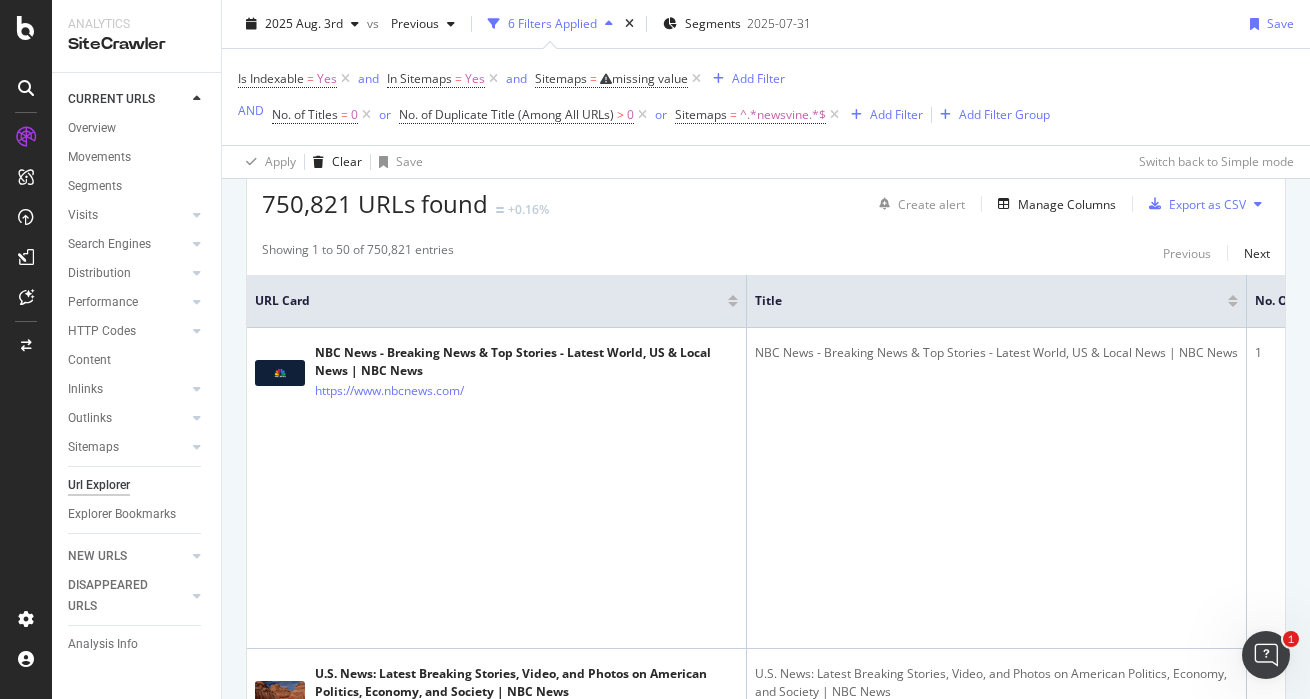 scroll, scrollTop: 249, scrollLeft: 0, axis: vertical 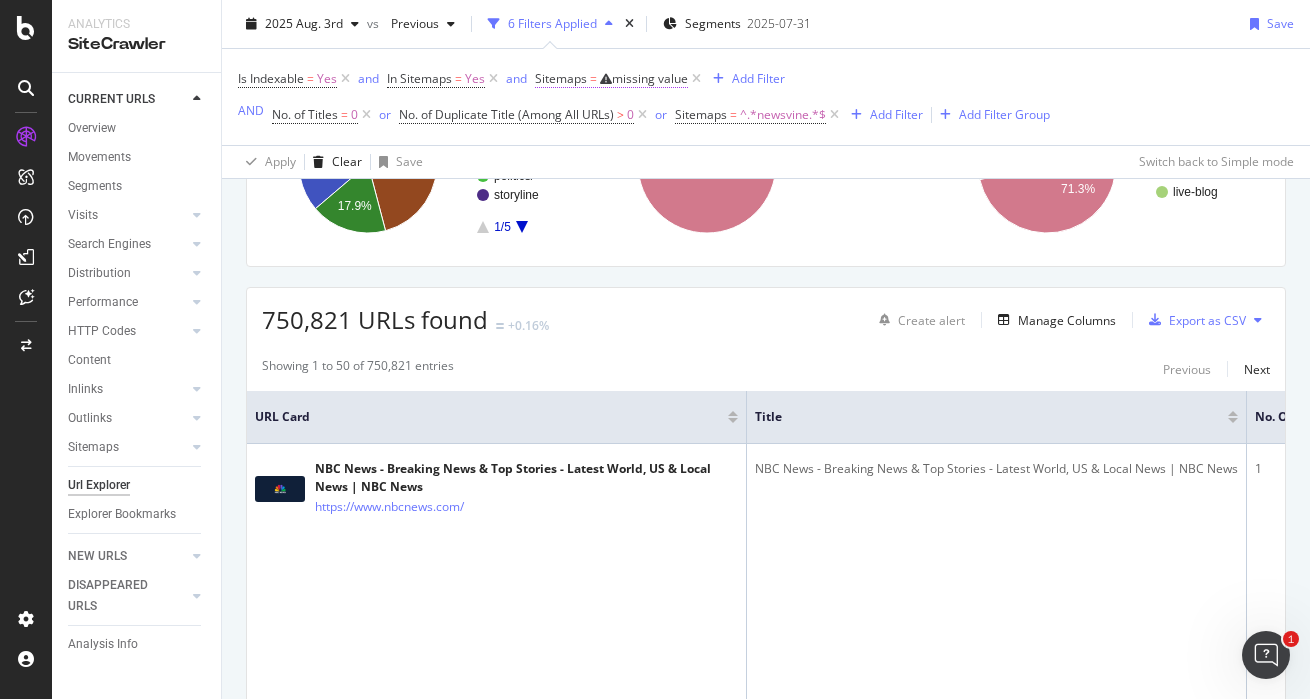 click on "missing value" at bounding box center [650, 78] 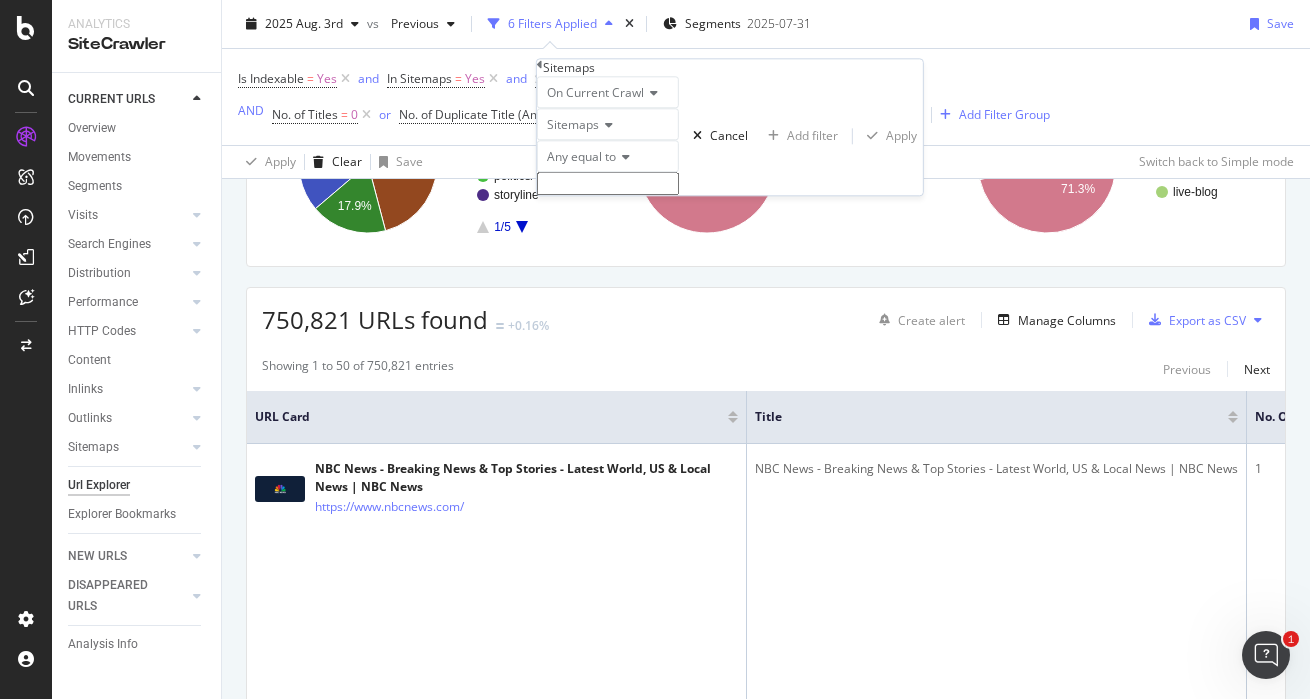 click on "Is Indexable   =     Yes and In Sitemaps   =     Yes and Sitemaps   =   missing value Add Filter AND No. of Titles   =     0 or No. of Duplicate Title (Among All URLs)   >     0 or Sitemaps   =     ^.*newsvine.*$ Add Filter Add Filter Group" at bounding box center (766, 97) 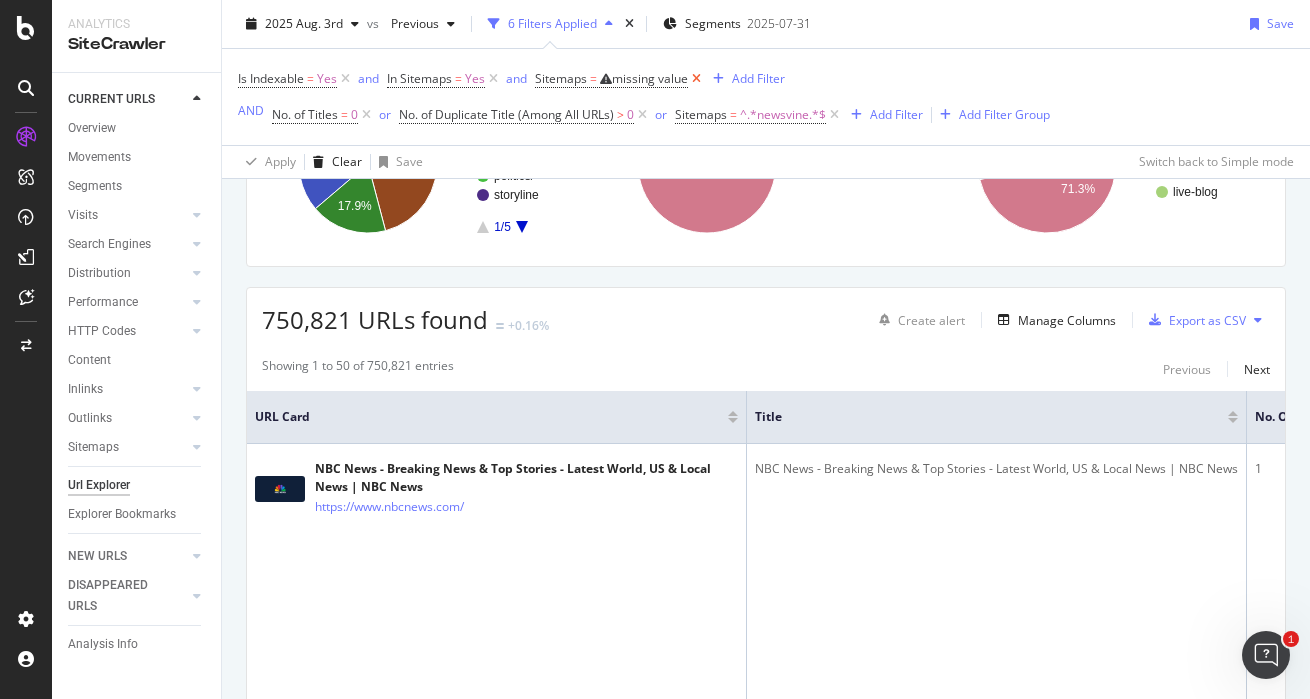 click at bounding box center [696, 79] 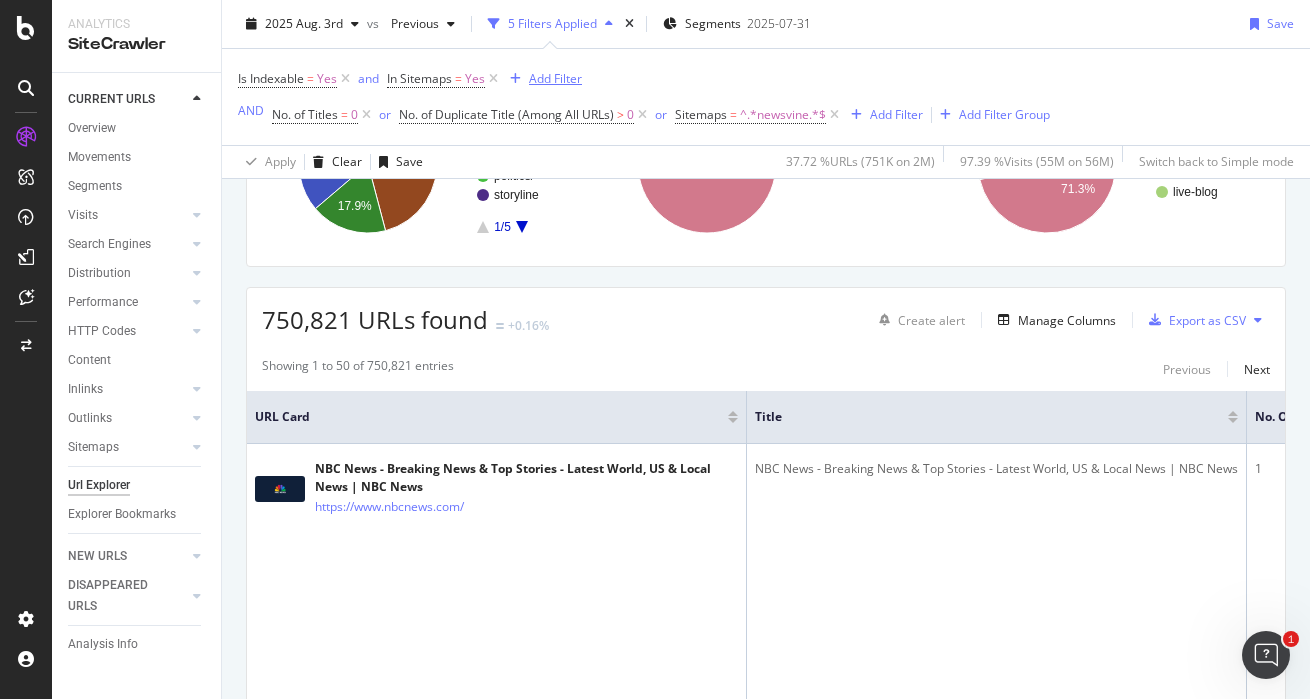 click on "Add Filter" at bounding box center [555, 78] 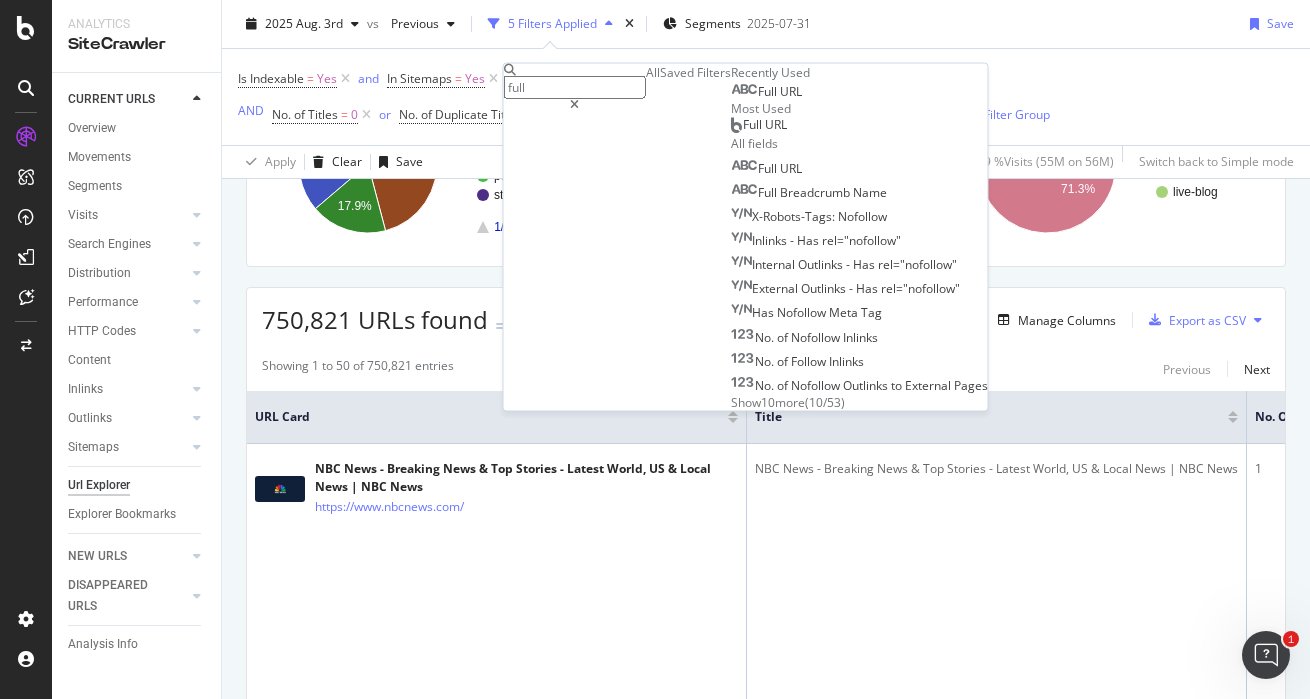 type on "full" 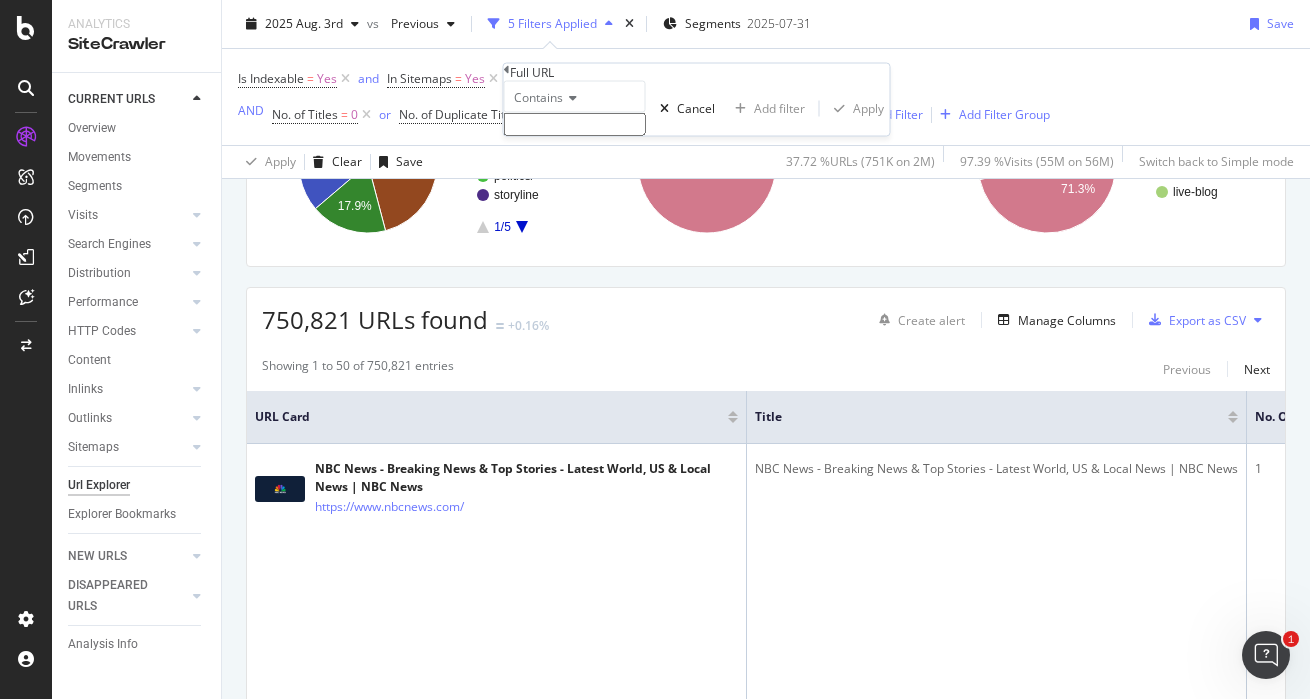 click at bounding box center (575, 124) 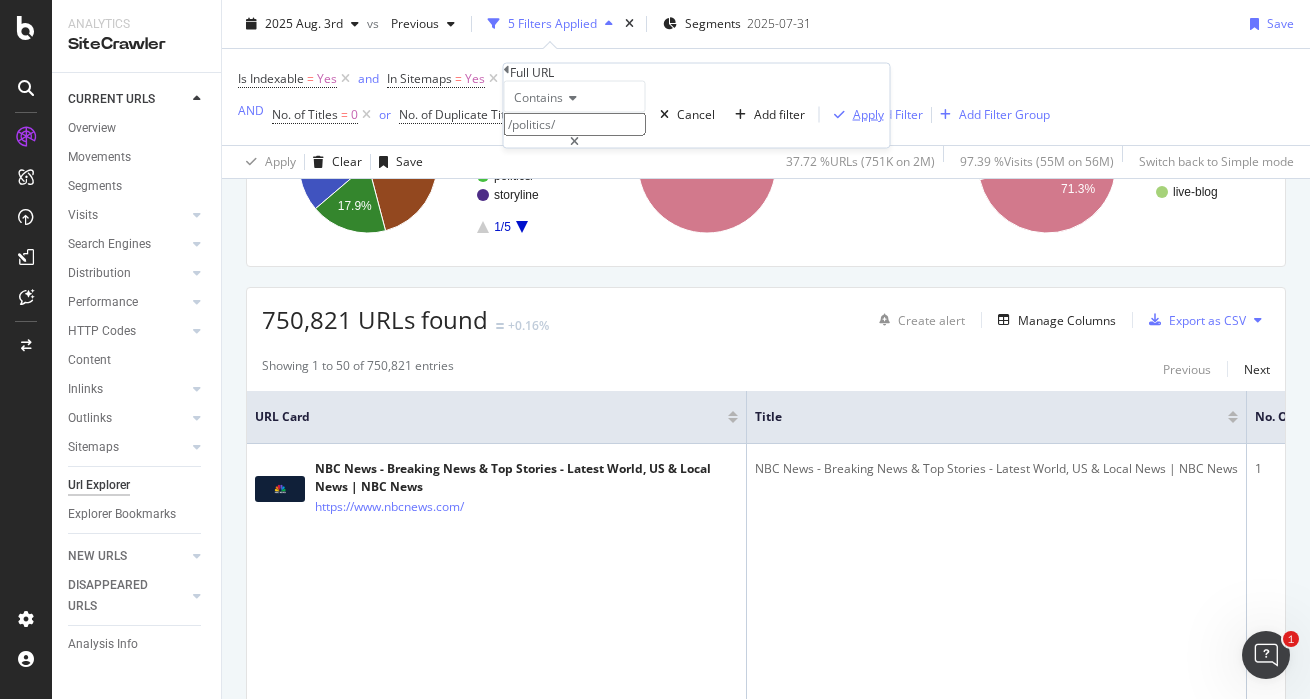 type on "/politics/" 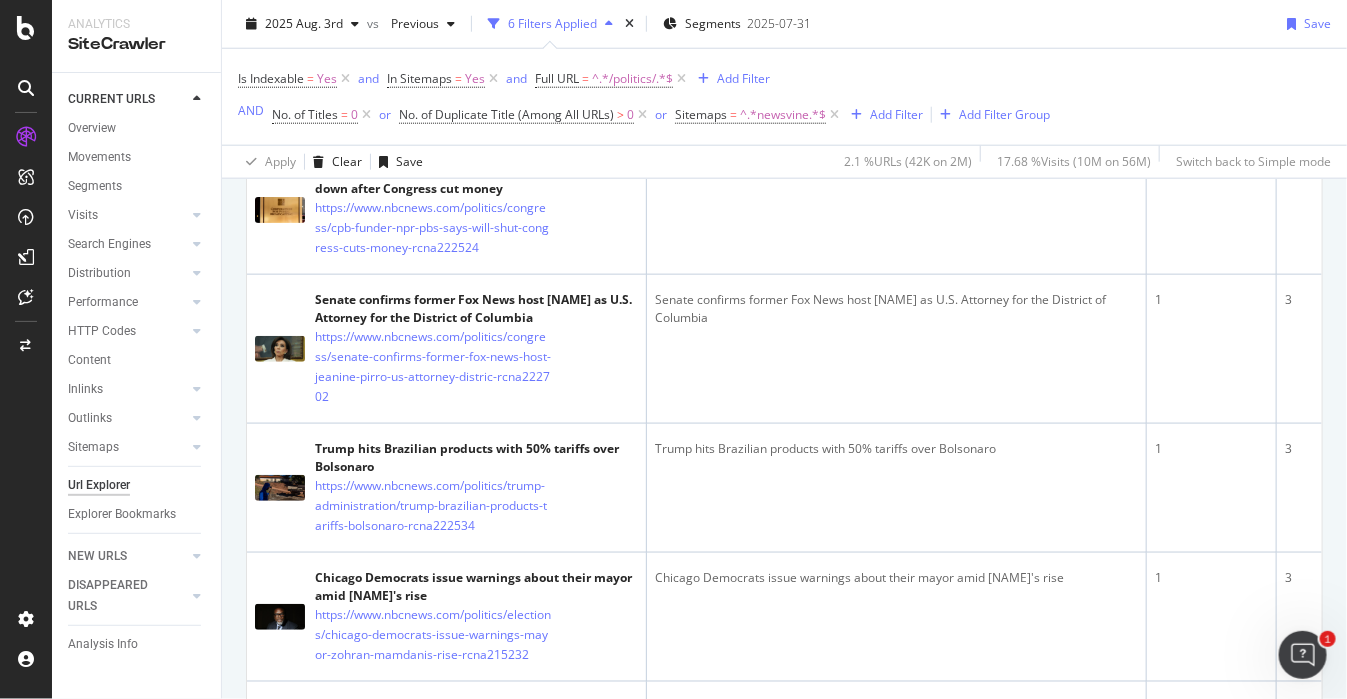 scroll, scrollTop: 750, scrollLeft: 0, axis: vertical 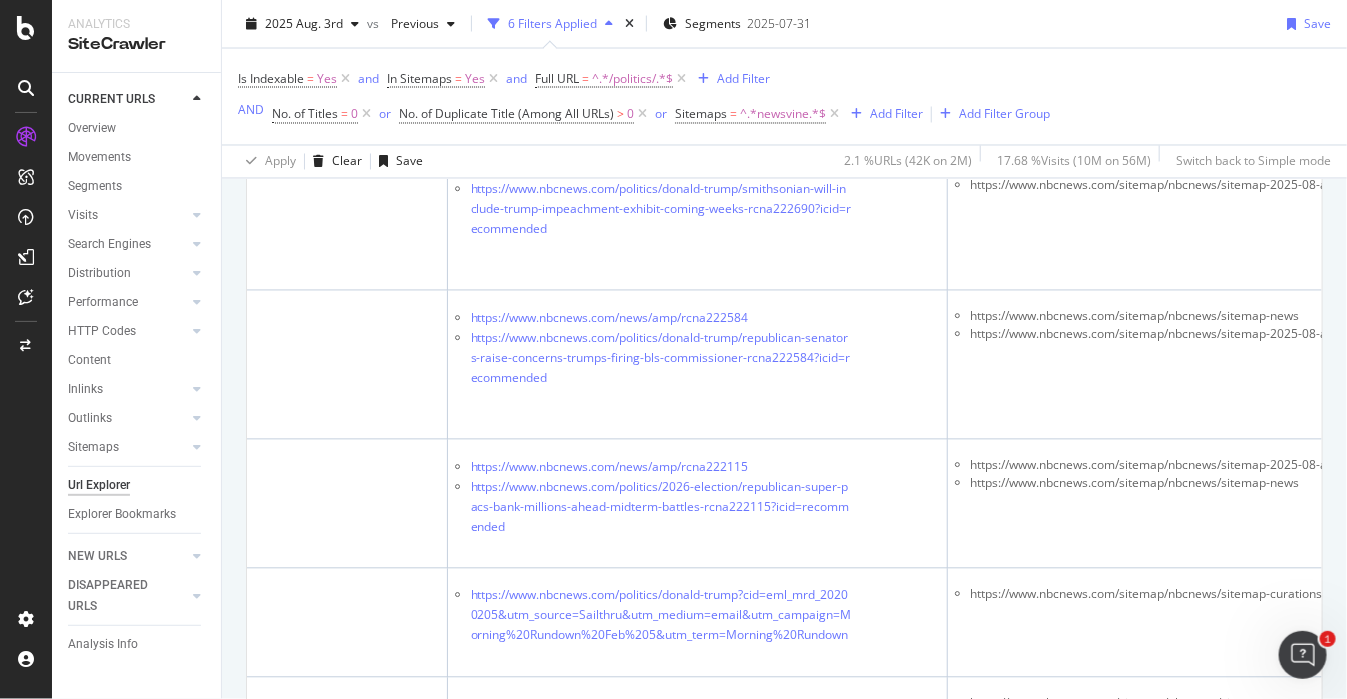 click on "Is Indexable   =     Yes and In Sitemaps   =     Yes and Full URL   =     ^.*/politics/.*$ Add Filter AND No. of Titles   =     0 or No. of Duplicate Title (Among All URLs)   >     0 or Sitemaps   =     ^.*newsvine.*$ Add Filter Add Filter Group" at bounding box center (644, 97) 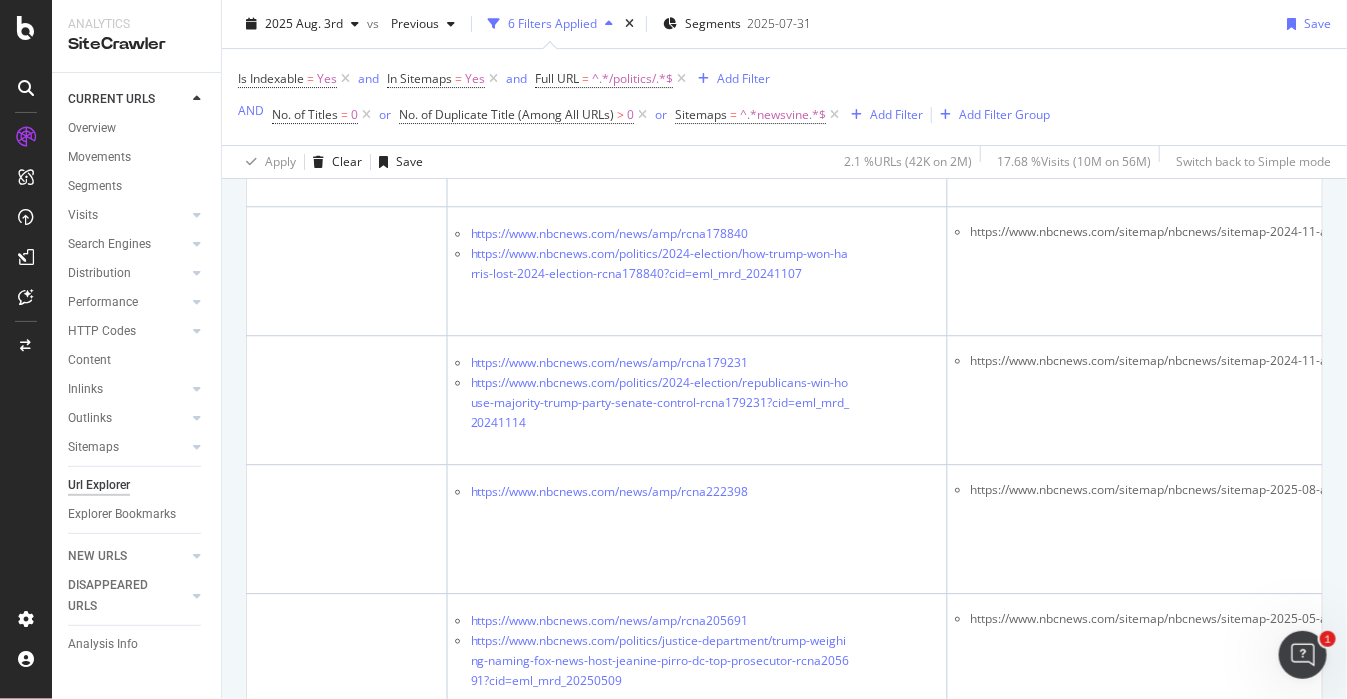 scroll, scrollTop: 2377, scrollLeft: 0, axis: vertical 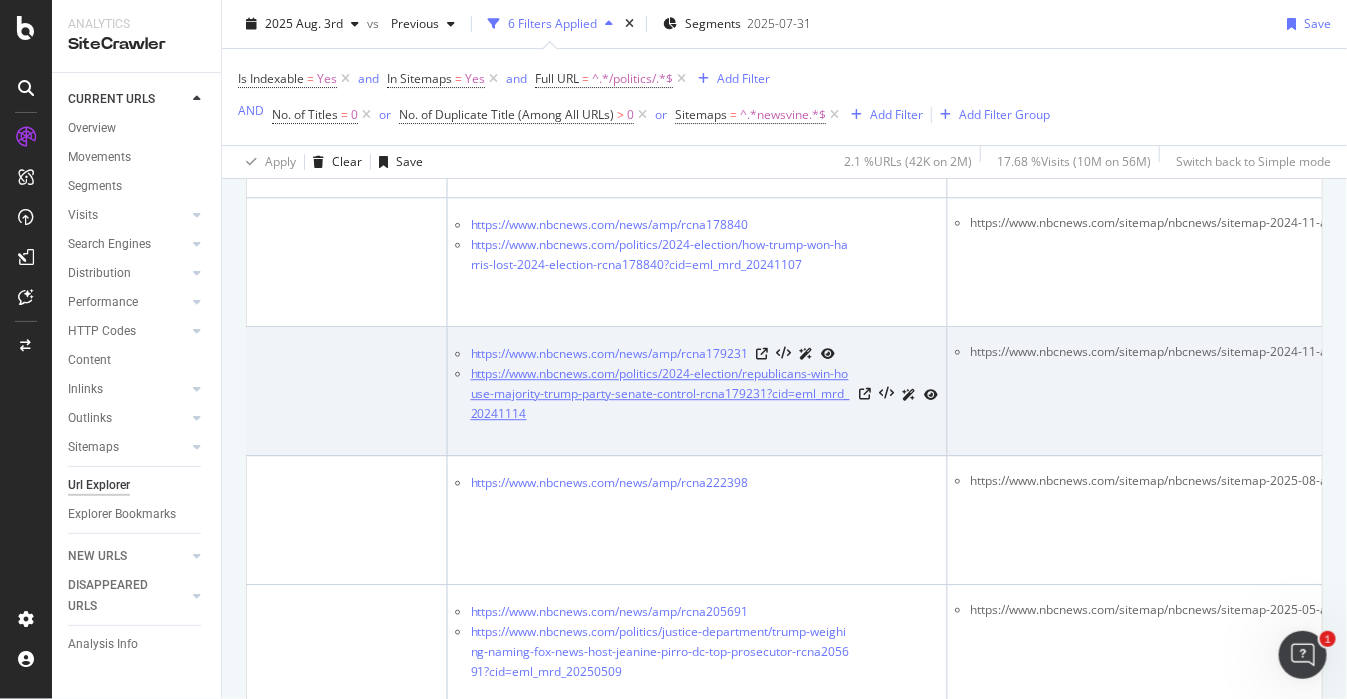 drag, startPoint x: 778, startPoint y: 458, endPoint x: 652, endPoint y: 444, distance: 126.77539 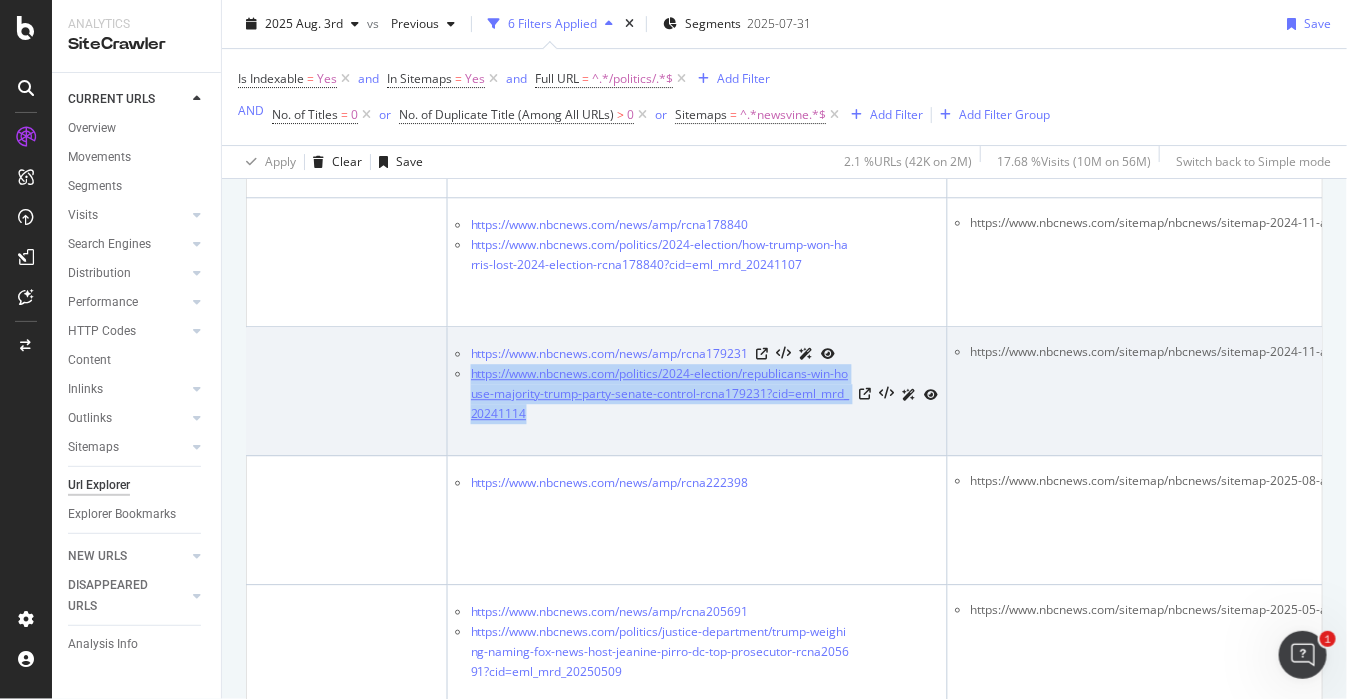 drag, startPoint x: 464, startPoint y: 392, endPoint x: 559, endPoint y: 443, distance: 107.82393 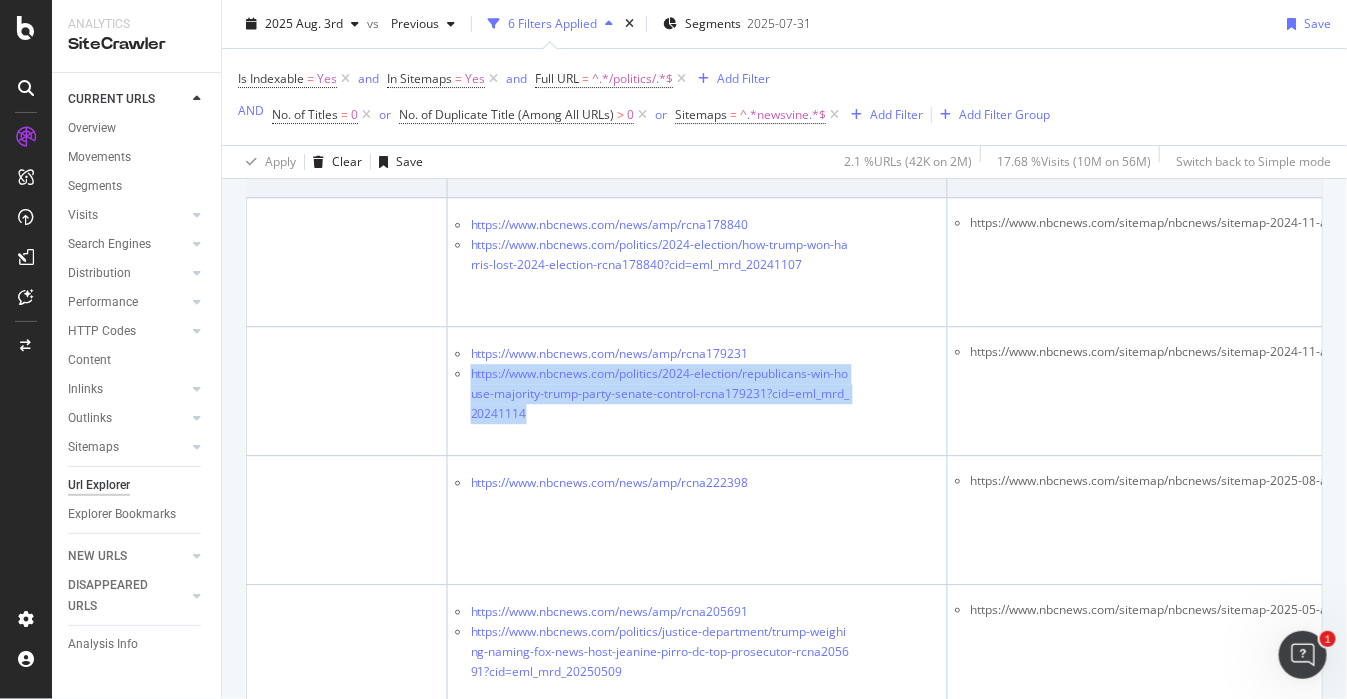 copy on "https://www.nbcnews.com/politics/2024-election/republicans-win-house-majority-trump-party-senate-control-rcna179231?cid=eml_mrd_20241114" 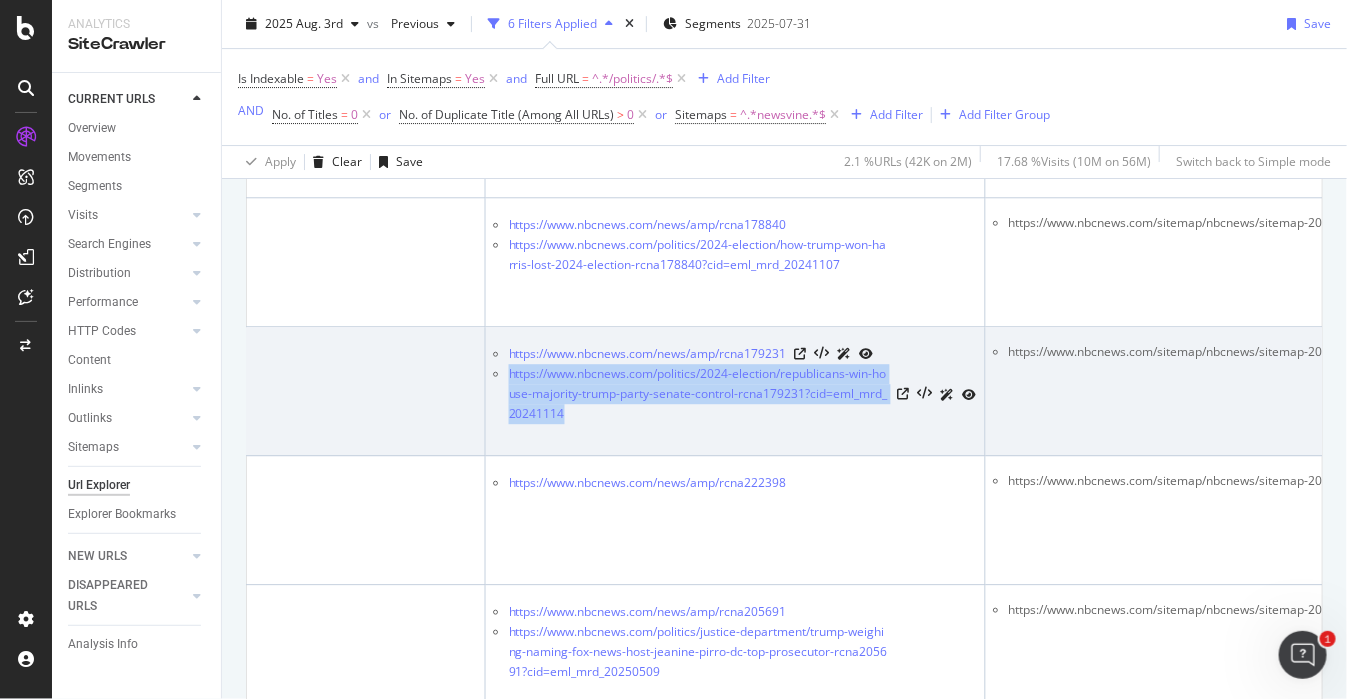 scroll, scrollTop: 0, scrollLeft: 1087, axis: horizontal 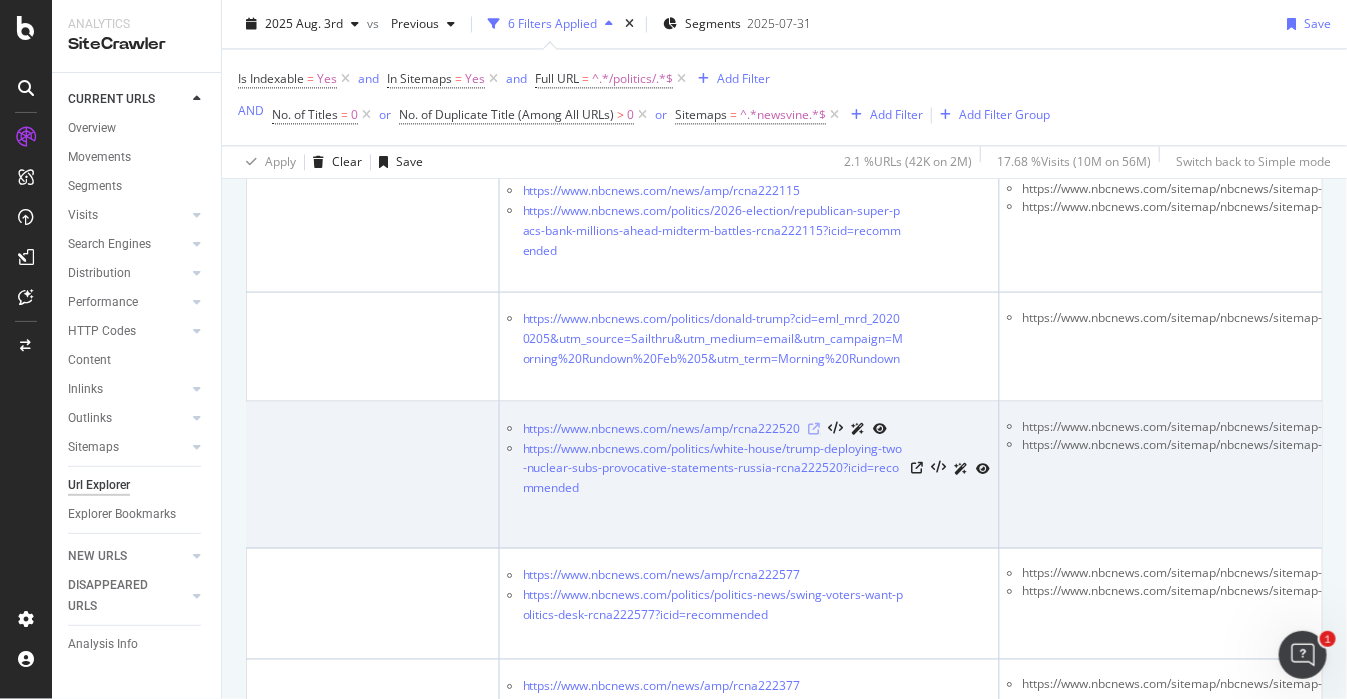 click at bounding box center [815, 428] 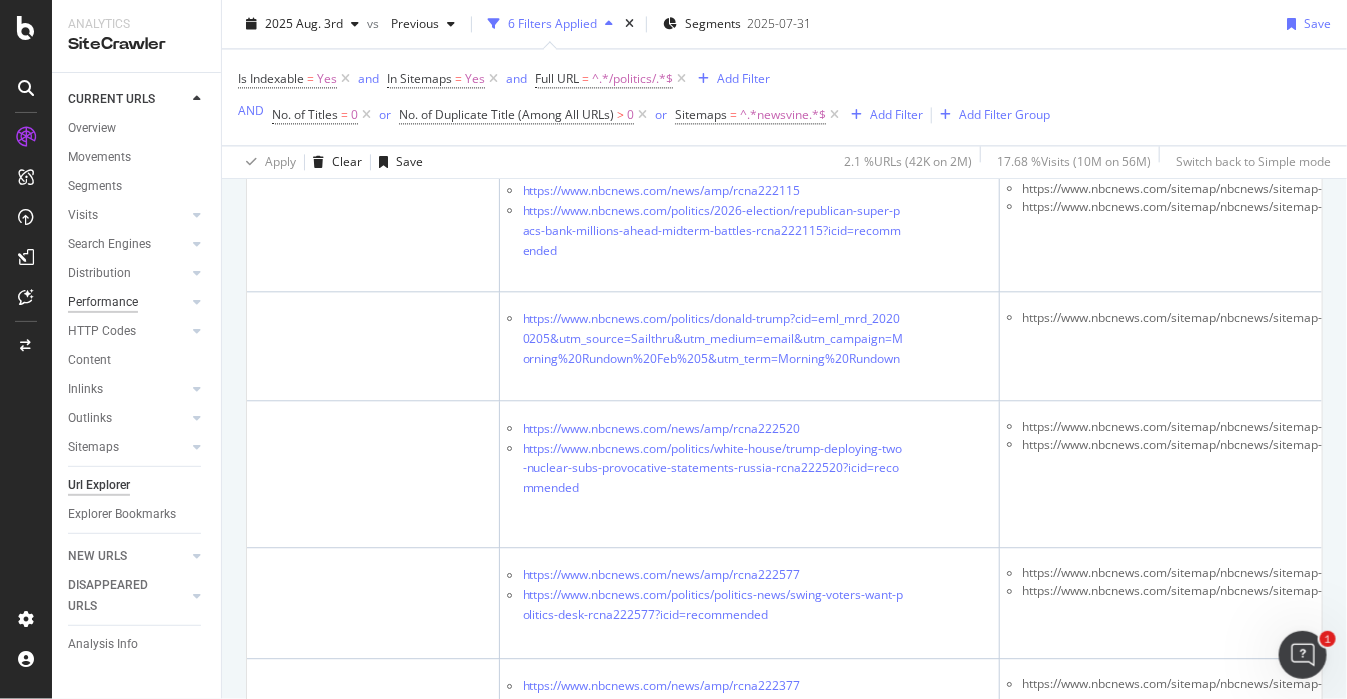 click on "Performance" at bounding box center (103, 302) 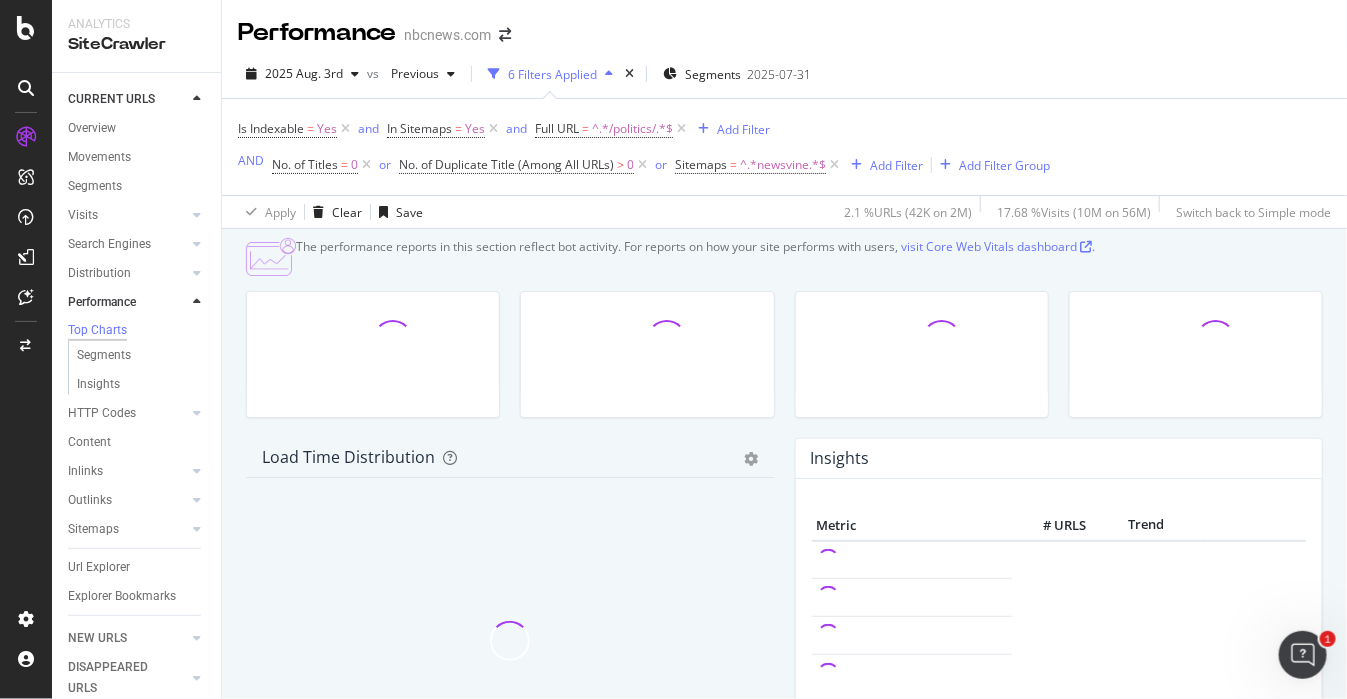 scroll, scrollTop: 124, scrollLeft: 0, axis: vertical 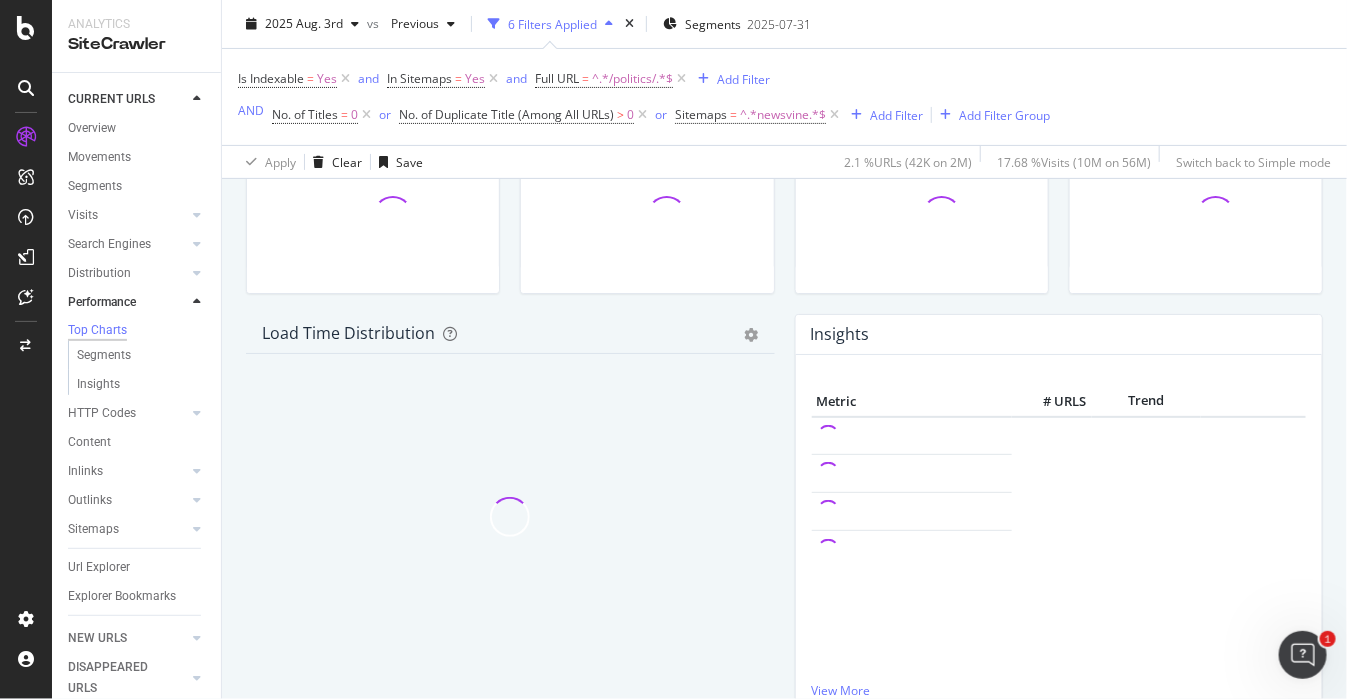 click at bounding box center [642, 115] 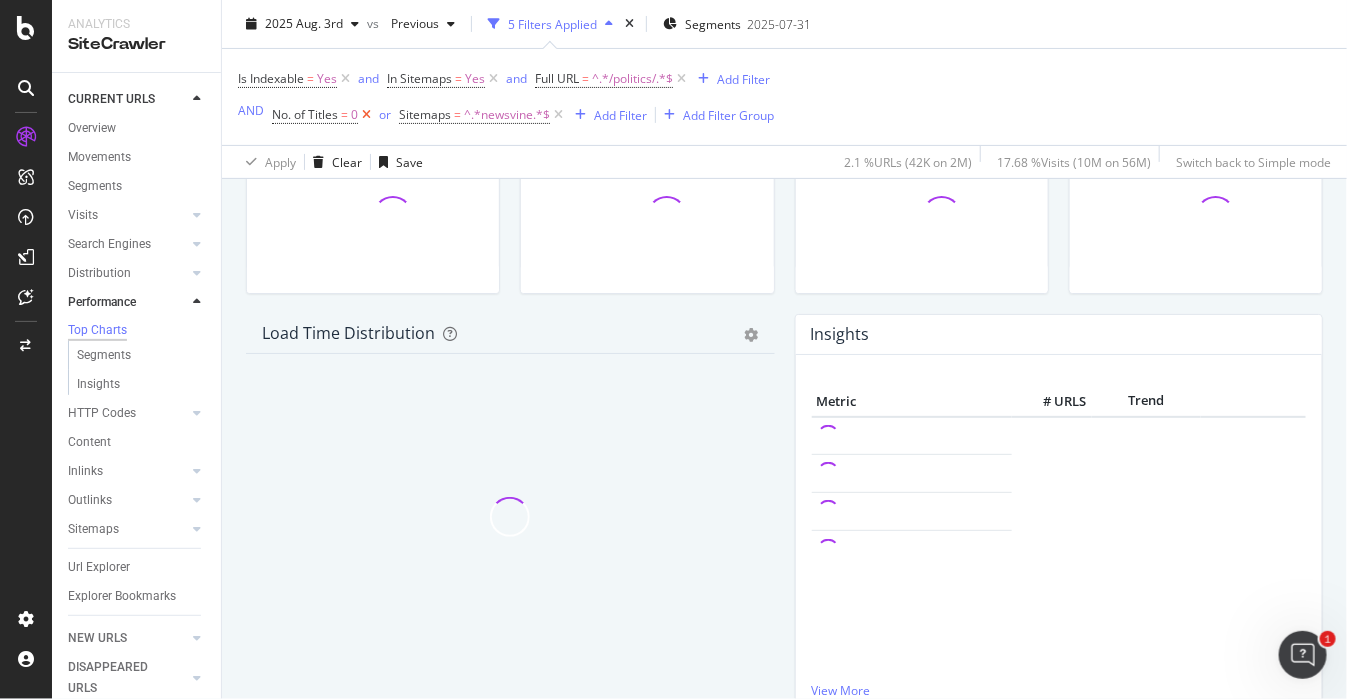 click at bounding box center [366, 115] 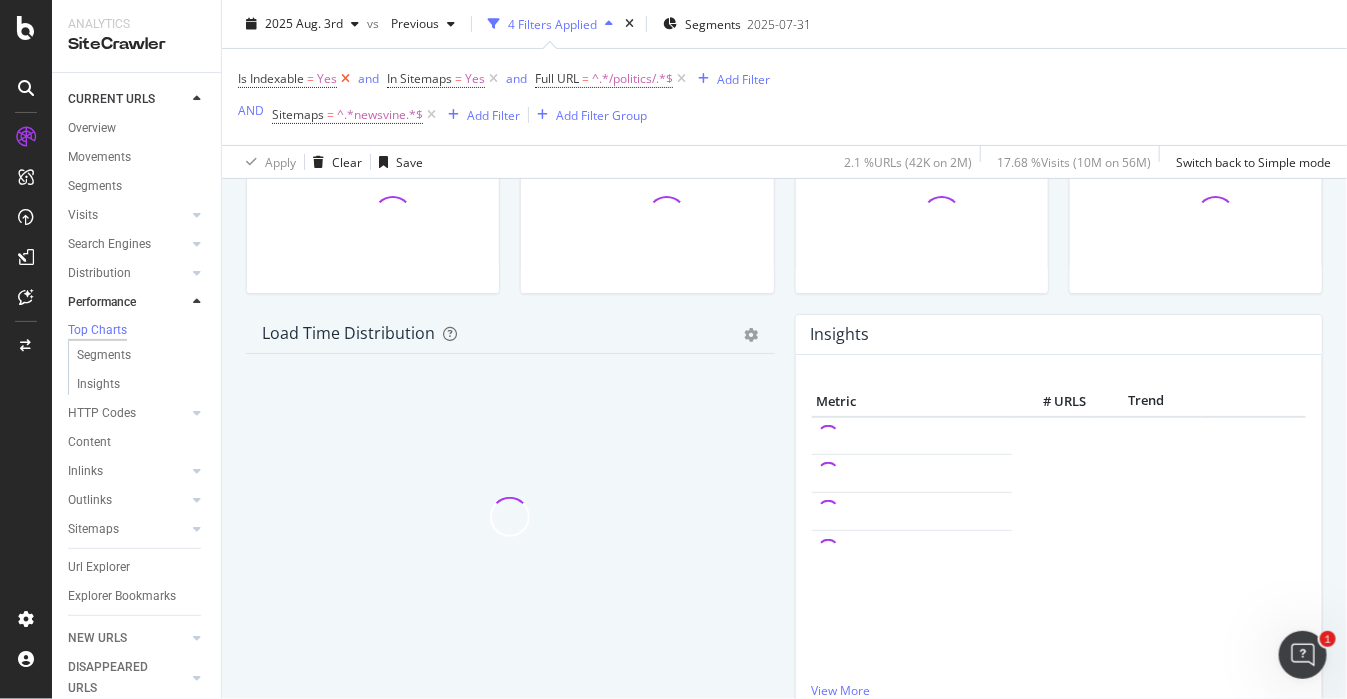 click at bounding box center [345, 79] 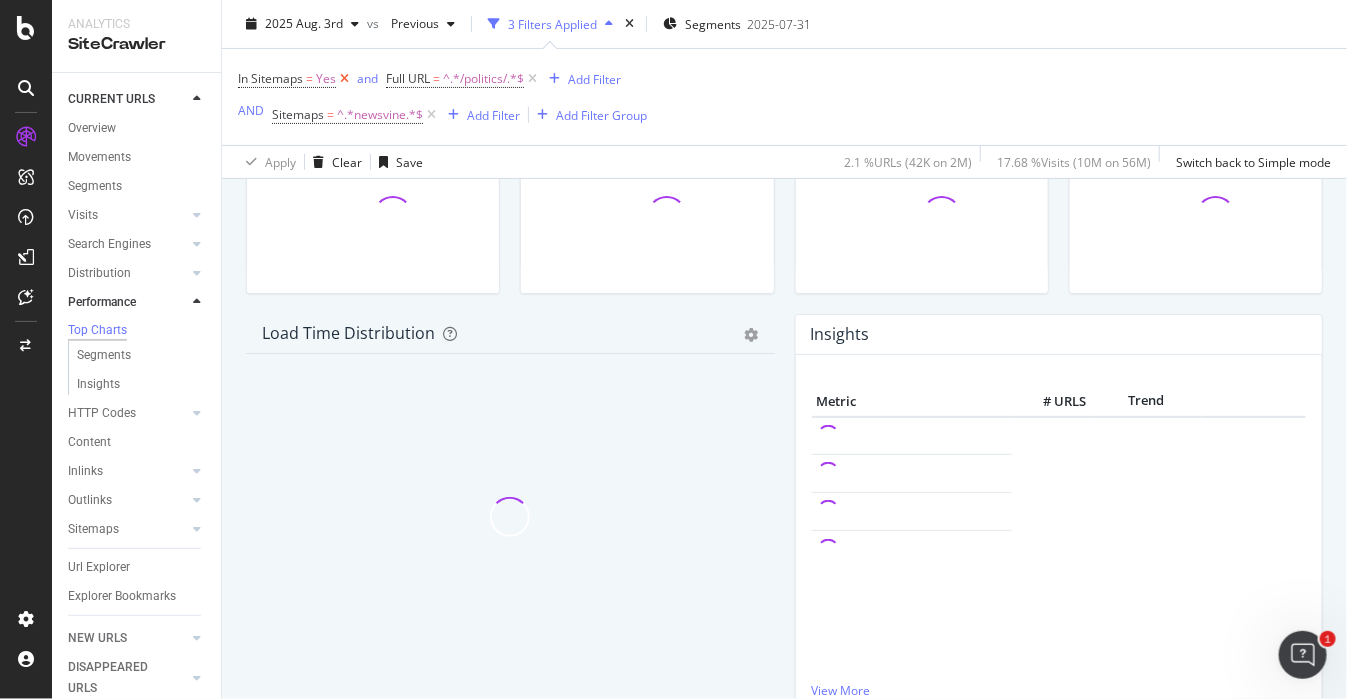 click at bounding box center [344, 79] 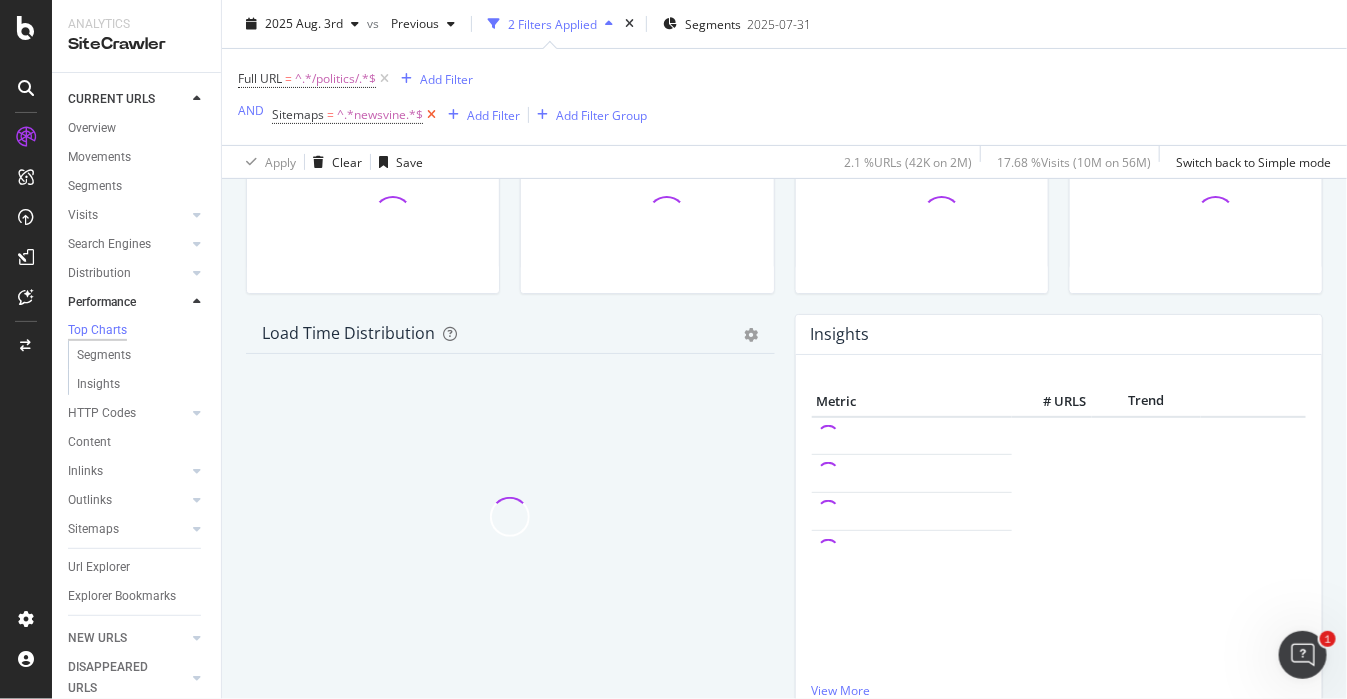 click at bounding box center (431, 115) 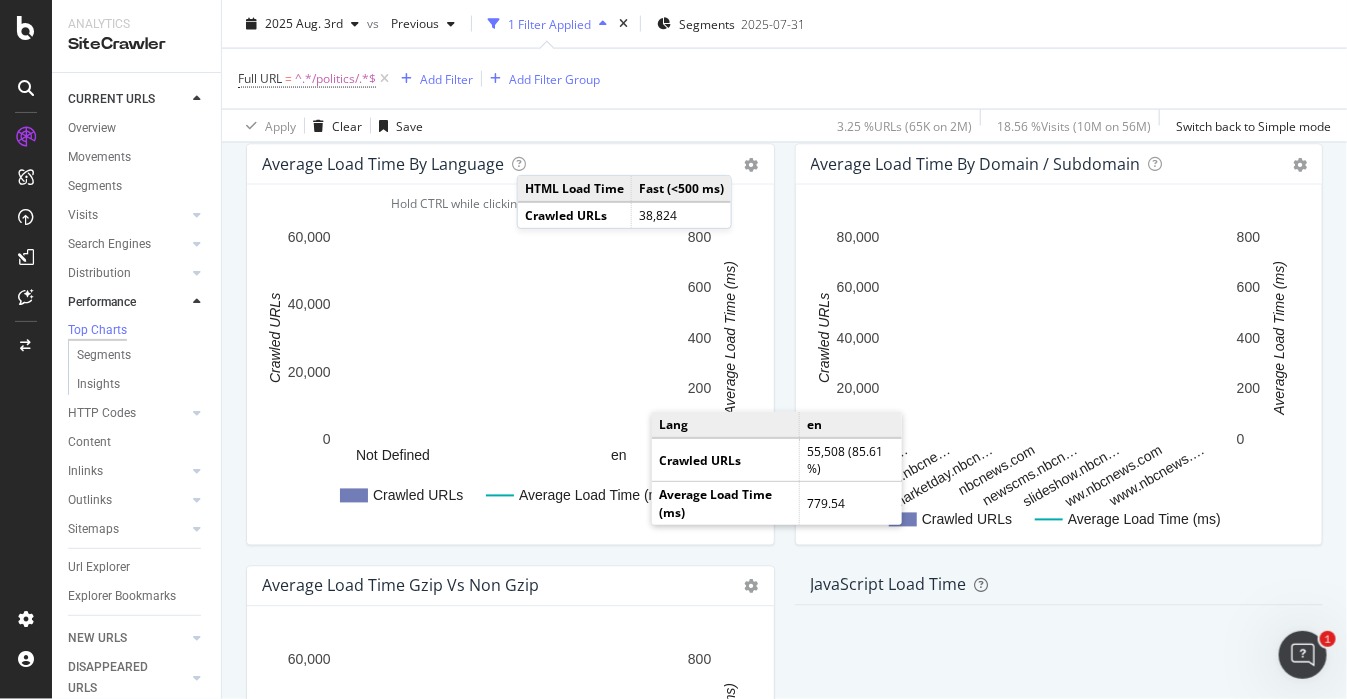 scroll, scrollTop: 983, scrollLeft: 0, axis: vertical 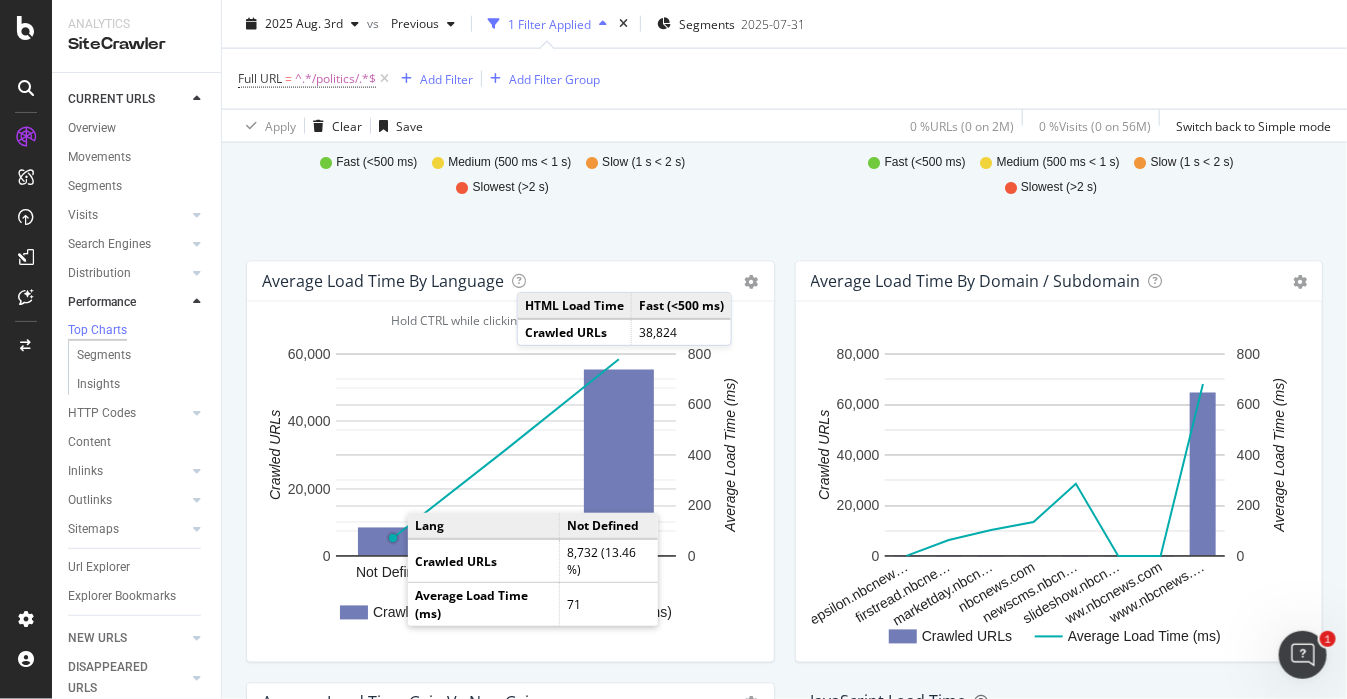 click 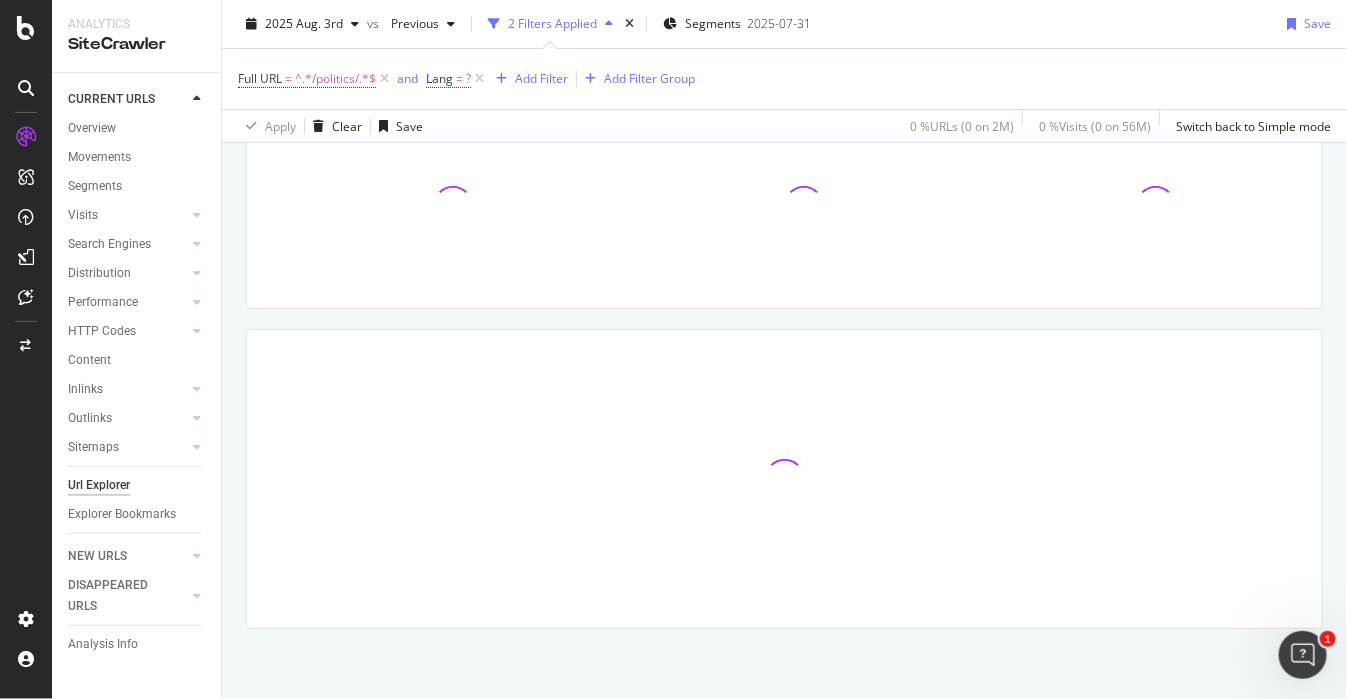 scroll, scrollTop: 0, scrollLeft: 0, axis: both 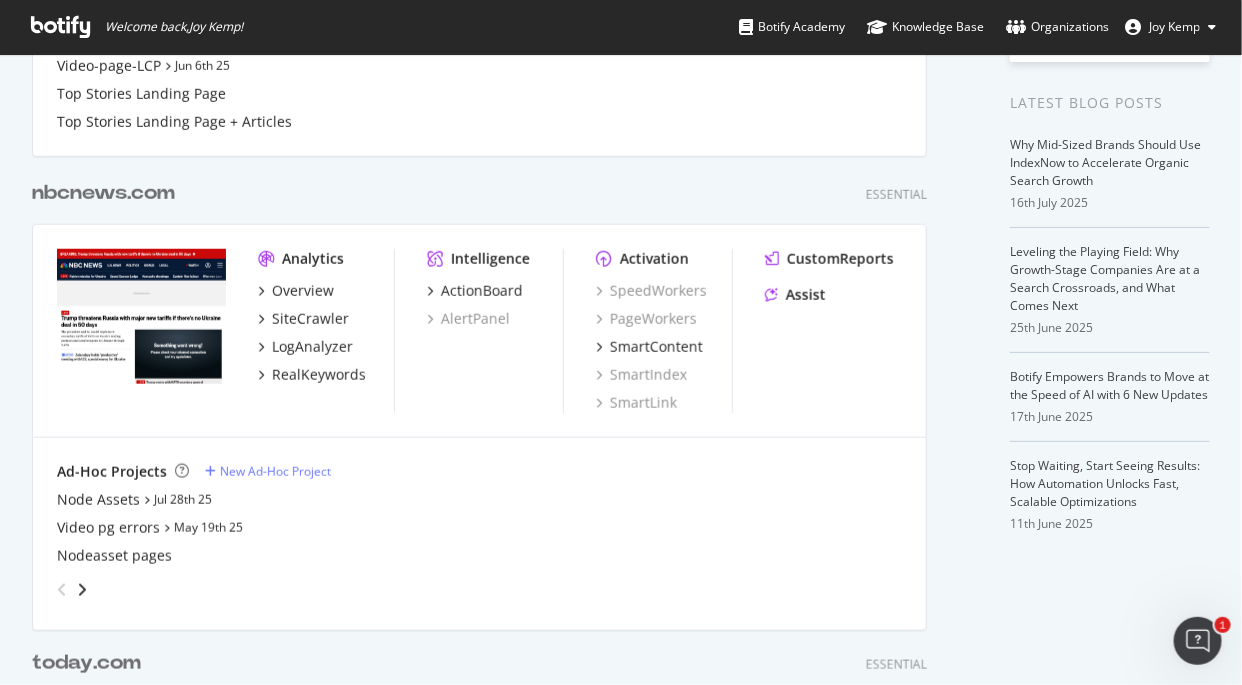 click on "nbcnews.com" at bounding box center (103, 193) 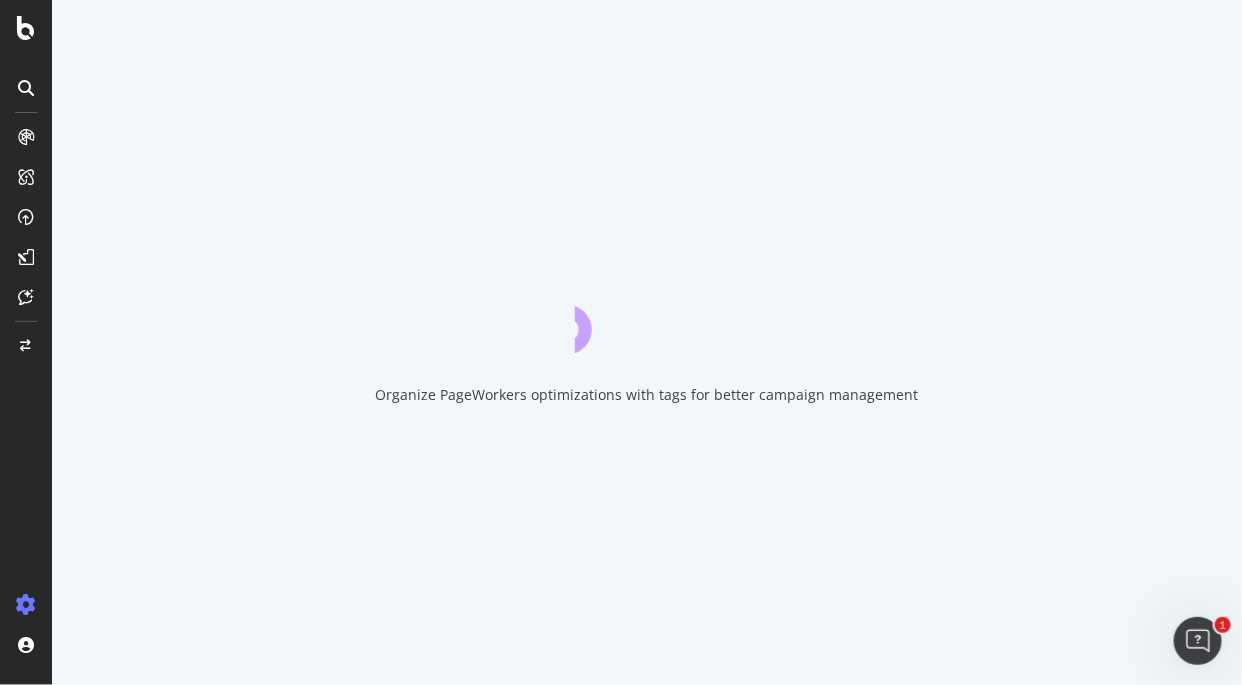 scroll, scrollTop: 0, scrollLeft: 0, axis: both 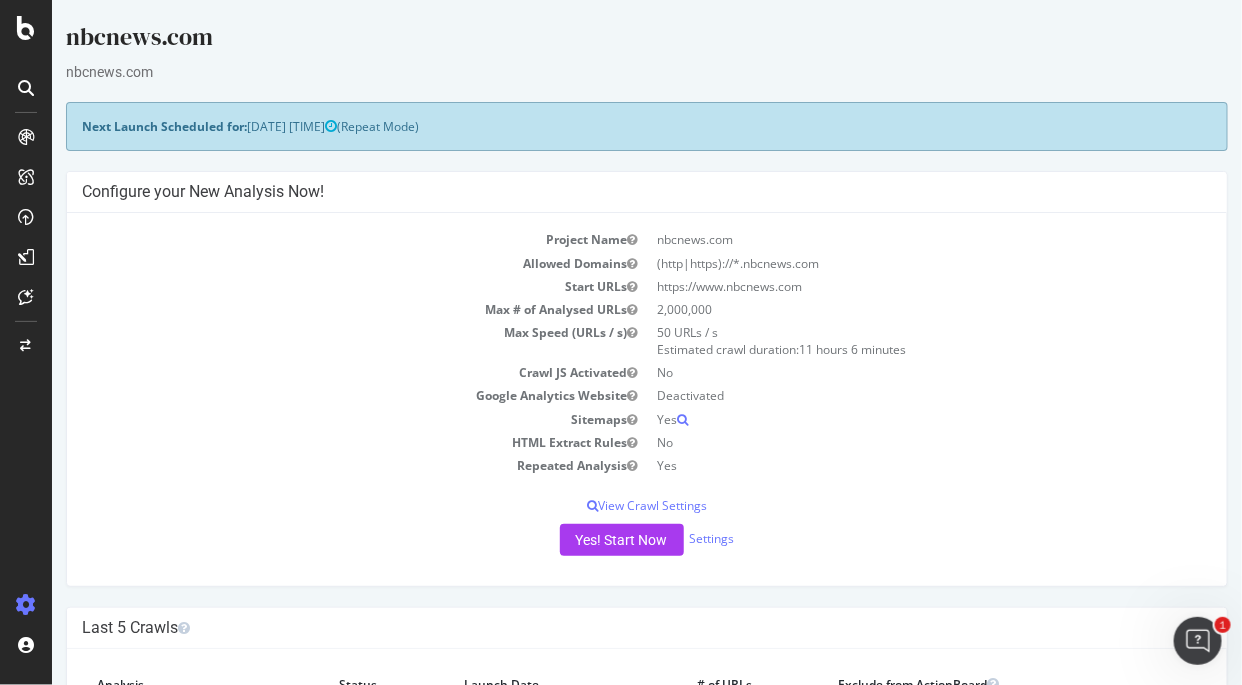 click on "50 URLs / s
Estimated crawl duration:  11 hours 6 minutes" at bounding box center (928, 341) 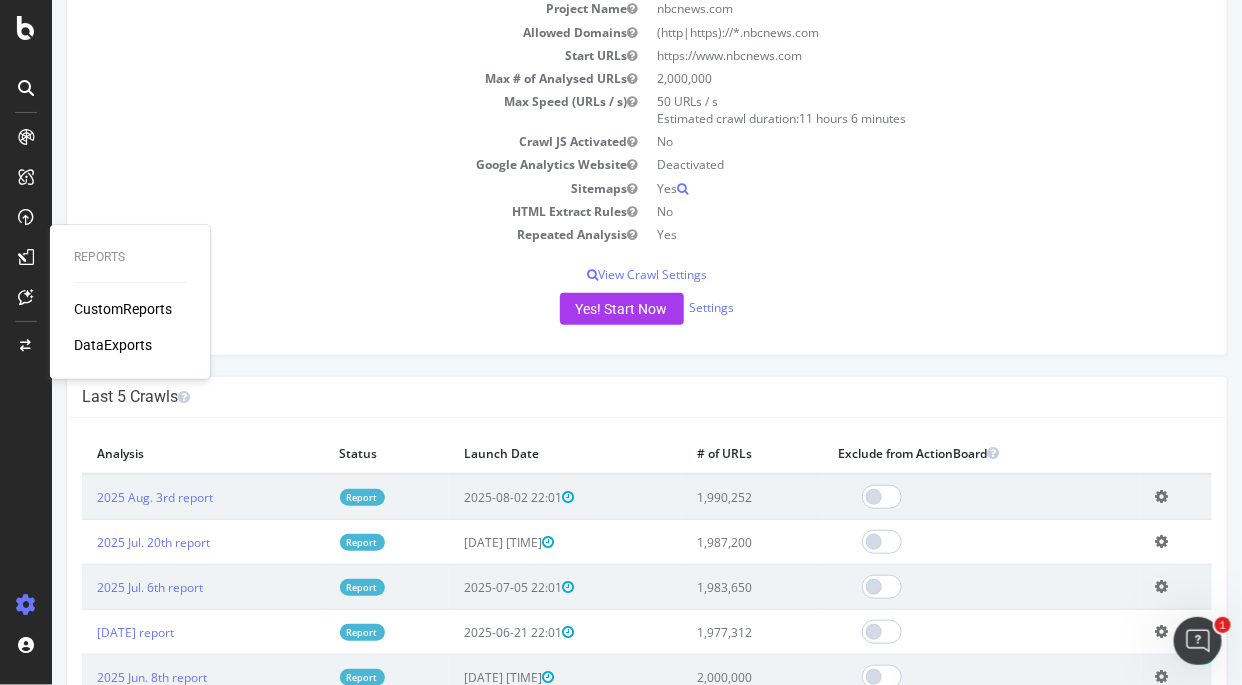 scroll, scrollTop: 375, scrollLeft: 0, axis: vertical 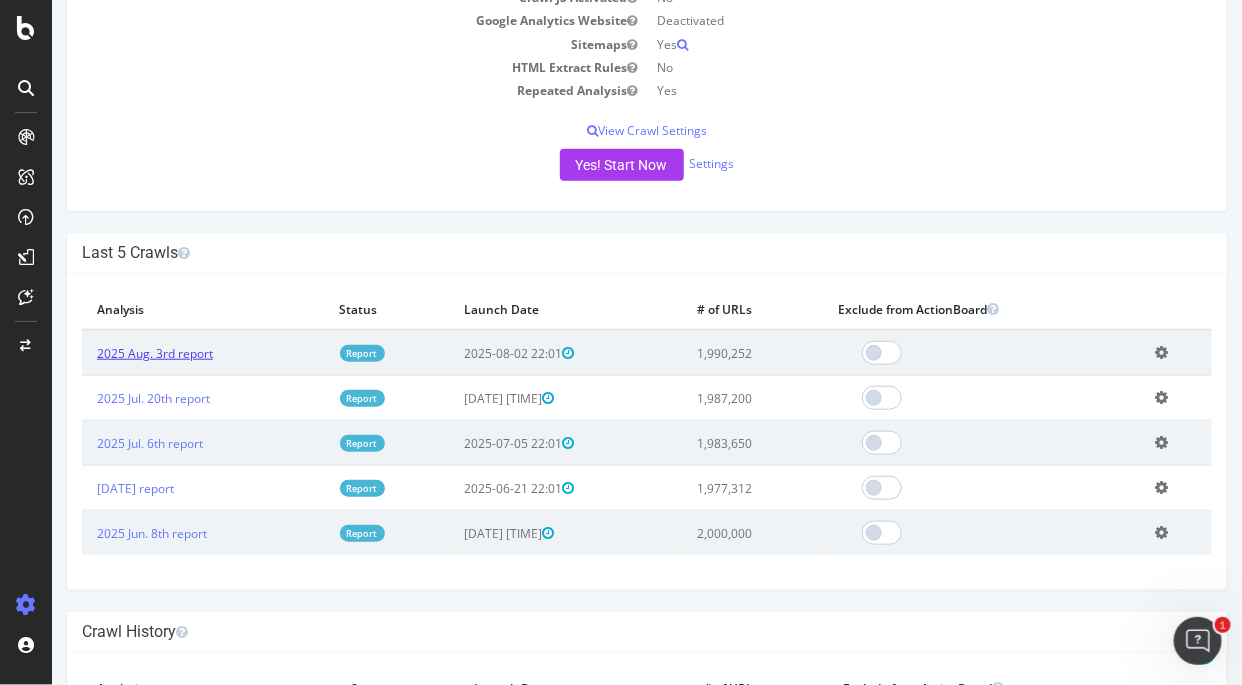 click on "2025 Aug. 3rd
report" at bounding box center [154, 353] 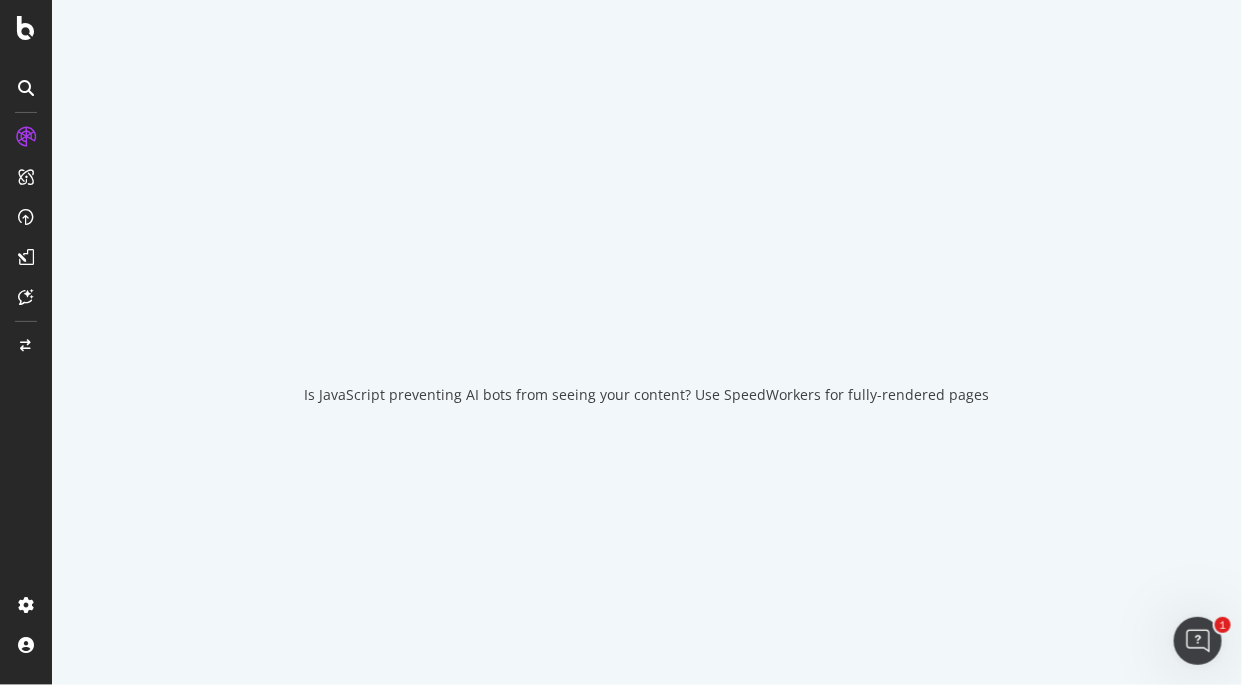 scroll, scrollTop: 0, scrollLeft: 0, axis: both 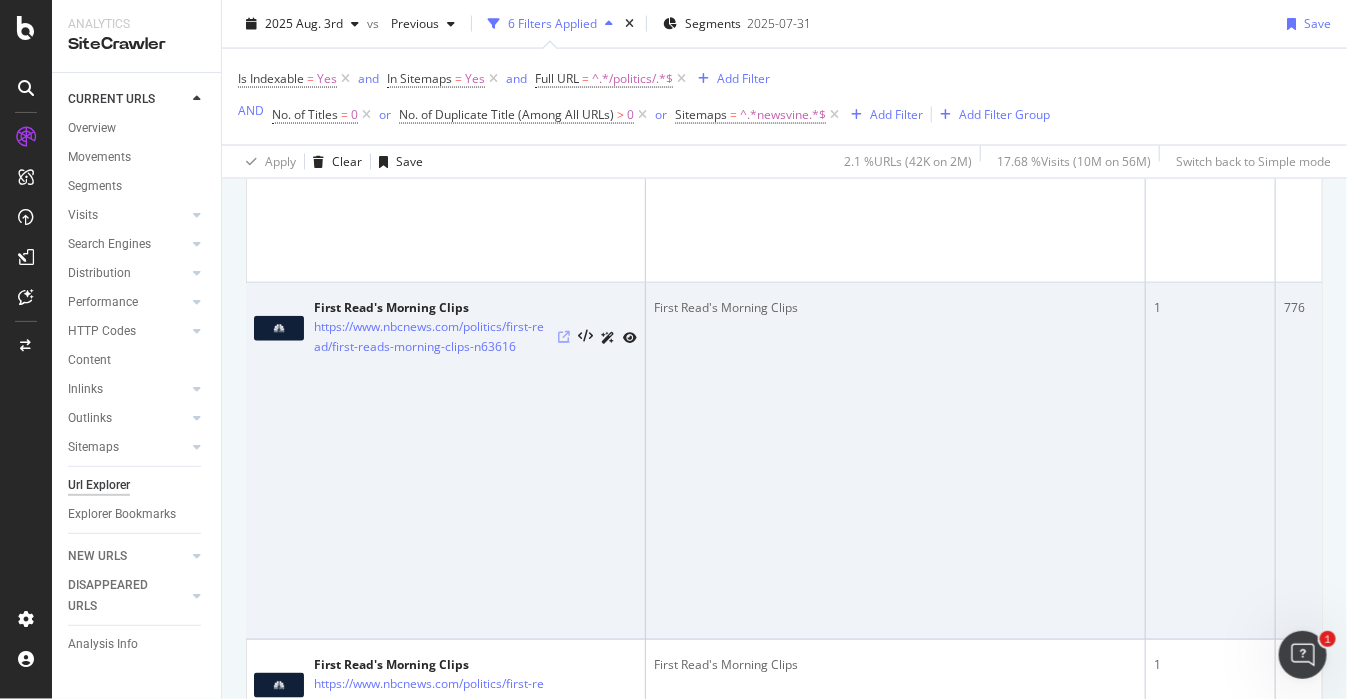 click at bounding box center [564, 337] 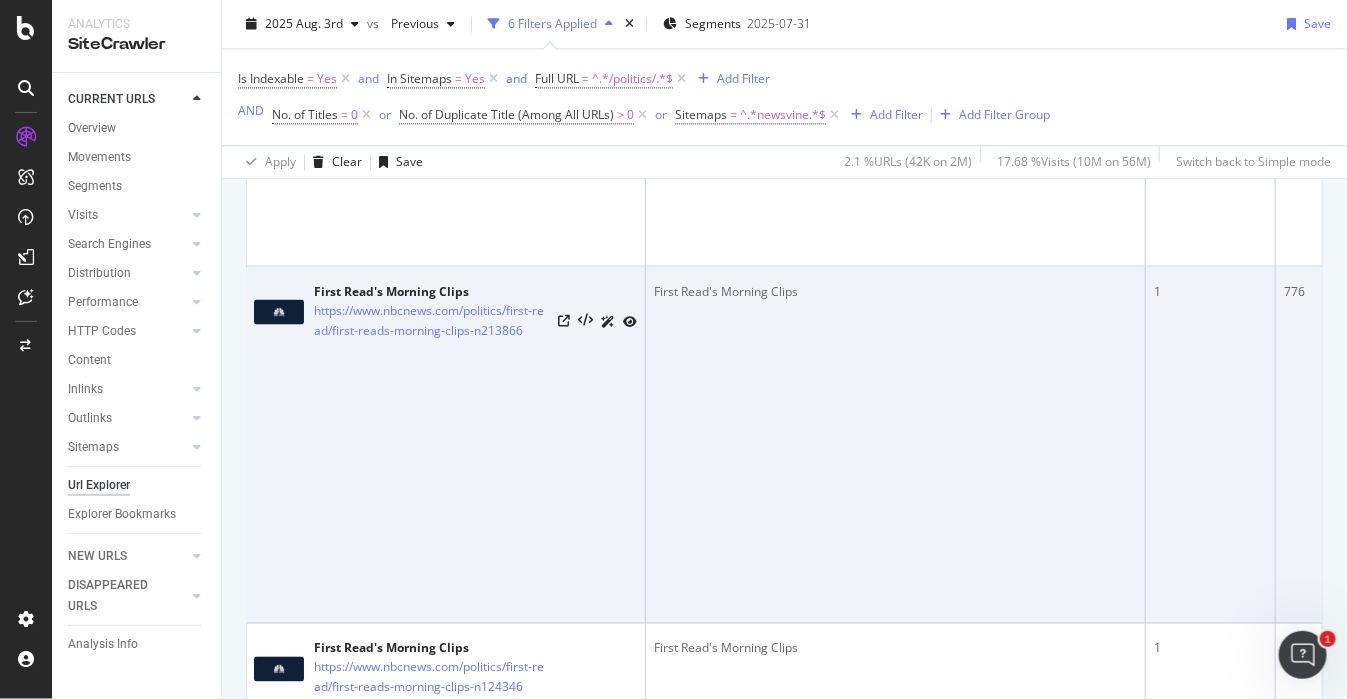 scroll, scrollTop: 1515, scrollLeft: 0, axis: vertical 